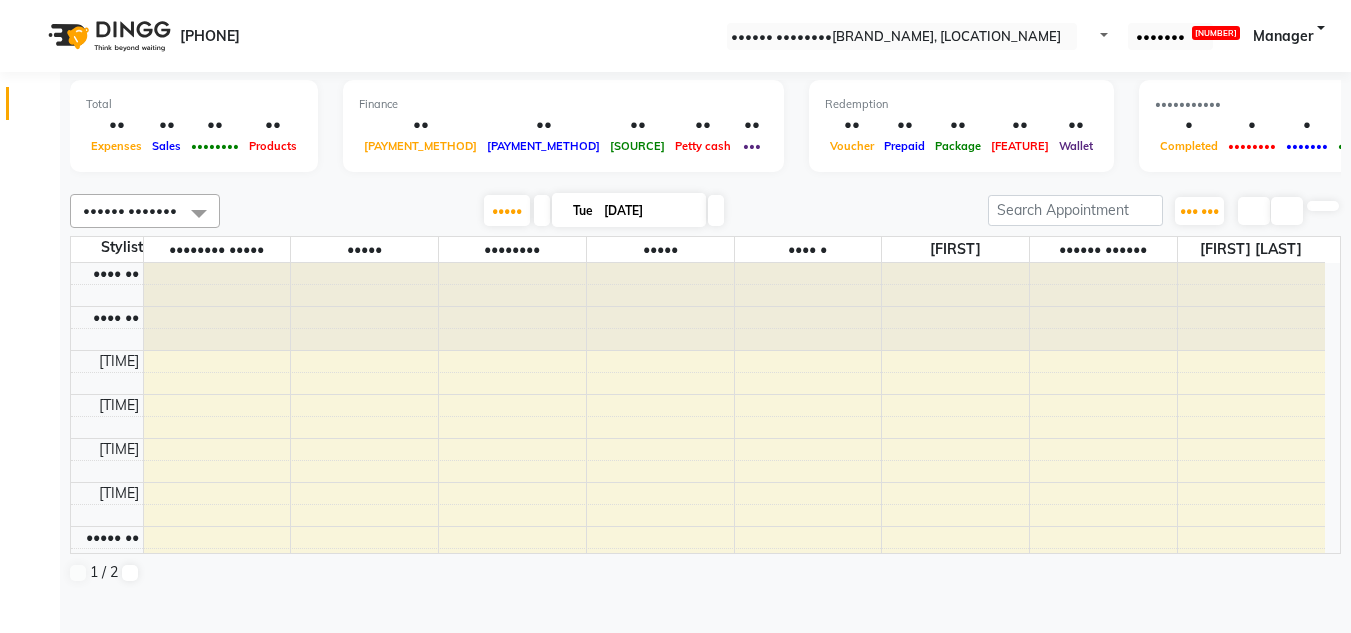 scroll, scrollTop: 1, scrollLeft: 0, axis: vertical 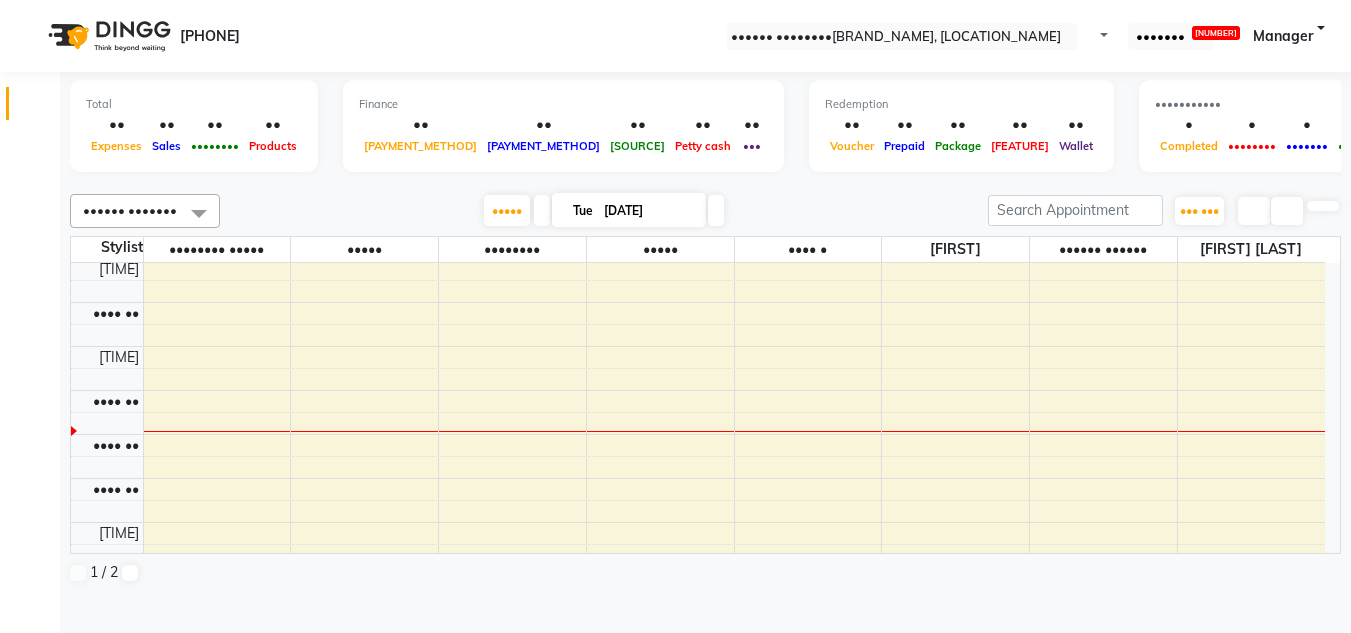 click on "8:00 AM 8:30 AM 9:00 AM 9:30 AM 10:00 AM 10:30 AM 11:00 AM 11:30 AM 12:00 PM 12:30 PM 1:00 PM 1:30 PM 2:00 PM 2:30 PM 3:00 PM 3:30 PM 4:00 PM 4:30 PM 5:00 PM 5:30 PM 6:00 PM 6:30 PM 7:00 PM 7:30 PM 8:00 PM 8:30 PM" at bounding box center [698, 434] 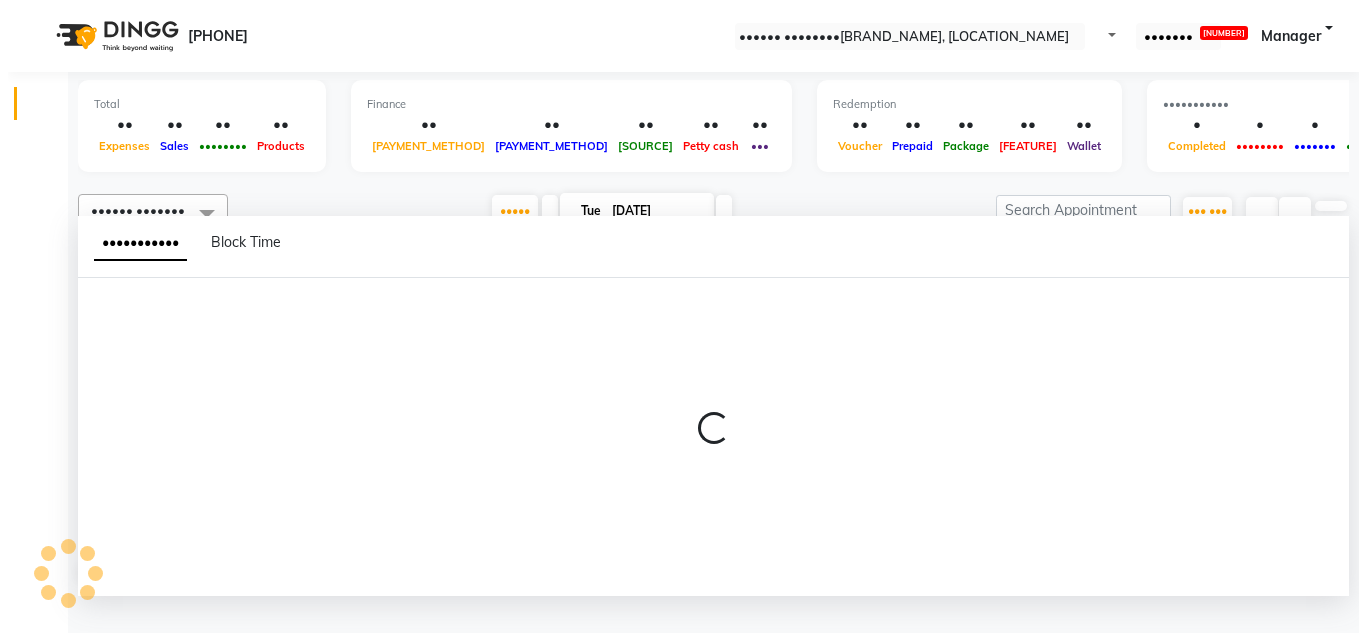 scroll, scrollTop: 1, scrollLeft: 0, axis: vertical 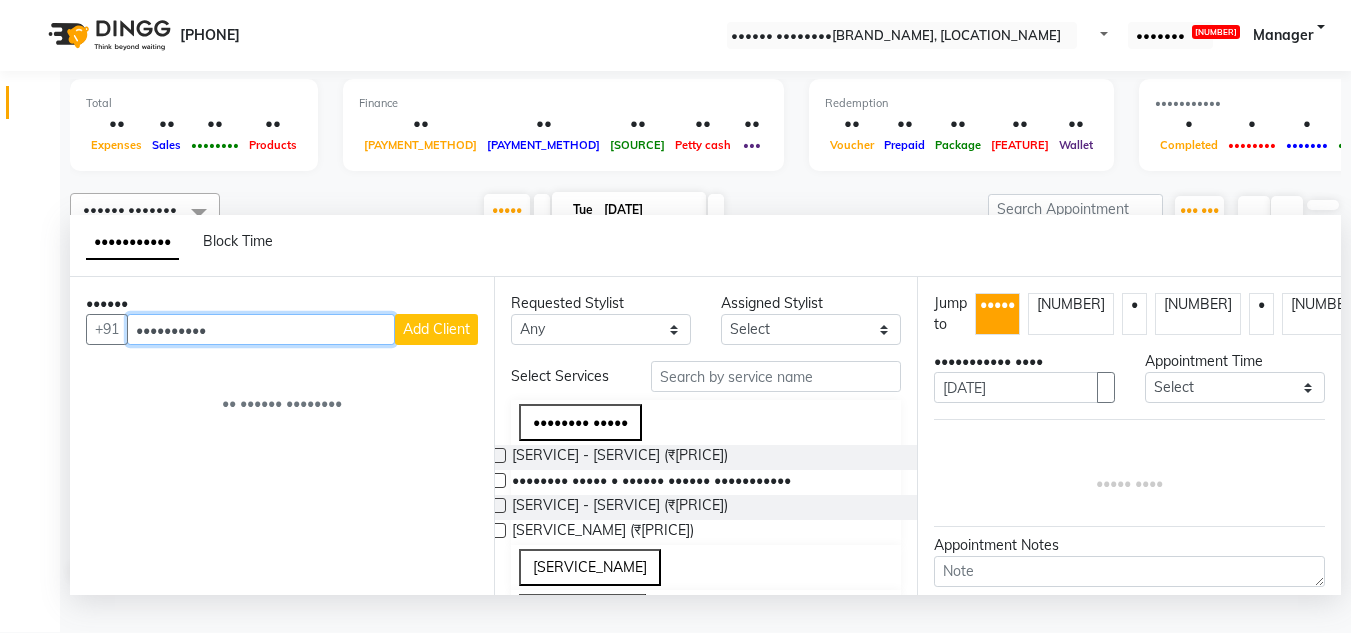type on "••••••••••" 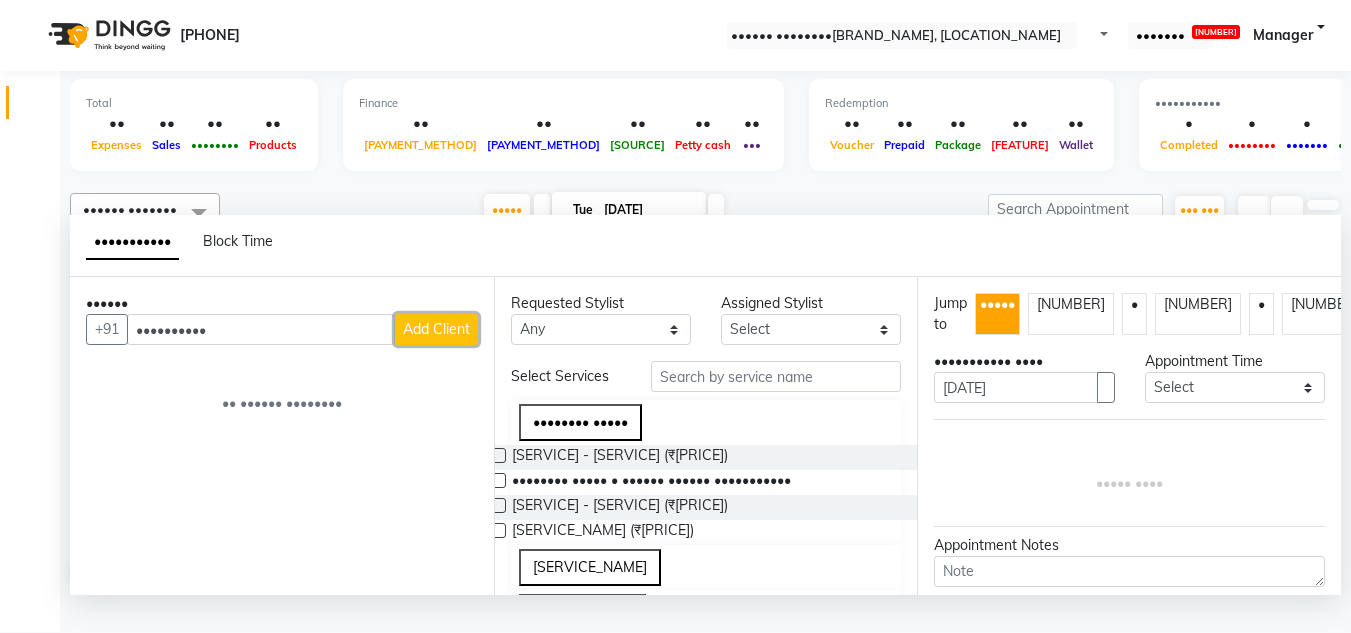 click on "Add Client" at bounding box center [436, 329] 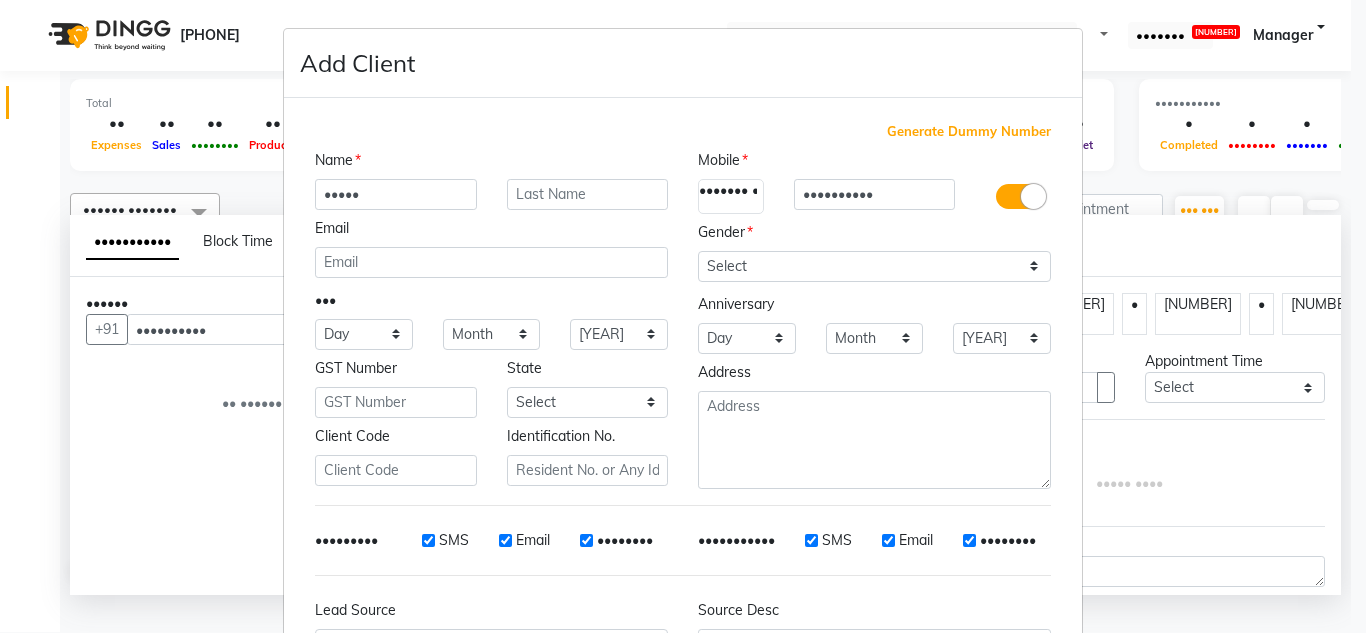 type on "•••••" 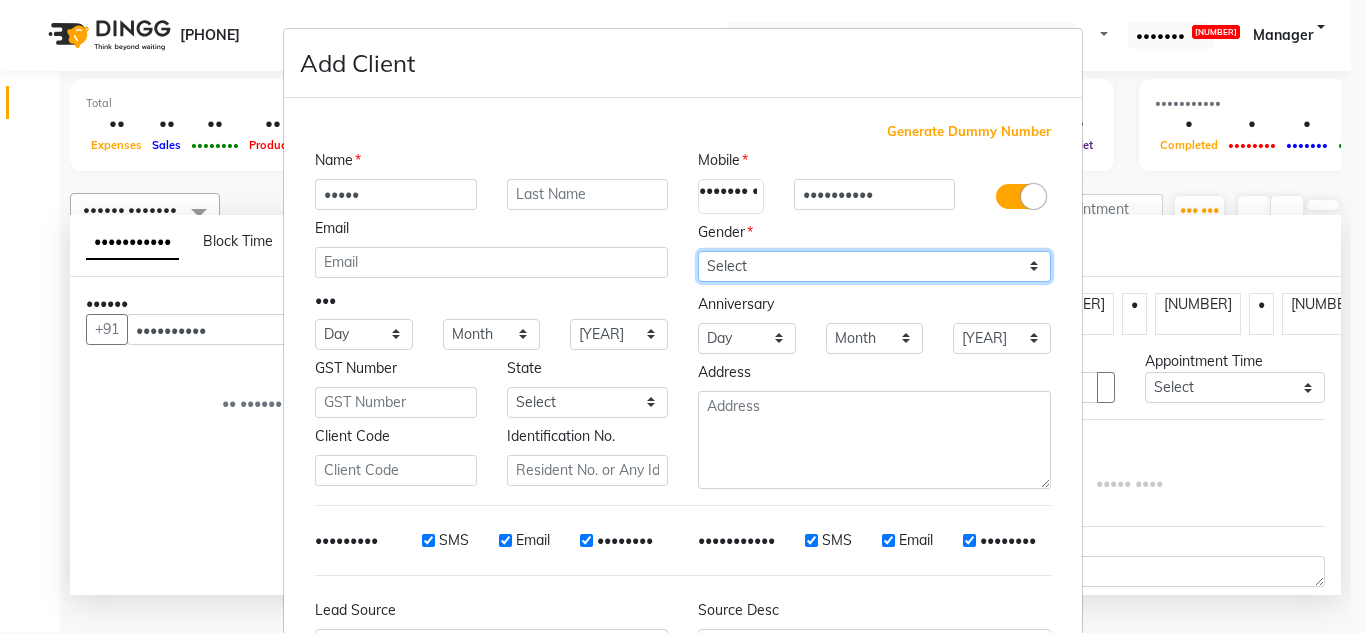 click on "Select Male Female Other Prefer Not To Say" at bounding box center (874, 266) 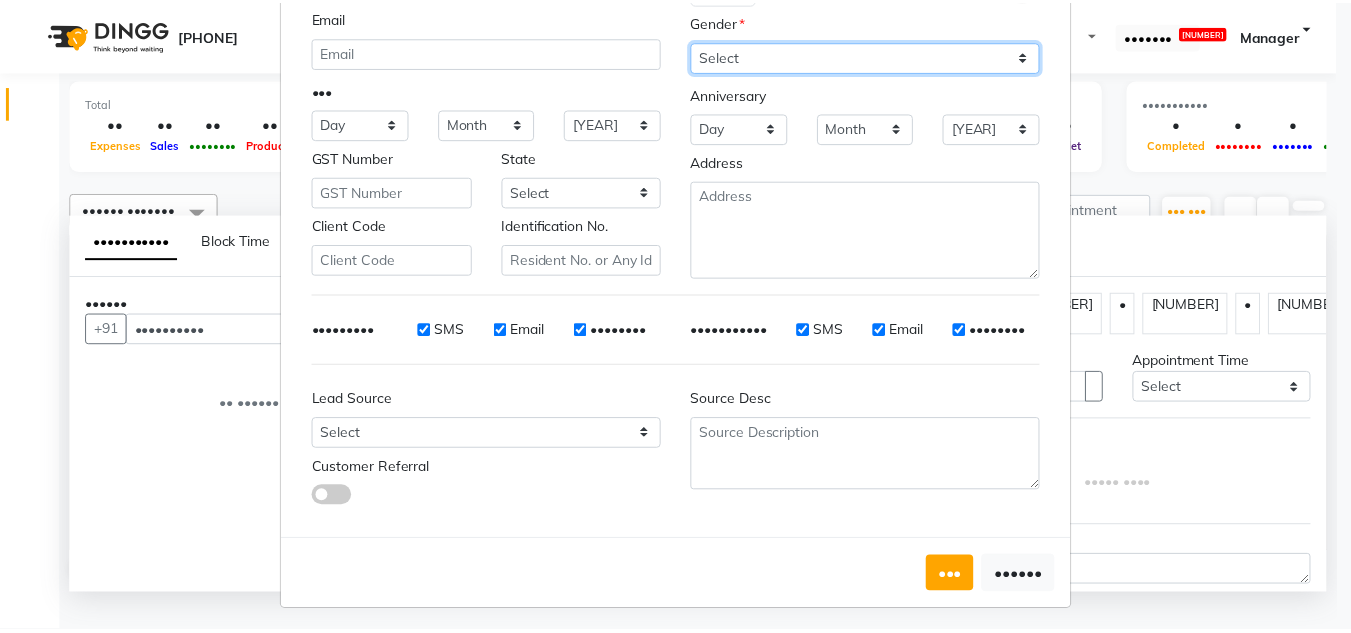 scroll, scrollTop: 216, scrollLeft: 0, axis: vertical 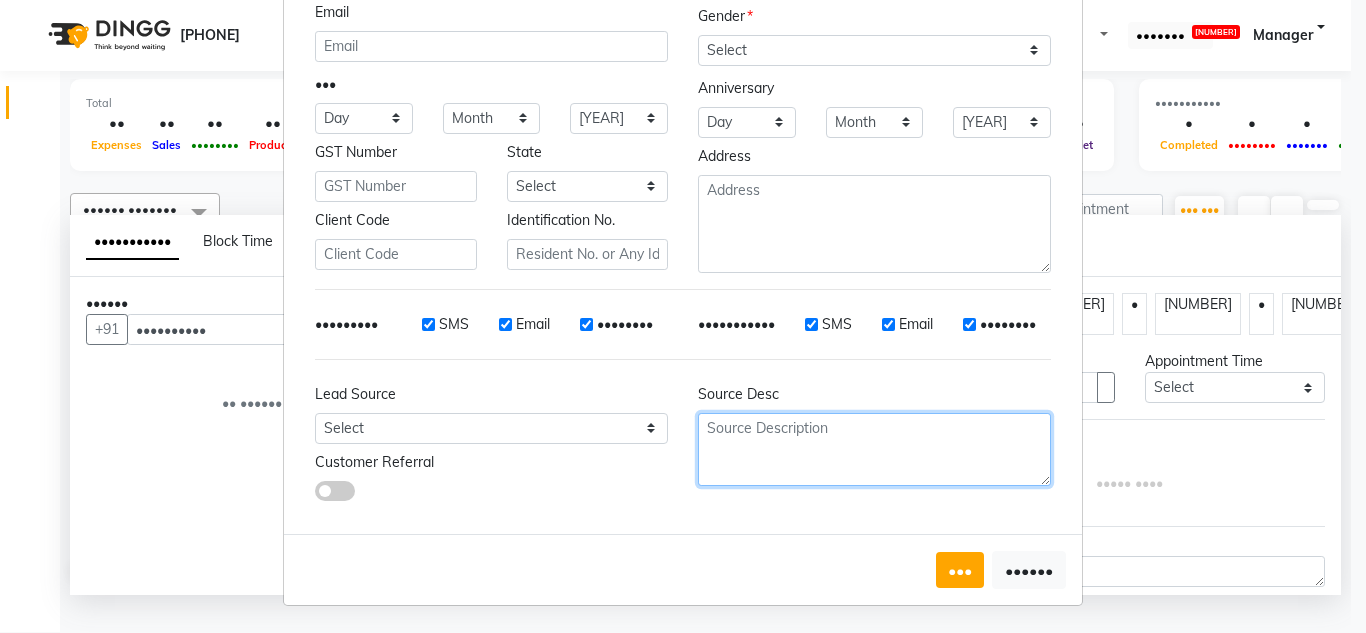 click at bounding box center [874, 224] 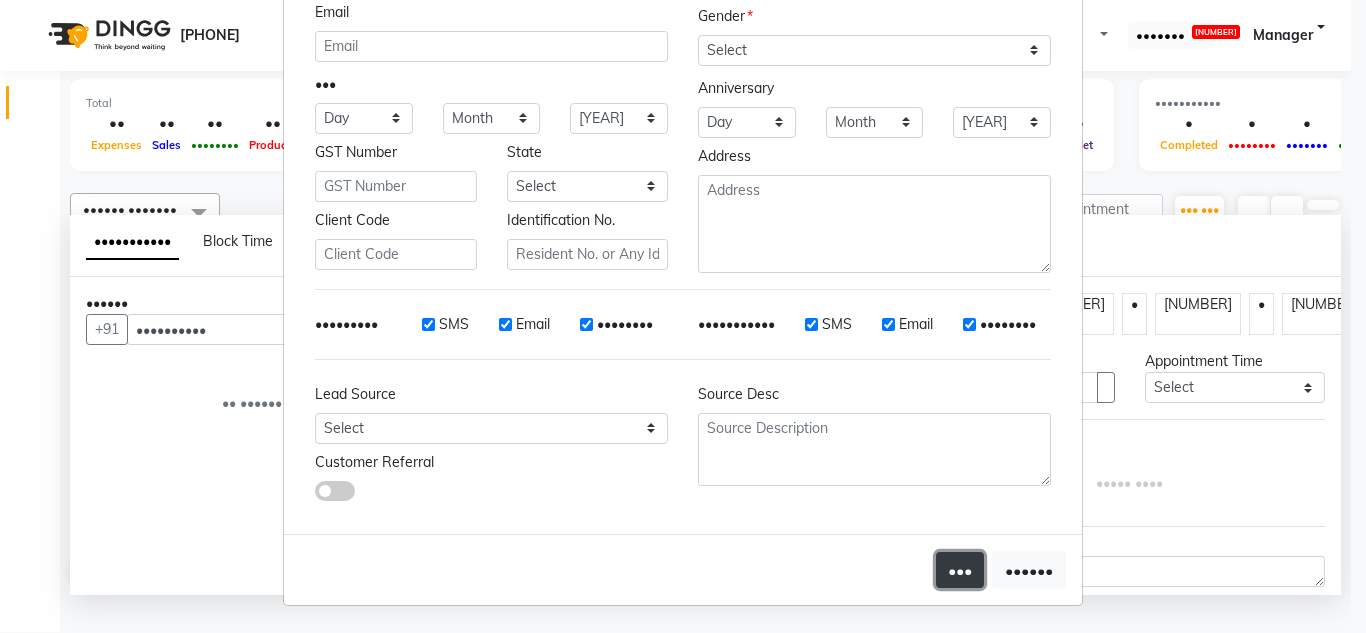 click on "•••" at bounding box center [960, 570] 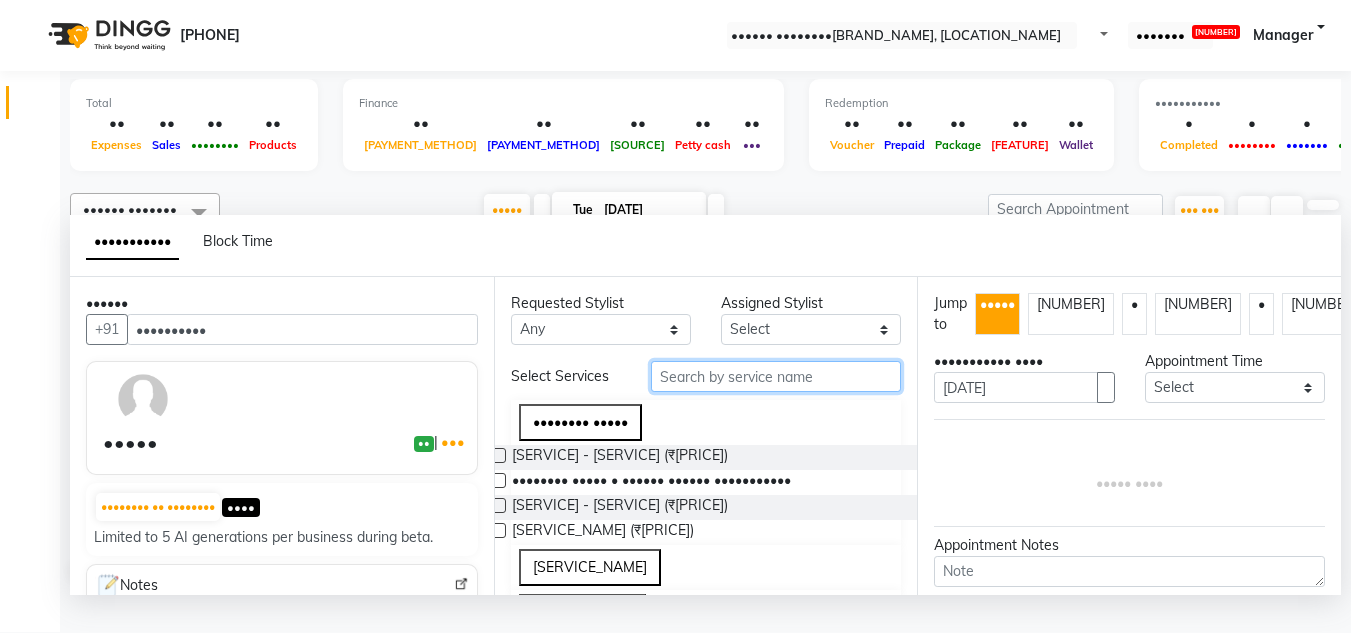 click at bounding box center [776, 376] 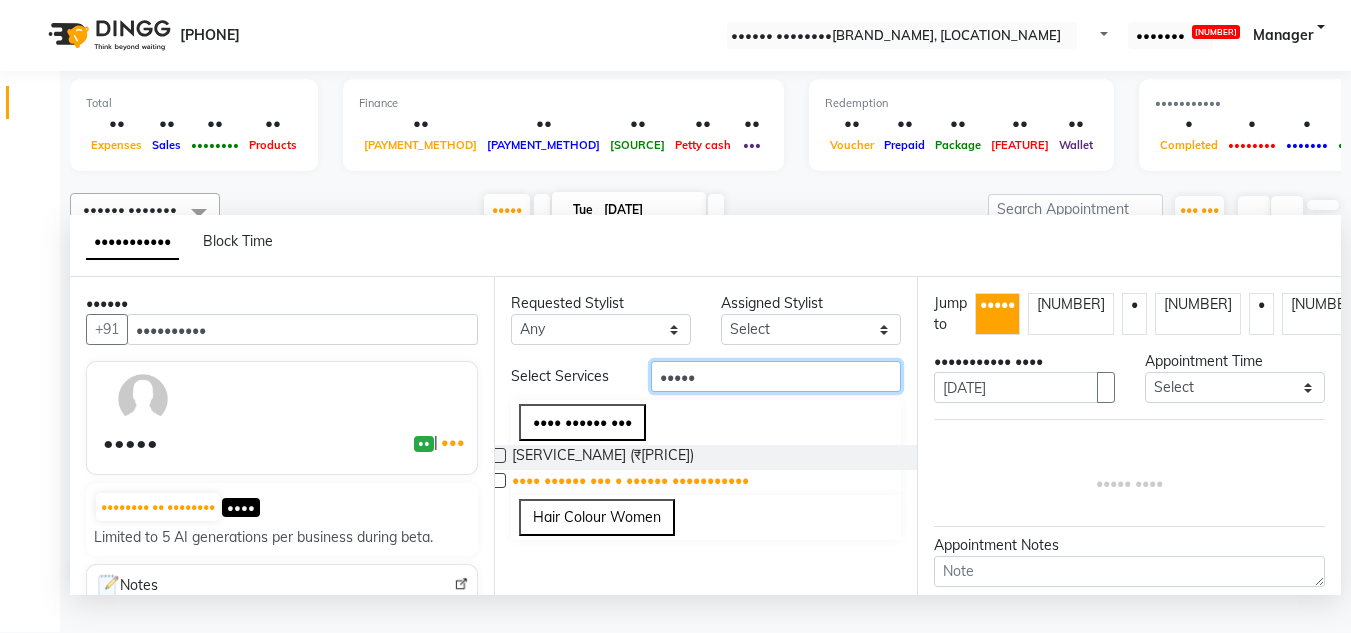 type on "•••••" 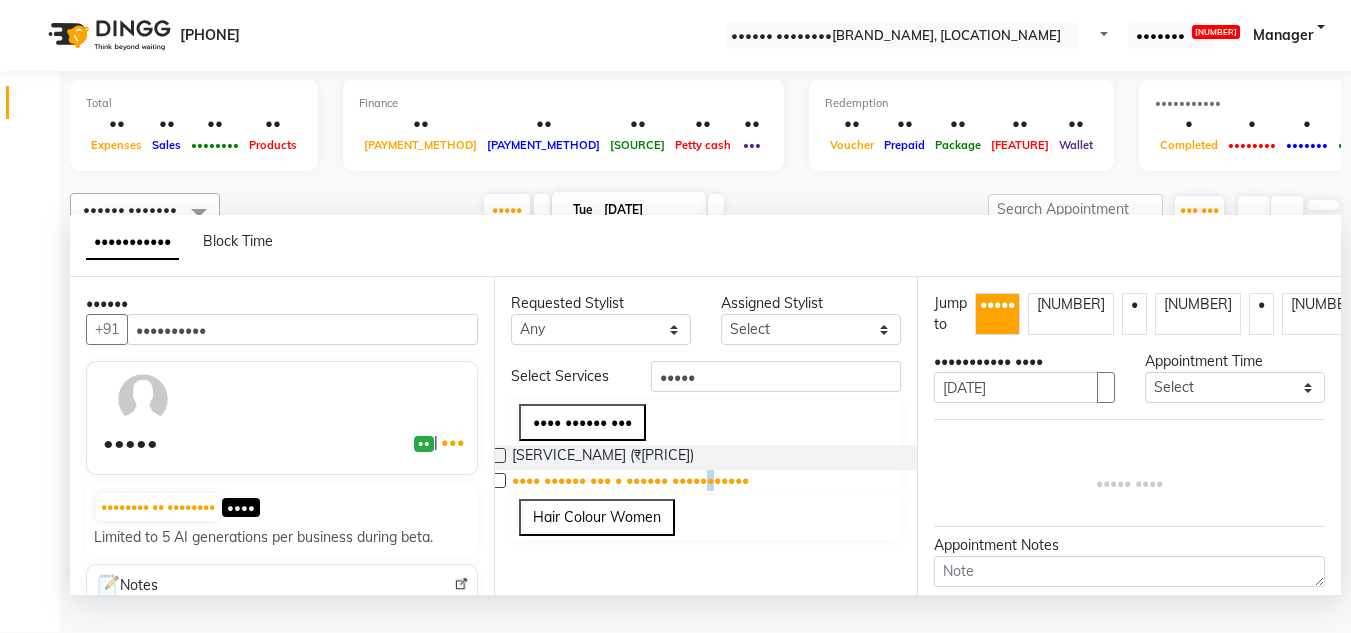 click on "•••• •••••• ••• • •••••• •••••••••••" at bounding box center [603, 457] 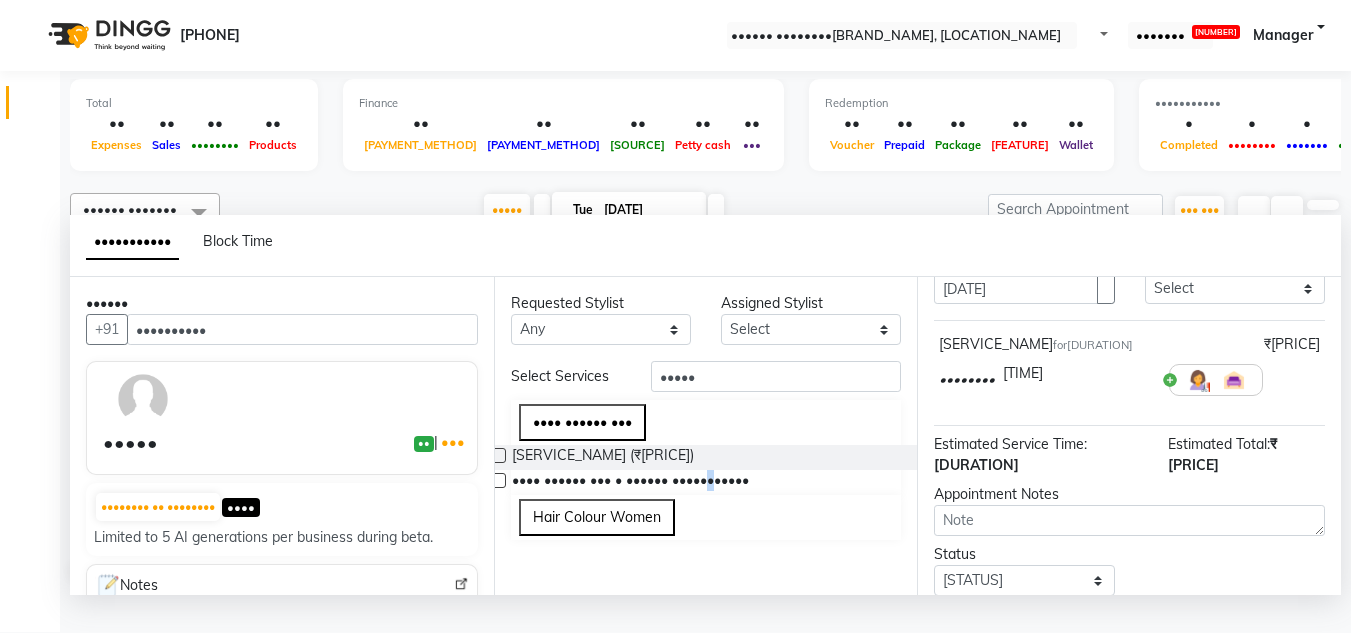 scroll, scrollTop: 100, scrollLeft: 0, axis: vertical 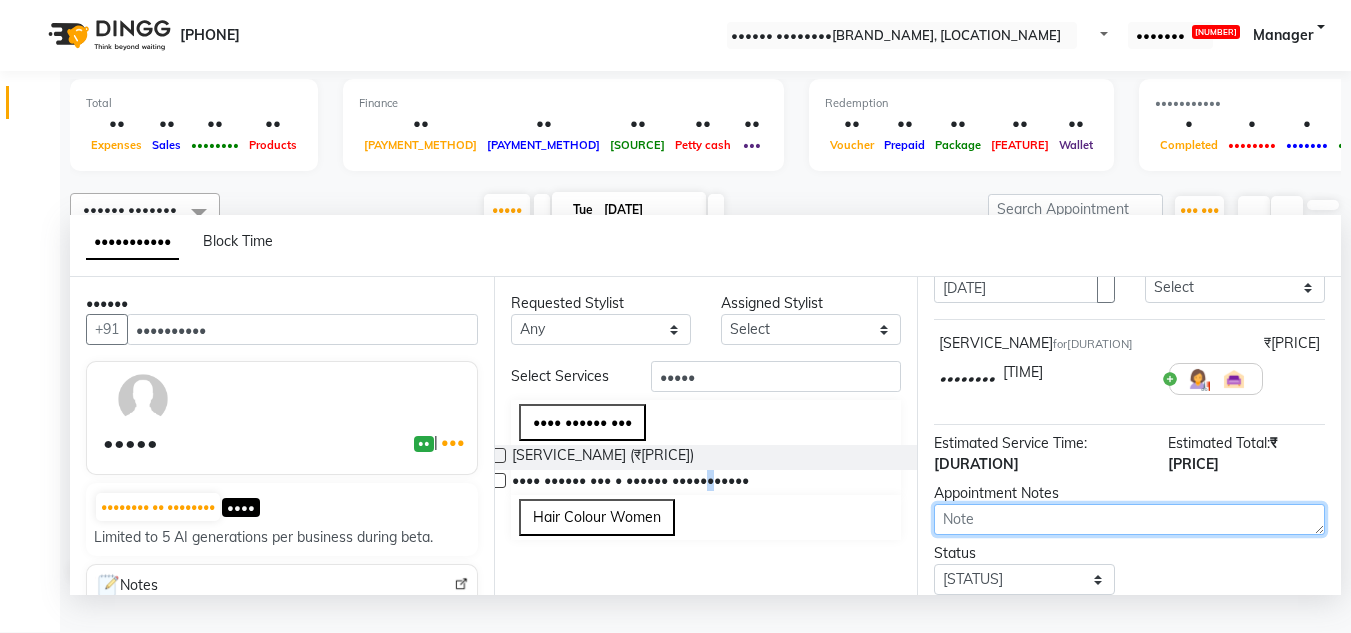 click at bounding box center (1129, 519) 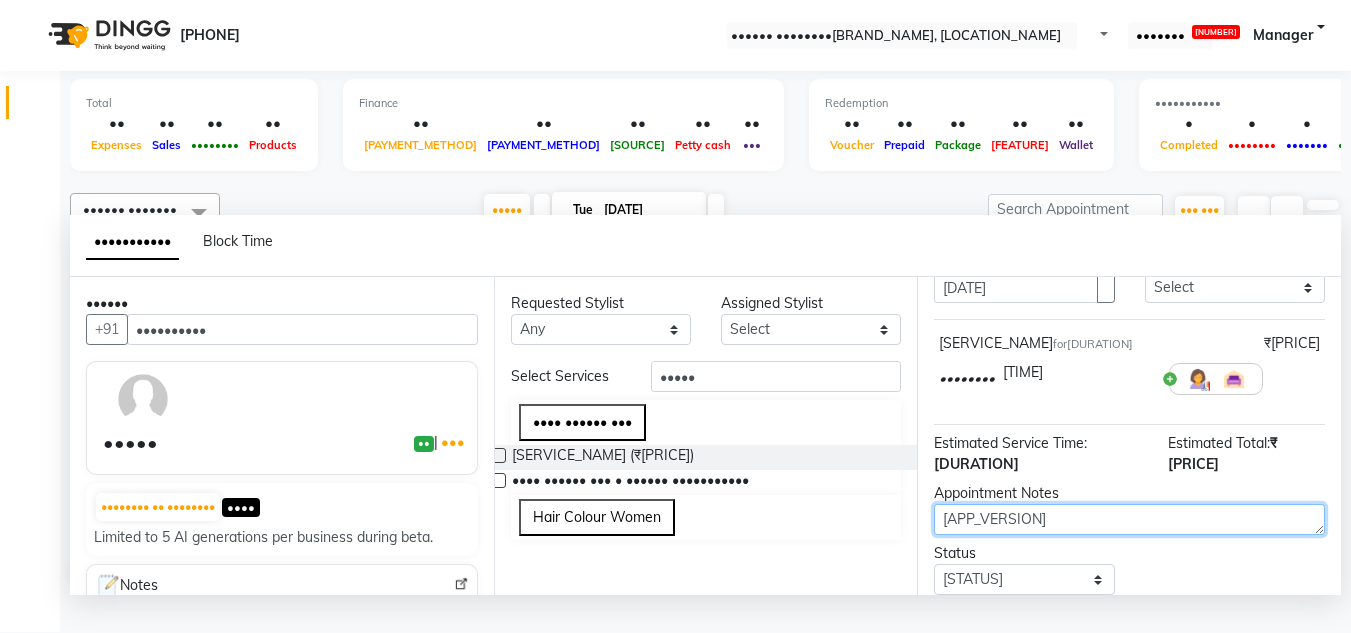 scroll, scrollTop: 200, scrollLeft: 0, axis: vertical 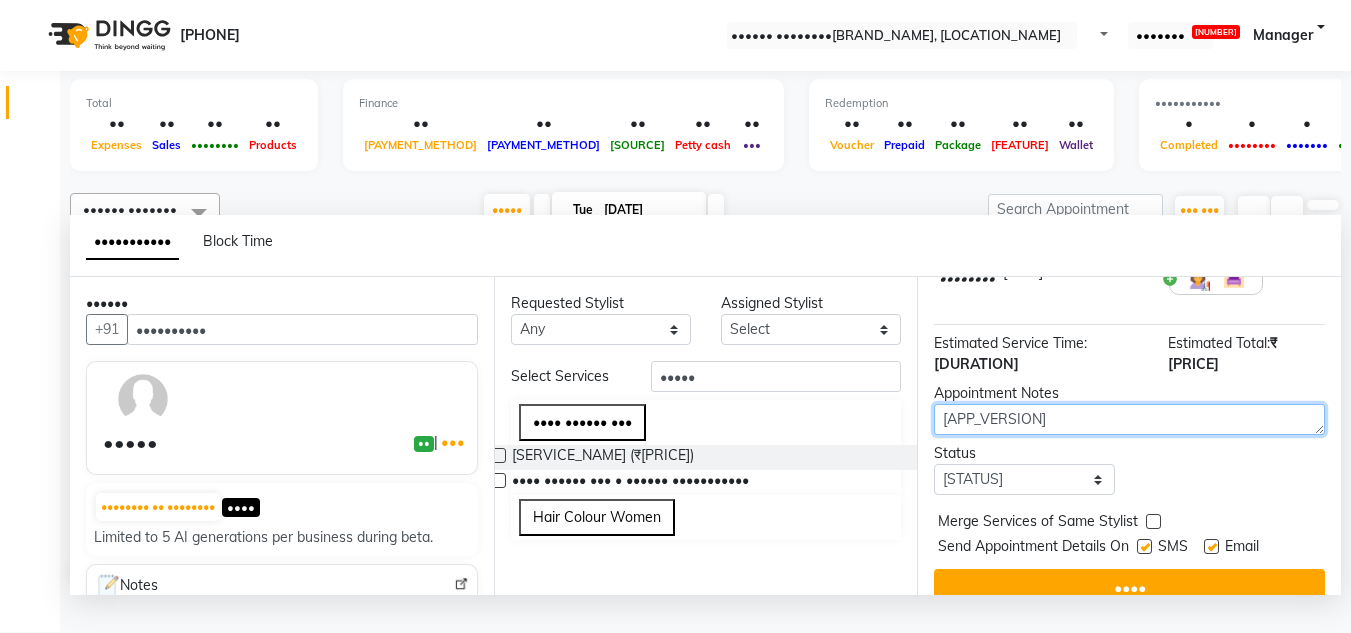 type on "[APP_VERSION]" 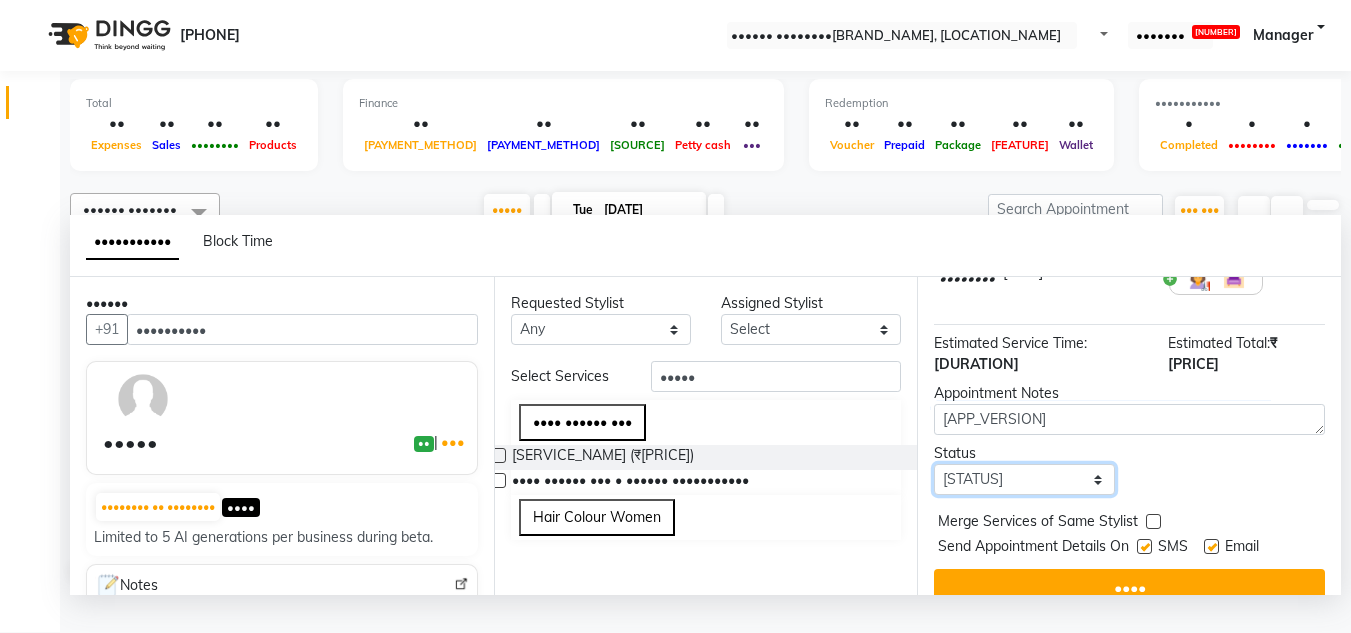 click on "Select TENTATIVE CONFIRM CHECK-IN UPCOMING" at bounding box center [1024, 479] 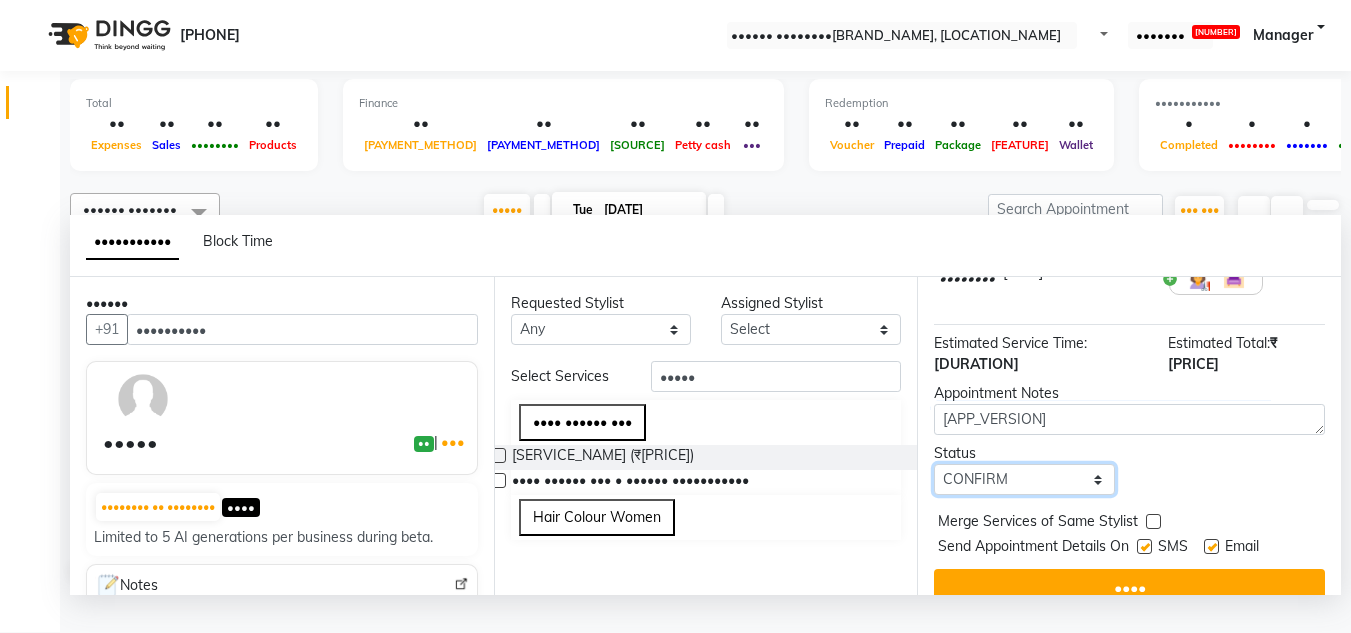 click on "Select TENTATIVE CONFIRM CHECK-IN UPCOMING" at bounding box center (1024, 479) 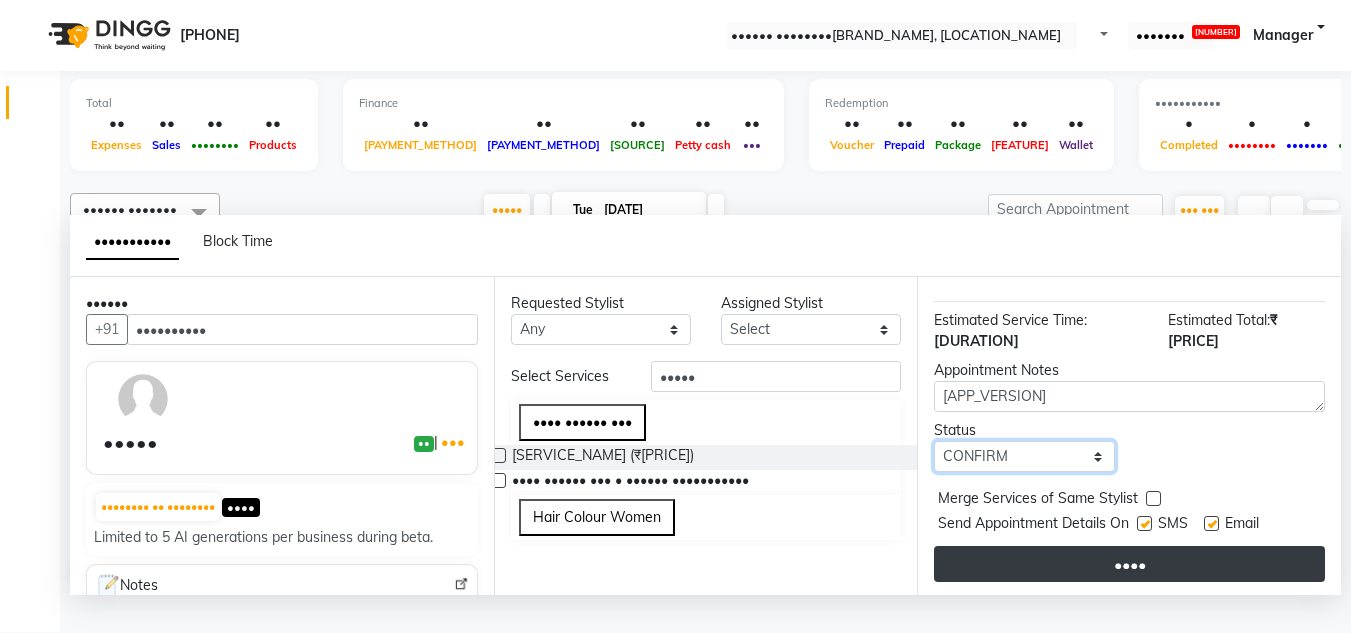 scroll, scrollTop: 244, scrollLeft: 0, axis: vertical 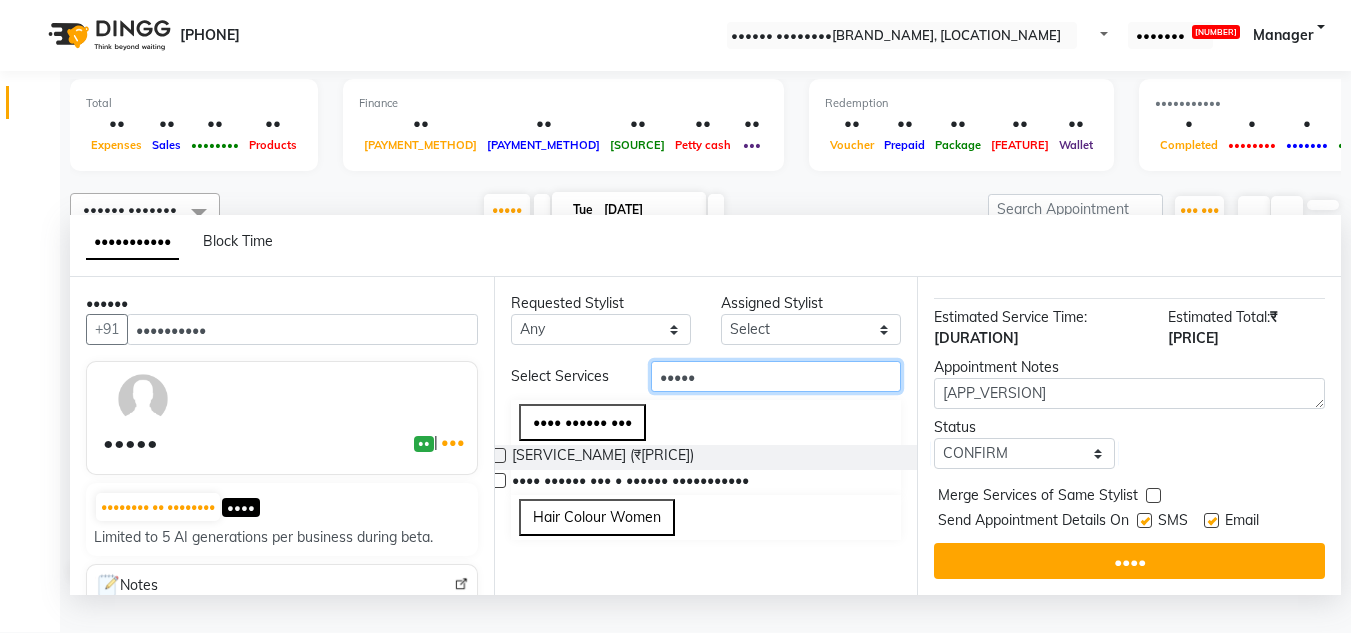 click on "•••••" at bounding box center (776, 376) 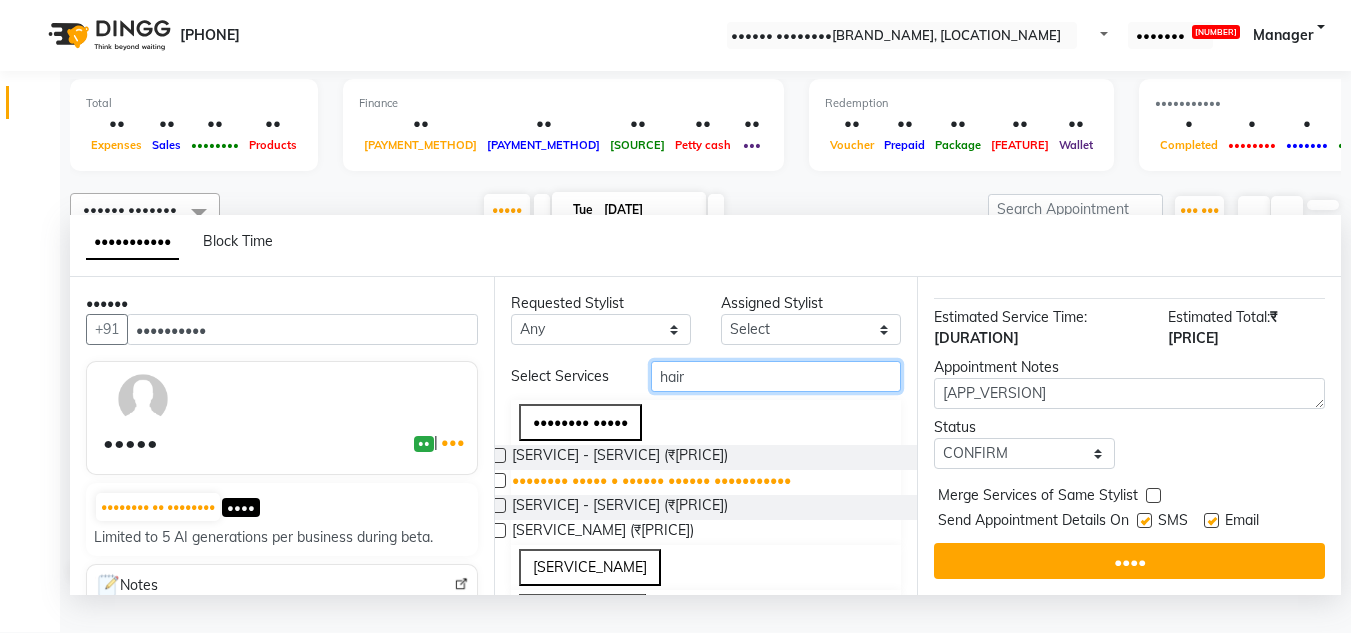 type on "hair" 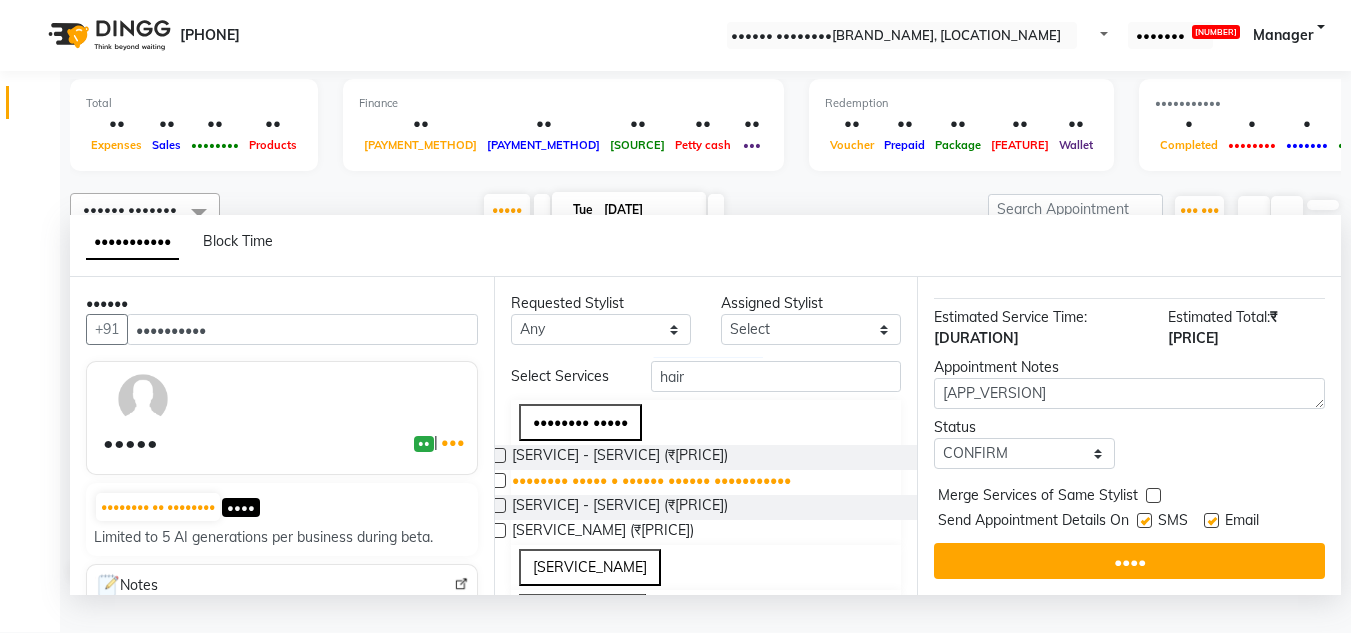 click on "•••••••• ••••• • •••••• •••••• •••••••••••" at bounding box center (620, 457) 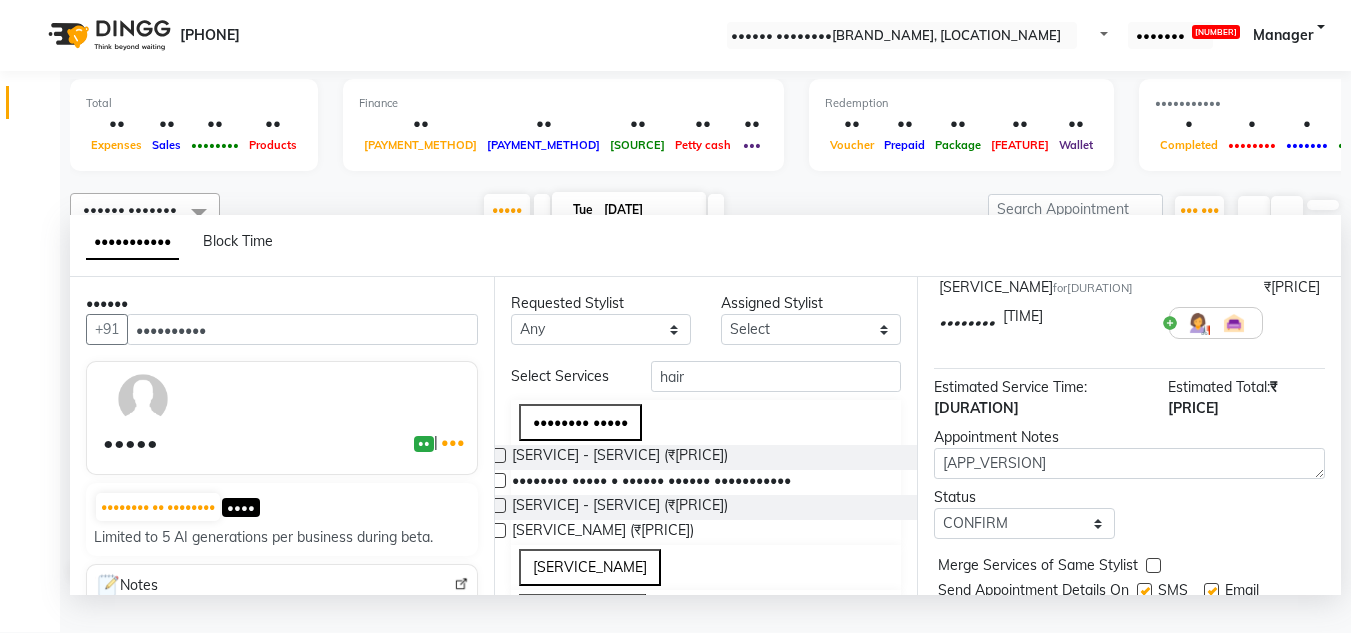 scroll, scrollTop: 204, scrollLeft: 0, axis: vertical 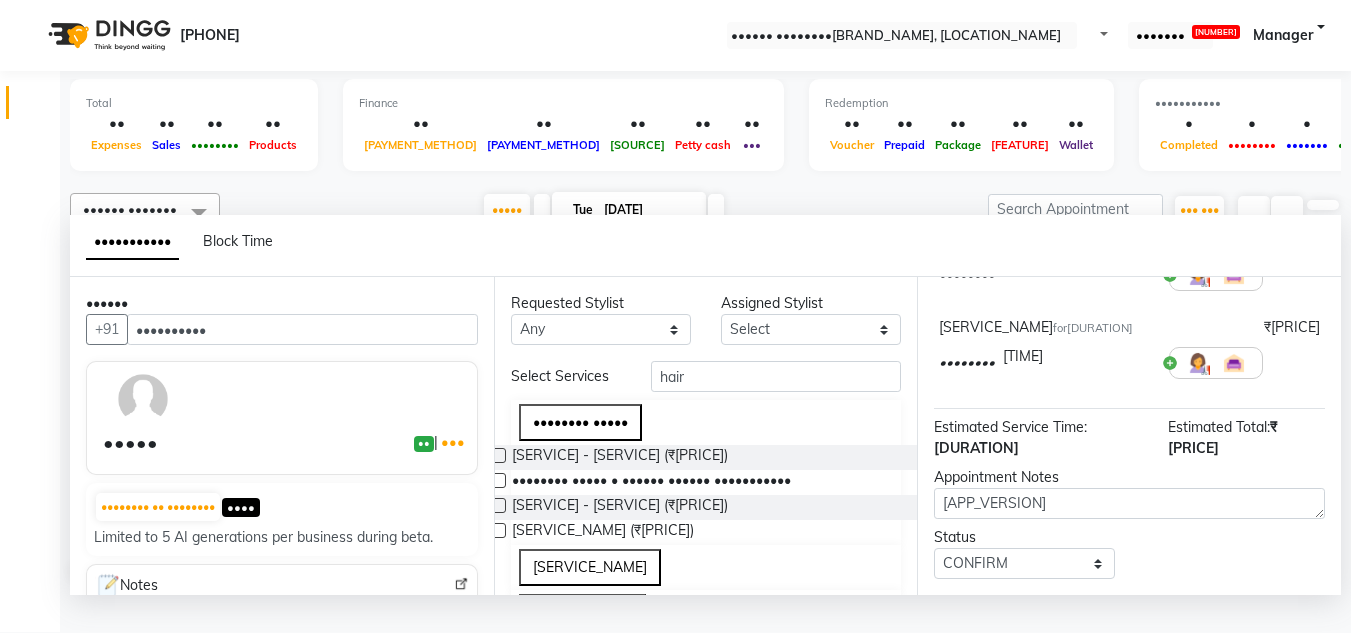 click at bounding box center (1320, 275) 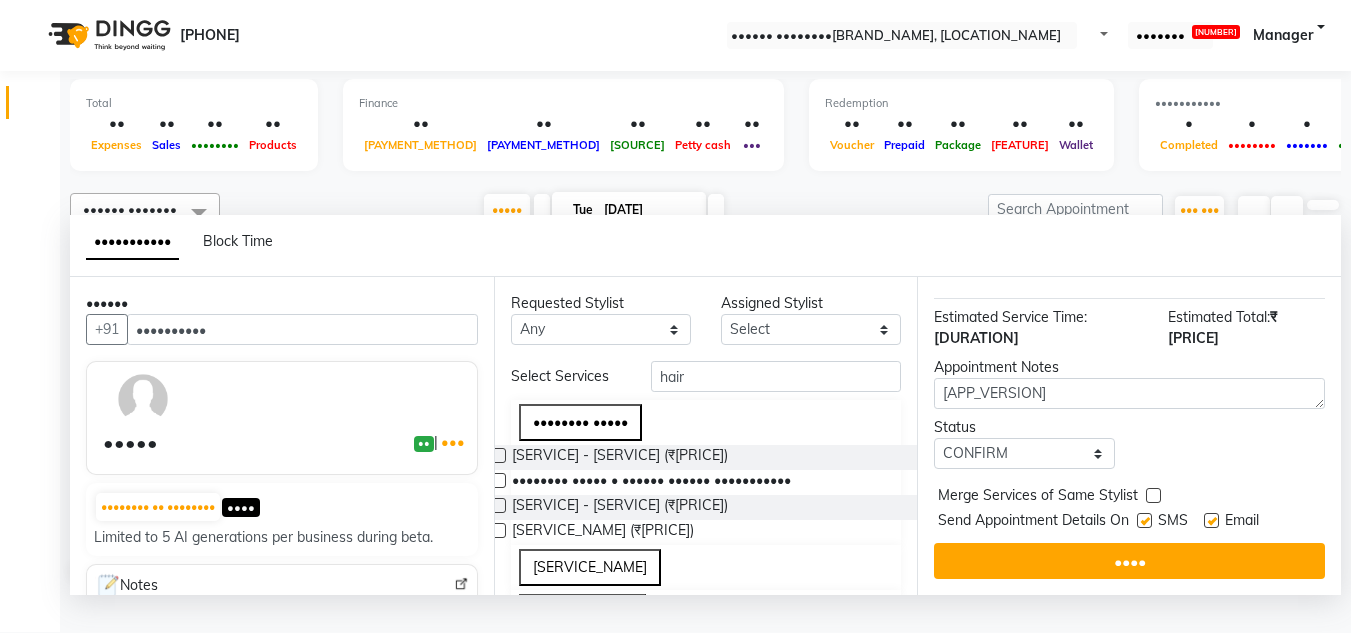 scroll, scrollTop: 244, scrollLeft: 0, axis: vertical 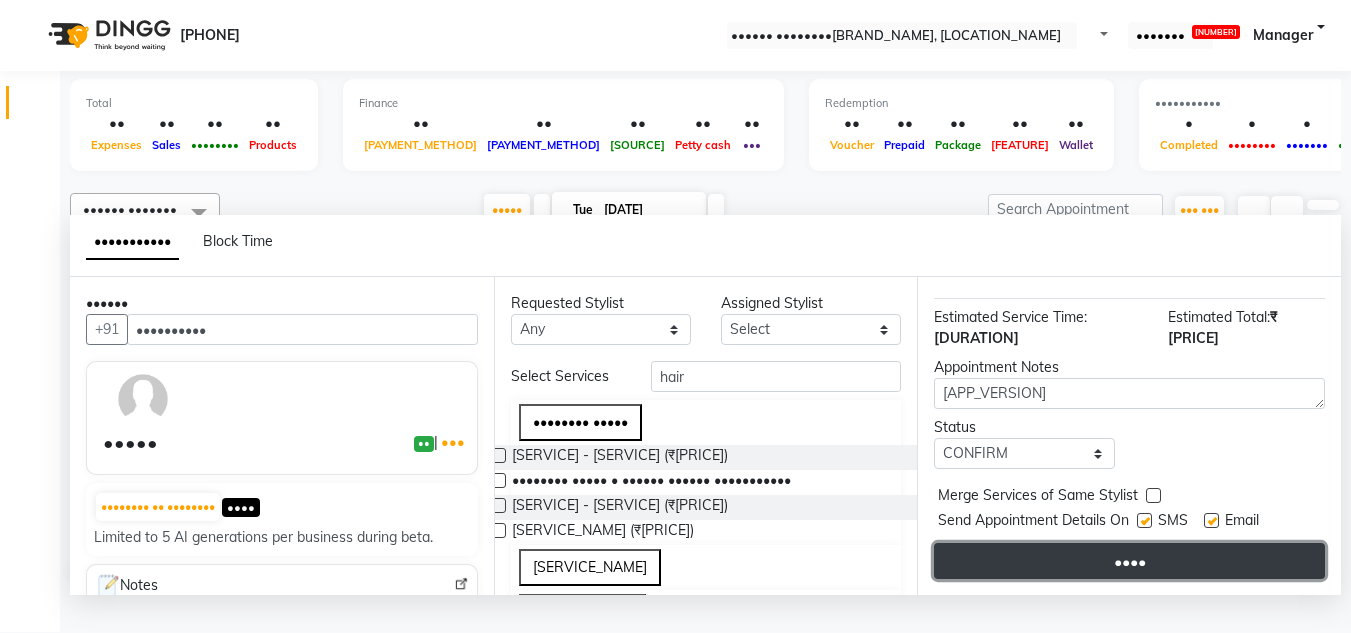 click on "••••" at bounding box center [1129, 561] 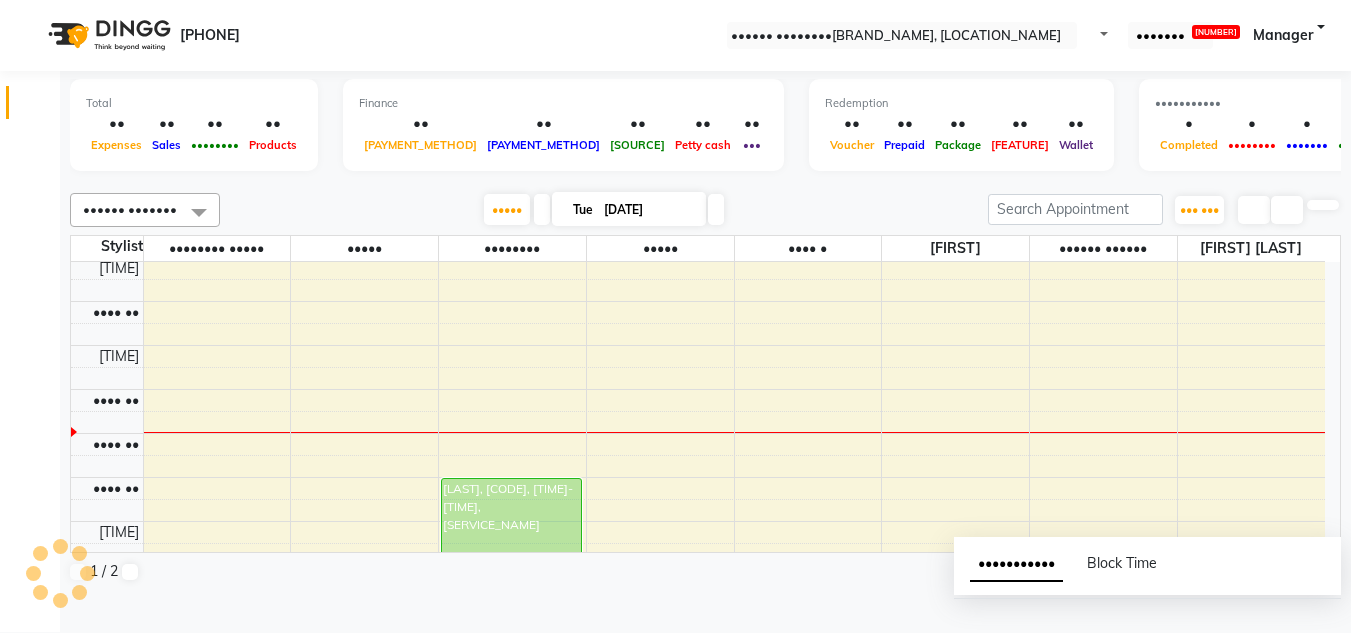 scroll, scrollTop: 0, scrollLeft: 0, axis: both 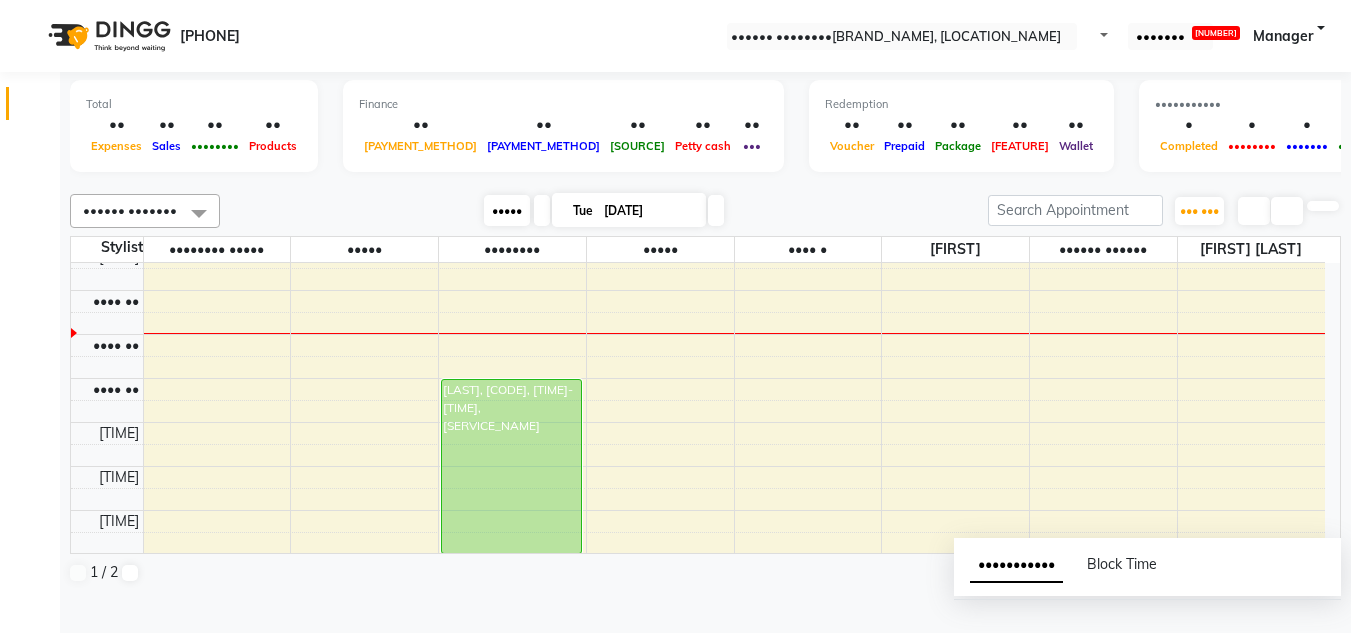 click on "•••••" at bounding box center (507, 210) 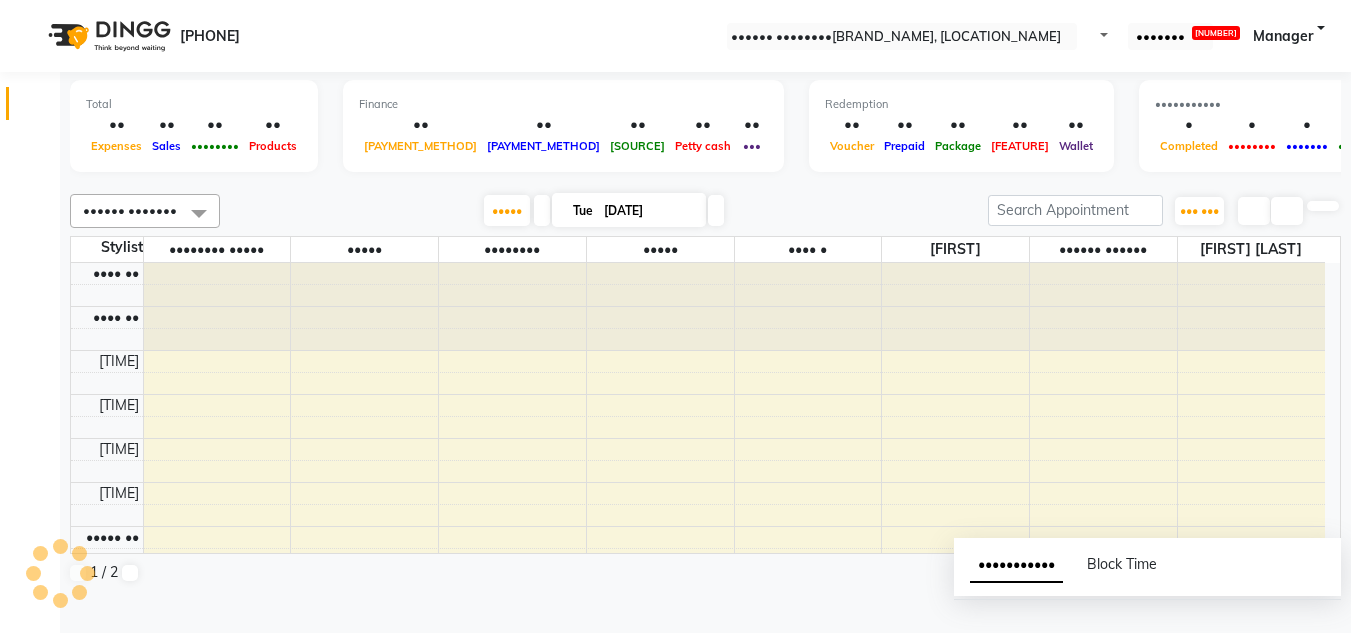scroll, scrollTop: 529, scrollLeft: 0, axis: vertical 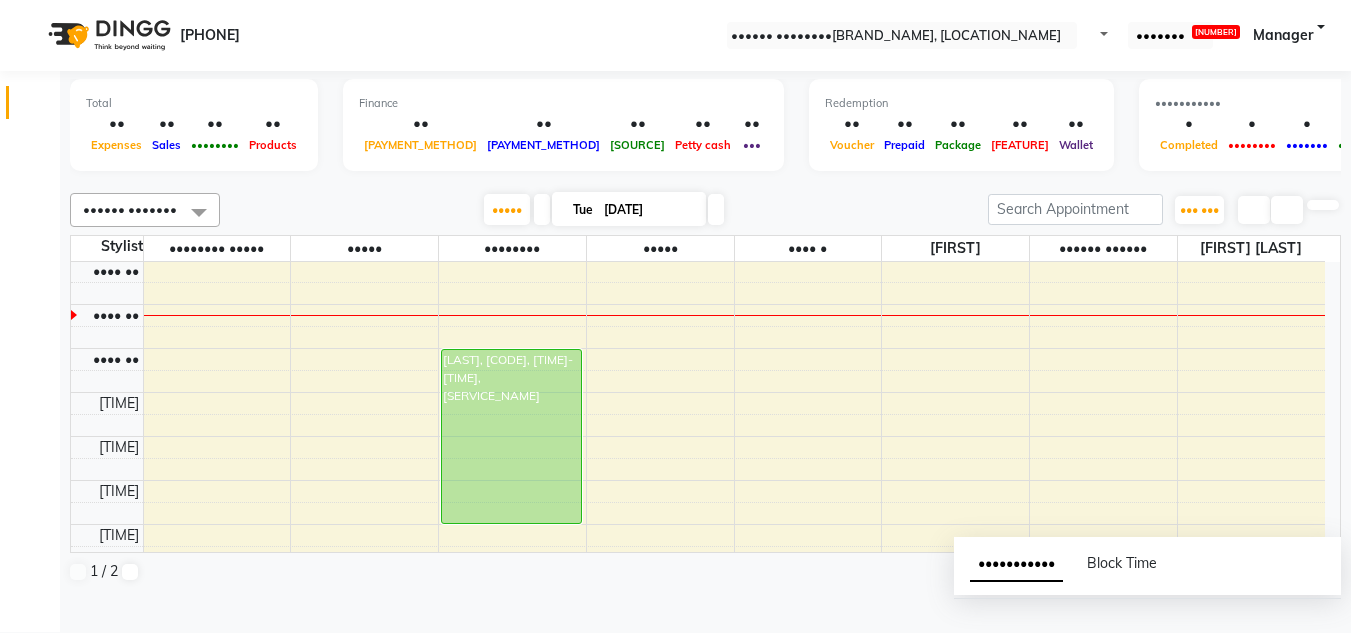 click on "Tue [DATE]" at bounding box center (629, 209) 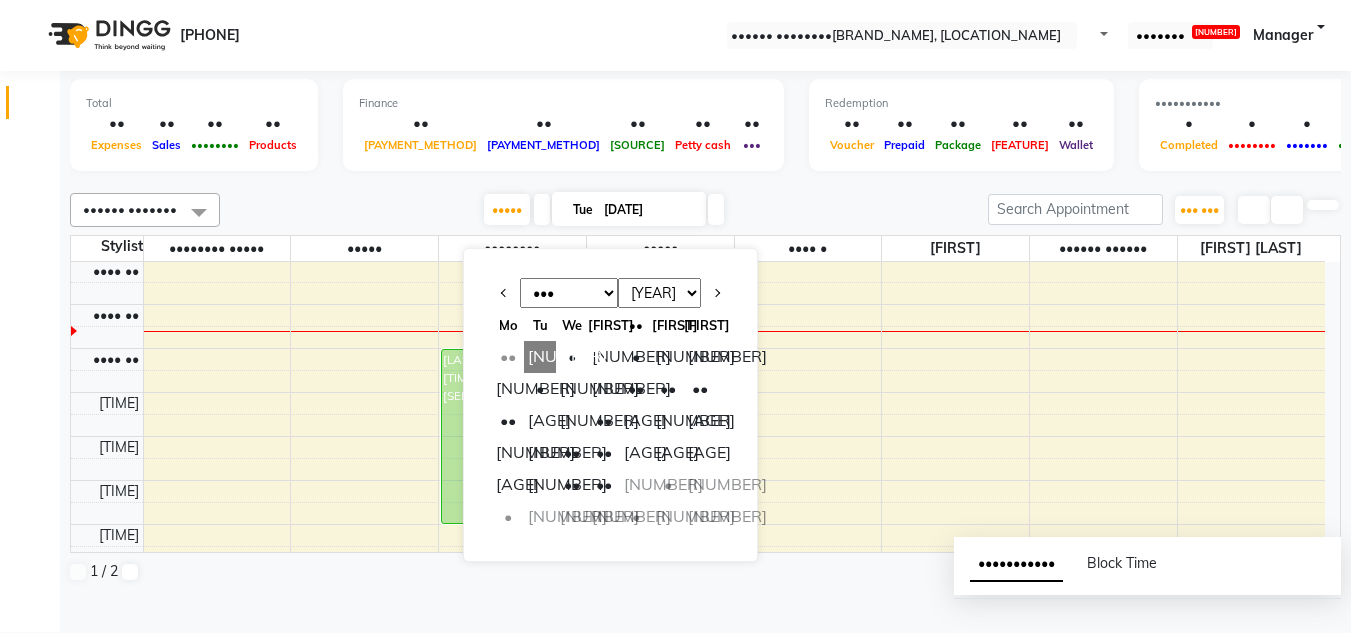 click at bounding box center [705, 181] 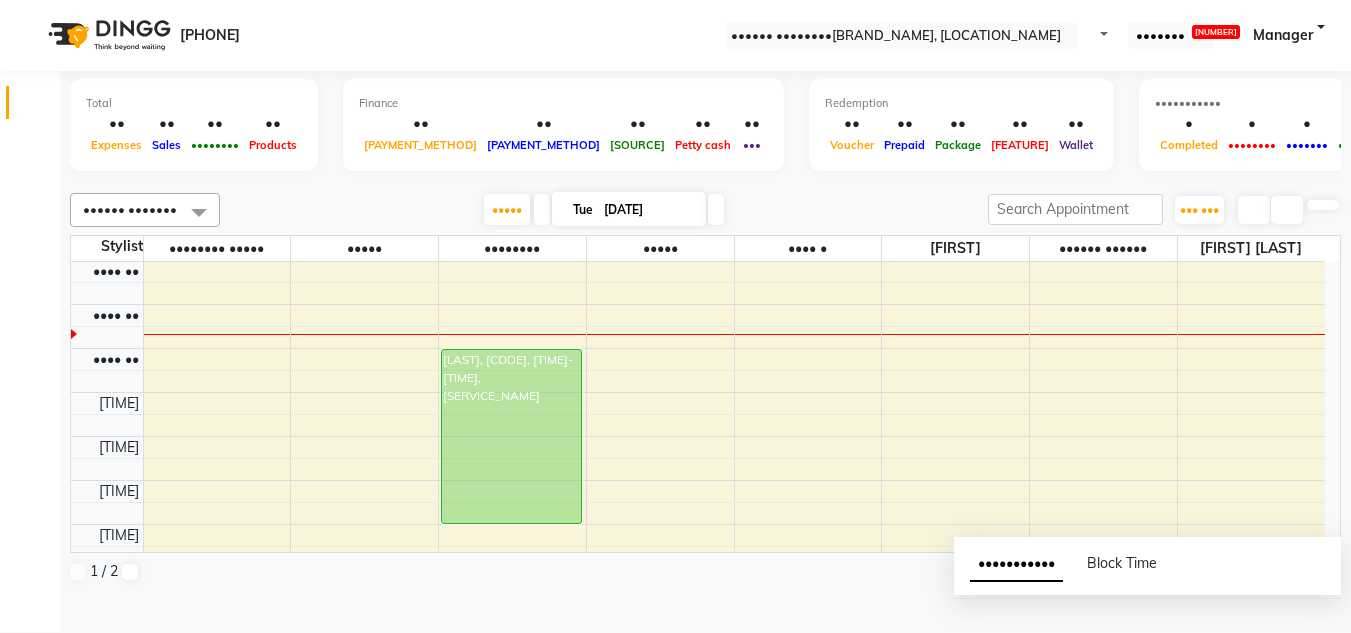 click at bounding box center [573, 209] 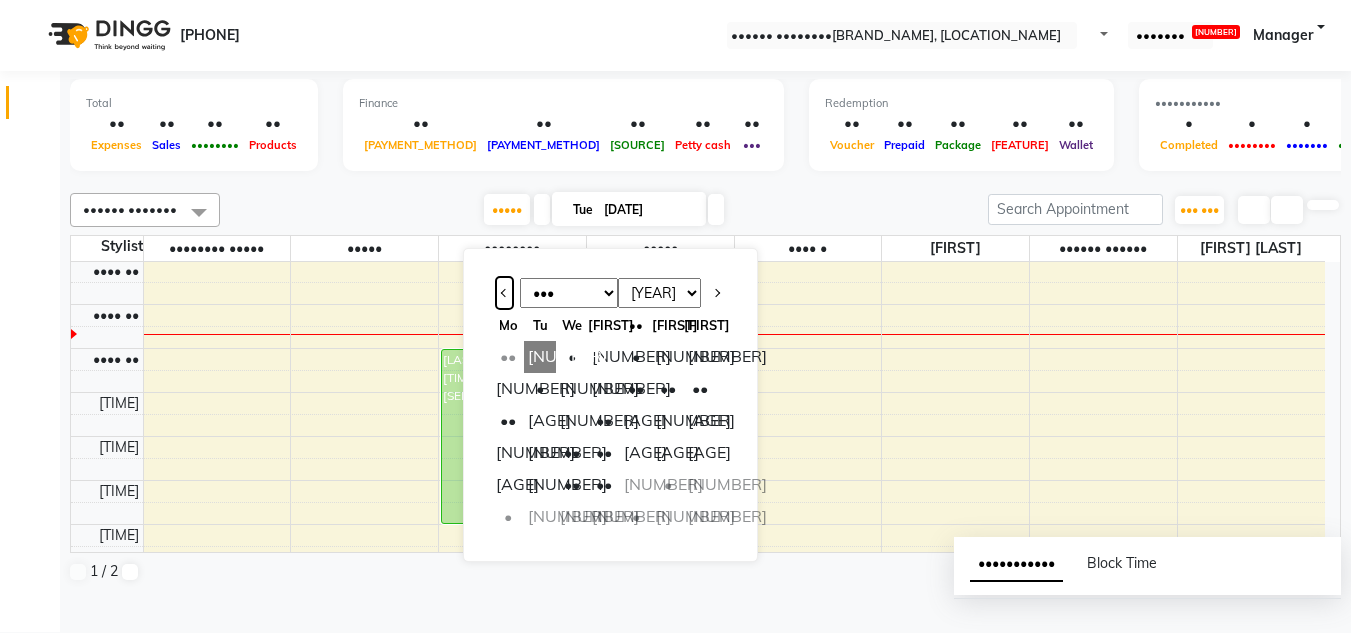 click at bounding box center [504, 293] 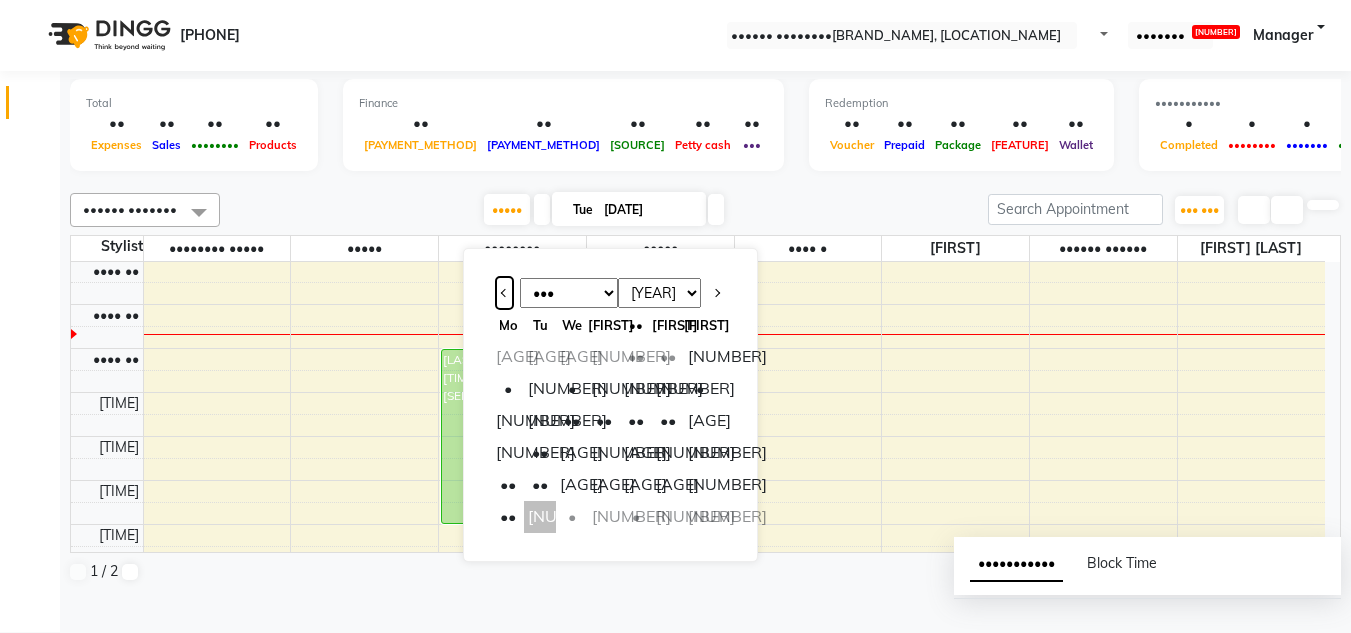 click at bounding box center [505, 293] 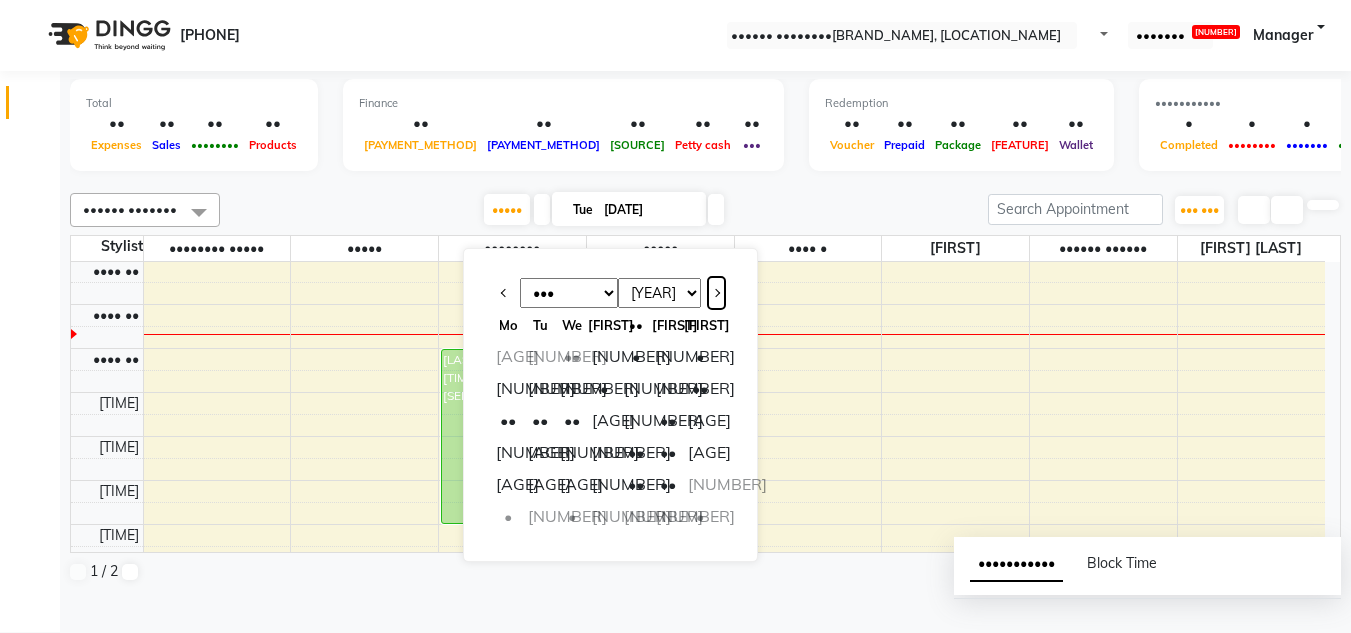 click at bounding box center [716, 293] 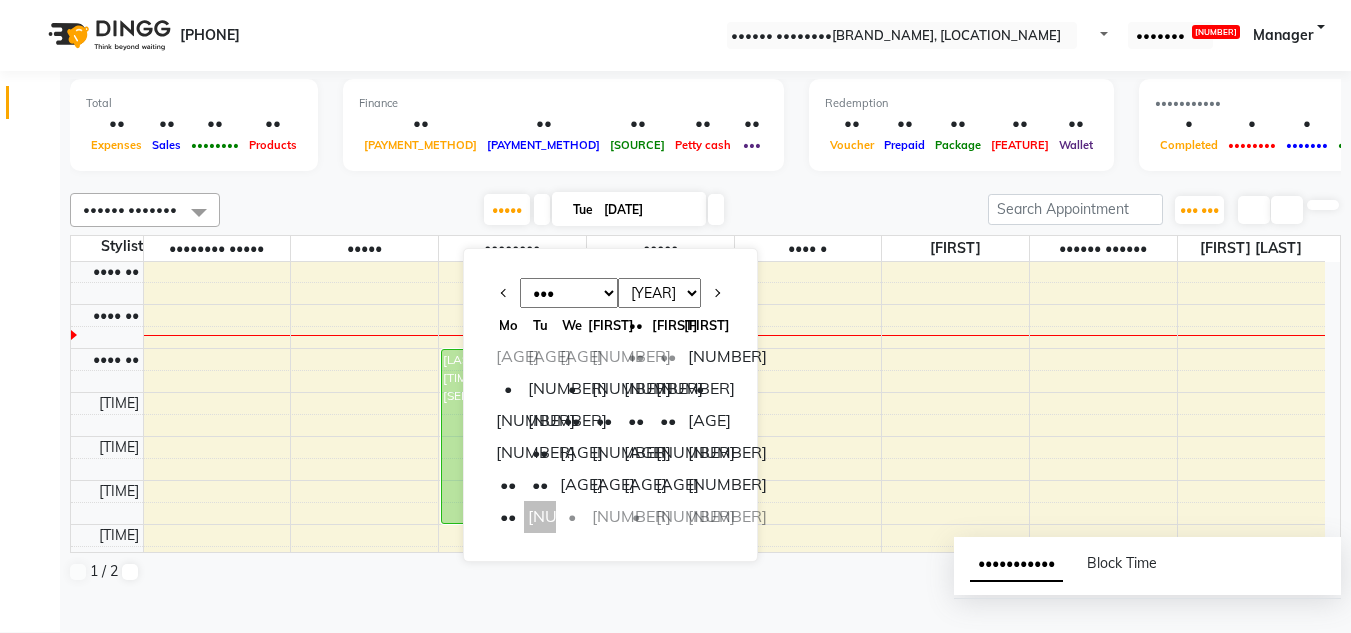 click on "•••••  ••• •••••••••• ••• ••• ••• ••• ••• ••• ••• ••• ••• ••• ••• ••• •••• •••• •••• •••• •••• •••• •••• •••• •••• •••• •••• •••• •••• •••• •••• •••• •••• •••• •••• •••• •••• •• •• •• •• •• •• ••  ••   ••   ••   ••   ••   ••   •   •   •   •   •   •   •   •   •   ••   ••   ••   ••   ••   ••   ••   ••   ••   ••   ••   ••   ••   ••   ••   ••   ••   ••   ••   ••   ••   •   •   •   •   •   •" at bounding box center [604, 210] 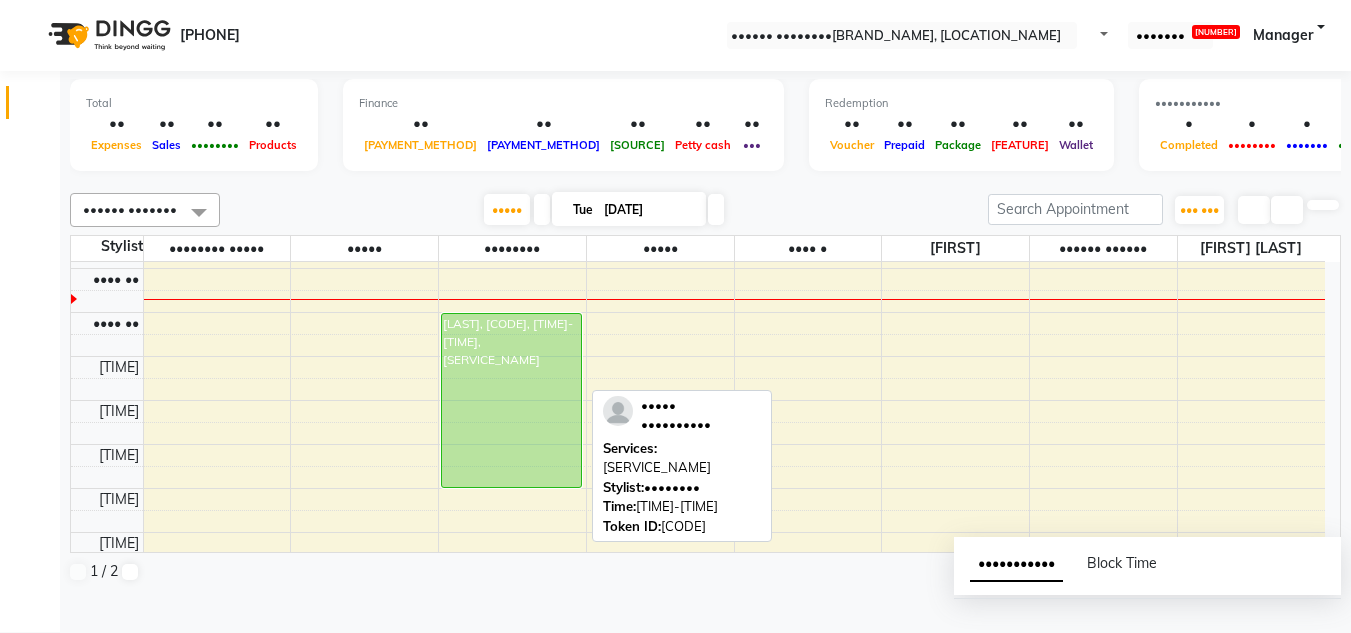 scroll, scrollTop: 629, scrollLeft: 0, axis: vertical 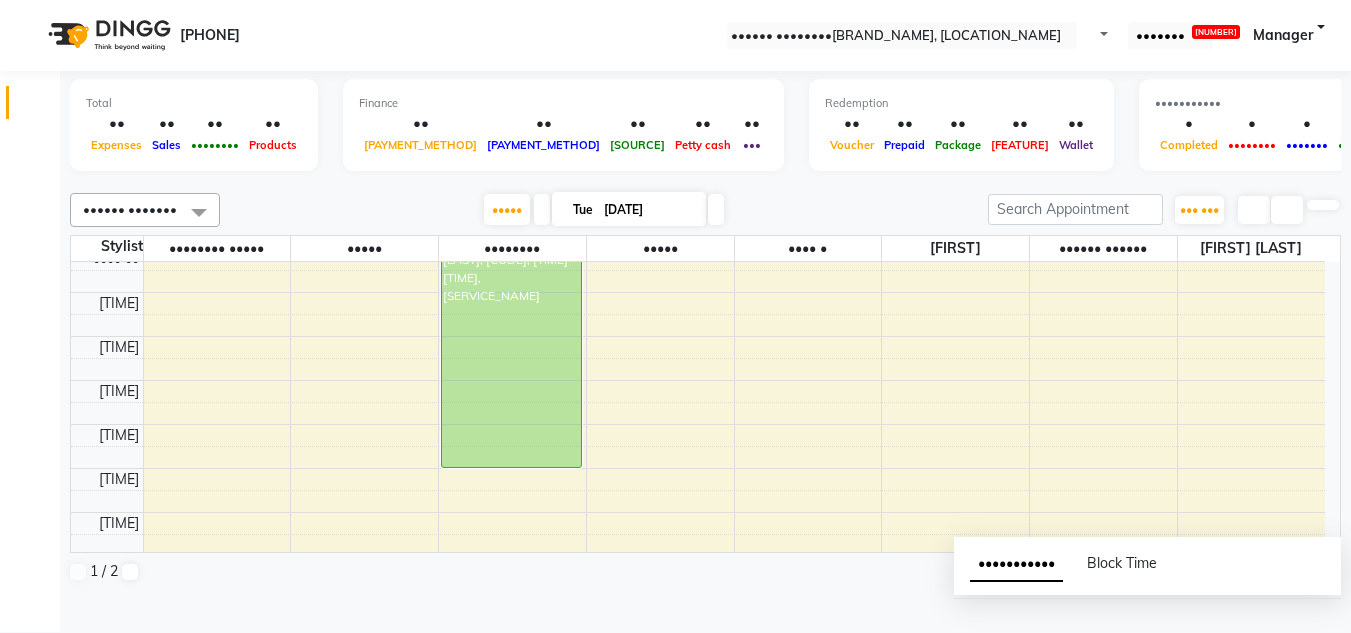 drag, startPoint x: 515, startPoint y: 452, endPoint x: 511, endPoint y: 470, distance: 18.439089 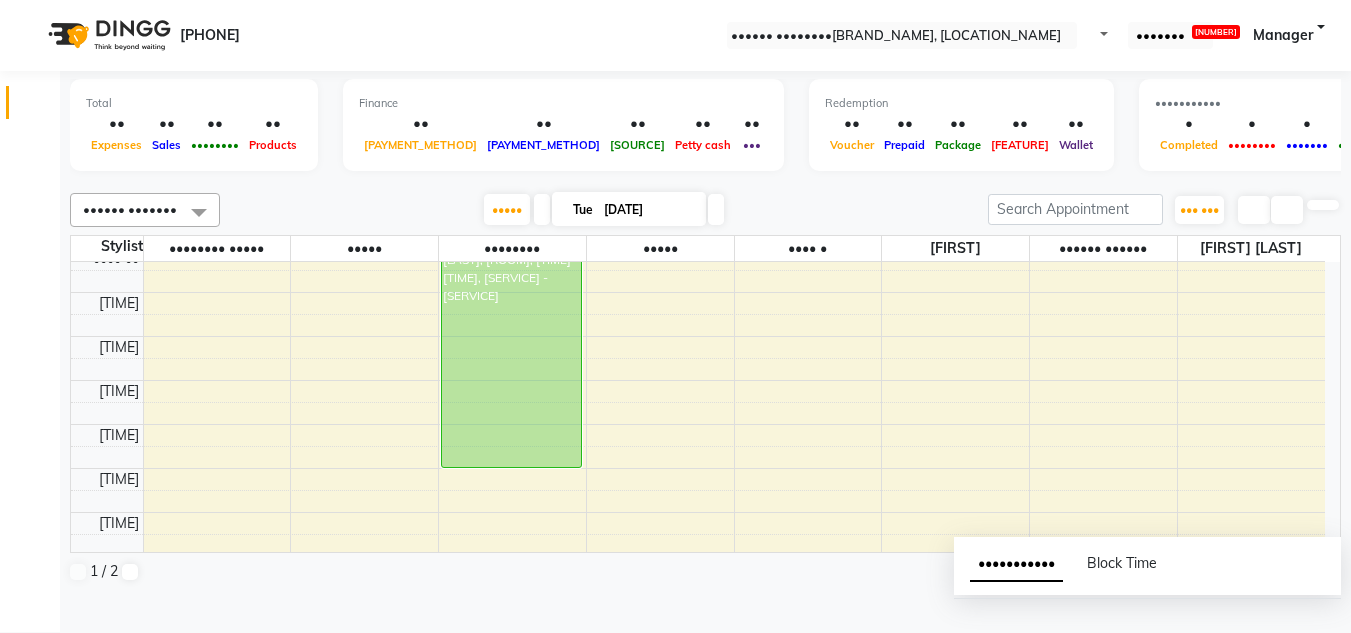 drag, startPoint x: 413, startPoint y: 220, endPoint x: 390, endPoint y: 225, distance: 23.537205 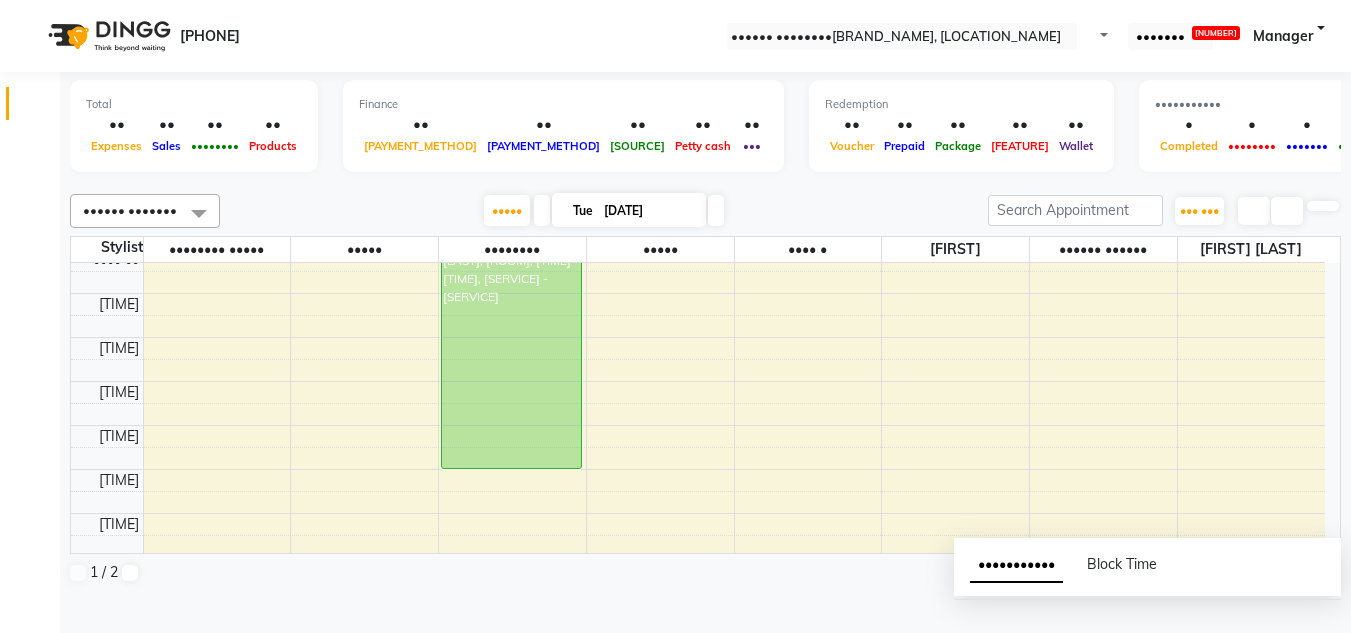 click on "Tue [DATE]" at bounding box center (629, 210) 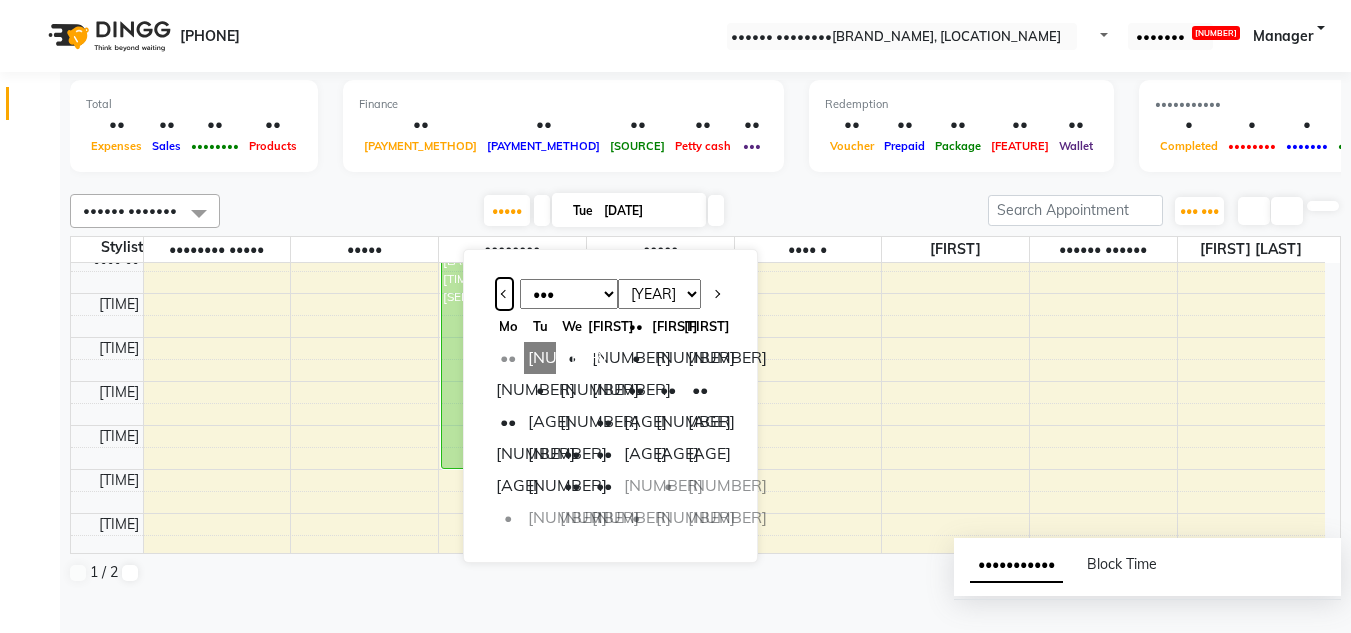click at bounding box center (504, 294) 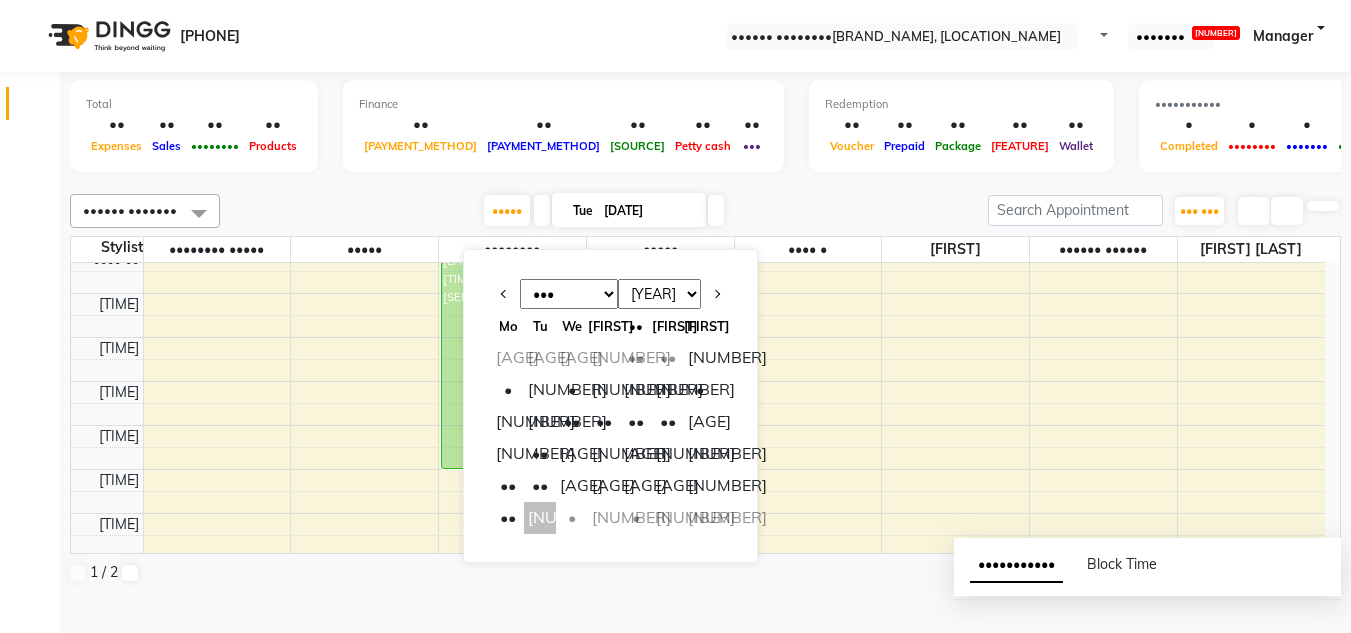 click on "•••••  ••• •••••••••• ••• ••• ••• ••• ••• ••• ••• ••• ••• ••• ••• ••• •••• •••• •••• •••• •••• •••• •••• •••• •••• •••• •••• •••• •••• •••• •••• •••• •••• •••• •••• •••• •••• •• •• •• •• •• •• ••  ••   ••   ••   ••   ••   ••   •   •   •   •   •   •   •   •   •   ••   ••   ••   ••   ••   ••   ••   ••   ••   ••   ••   ••   ••   ••   ••   ••   ••   ••   ••   ••   ••   •   •   •   •   •   •" at bounding box center [604, 211] 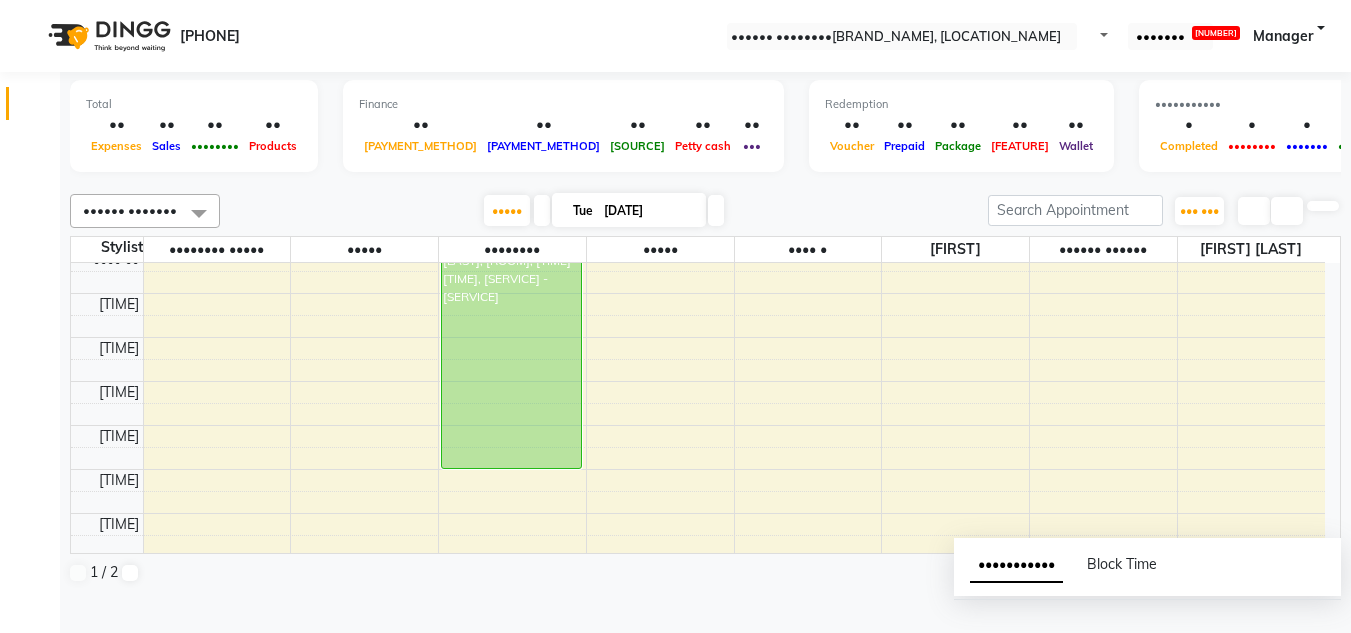 scroll, scrollTop: 1, scrollLeft: 0, axis: vertical 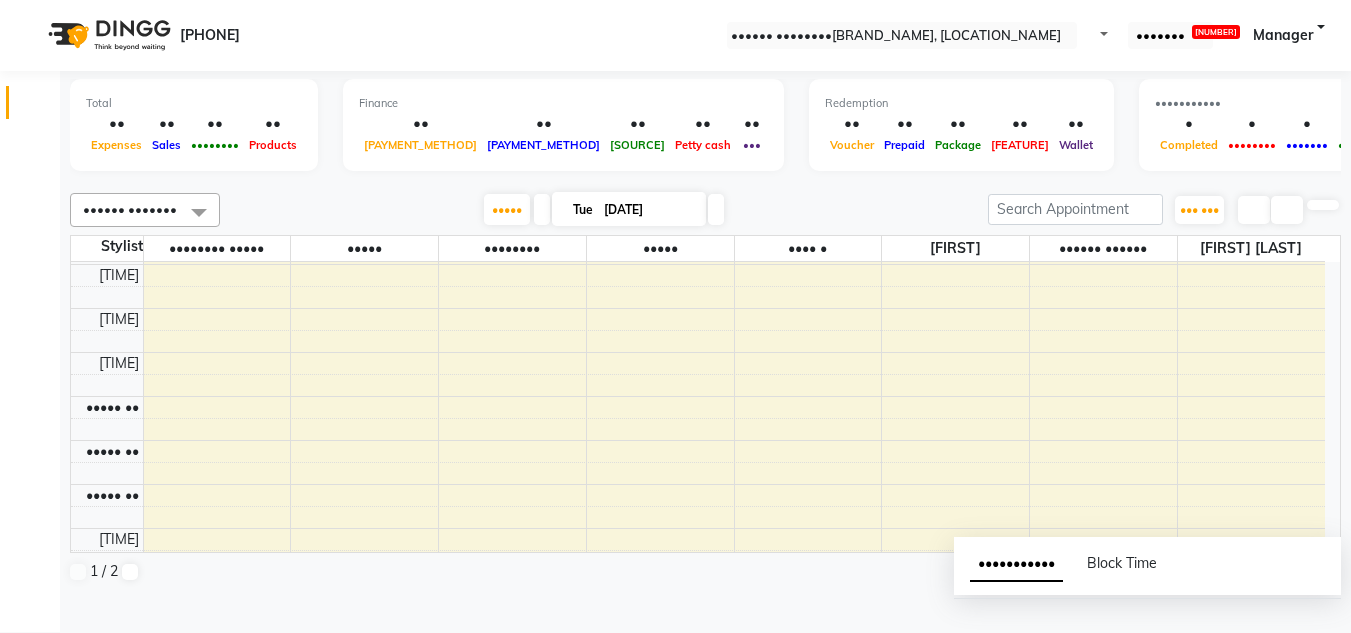 click at bounding box center (716, 209) 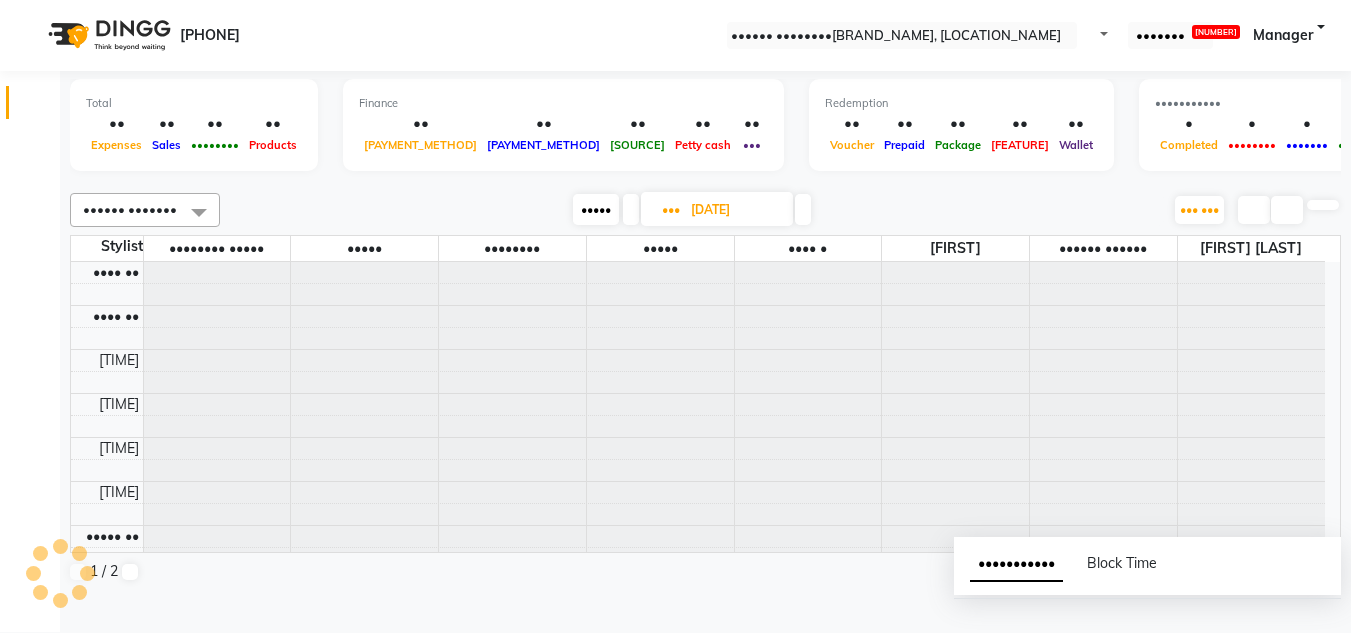 scroll, scrollTop: 0, scrollLeft: 0, axis: both 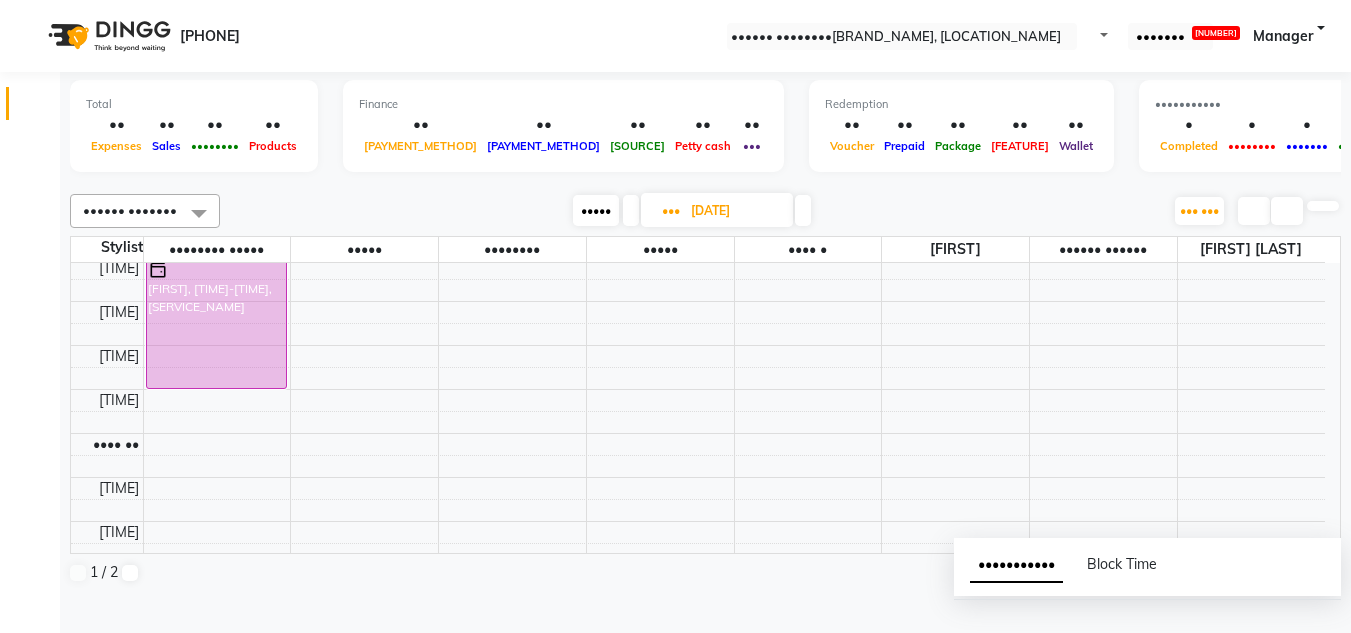 click at bounding box center (803, 210) 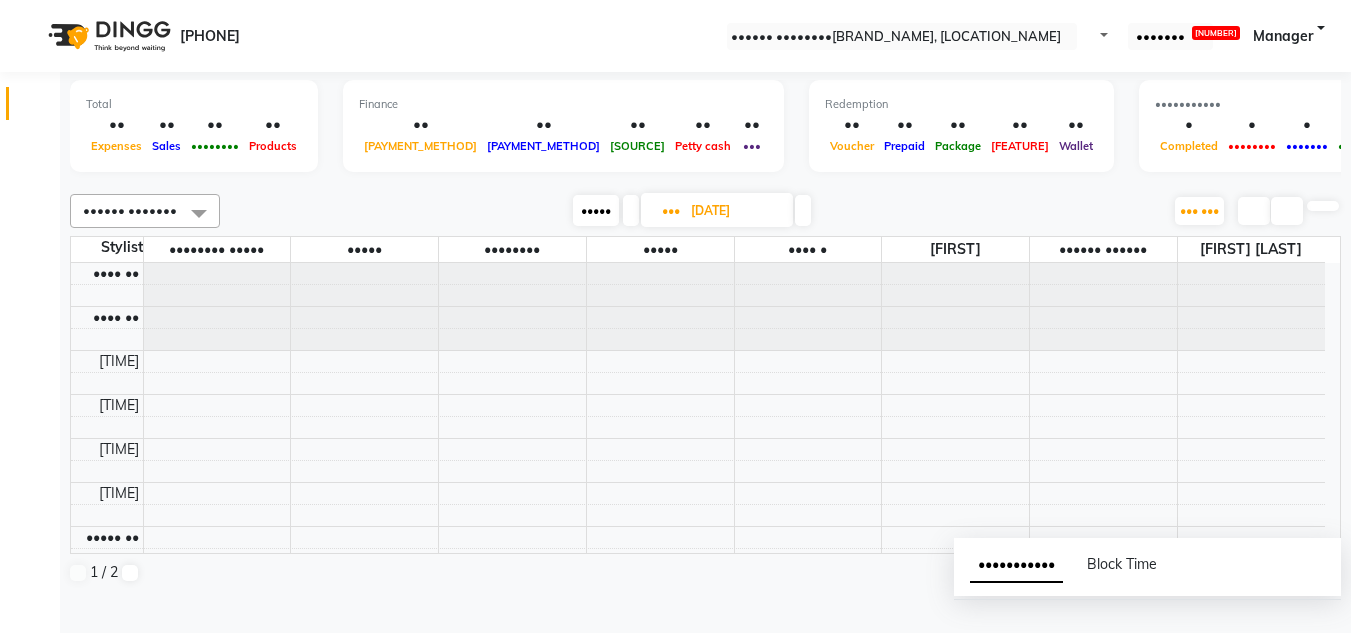 scroll, scrollTop: 600, scrollLeft: 0, axis: vertical 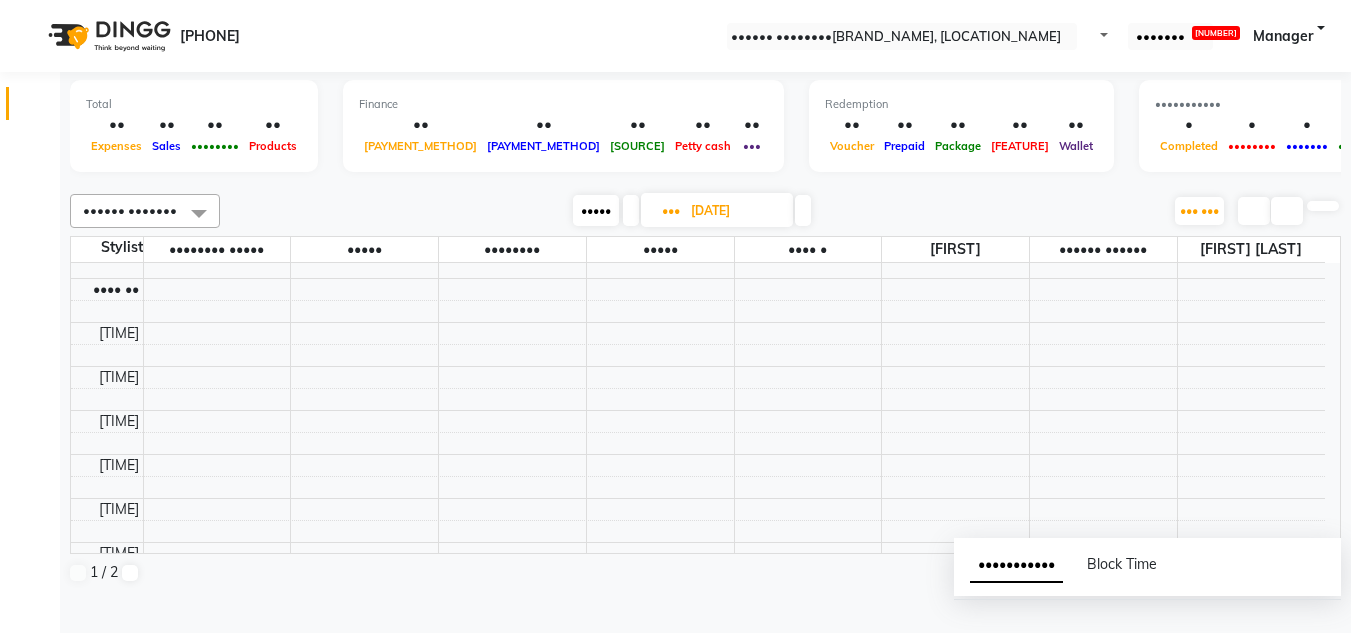click on "•••••" at bounding box center (596, 210) 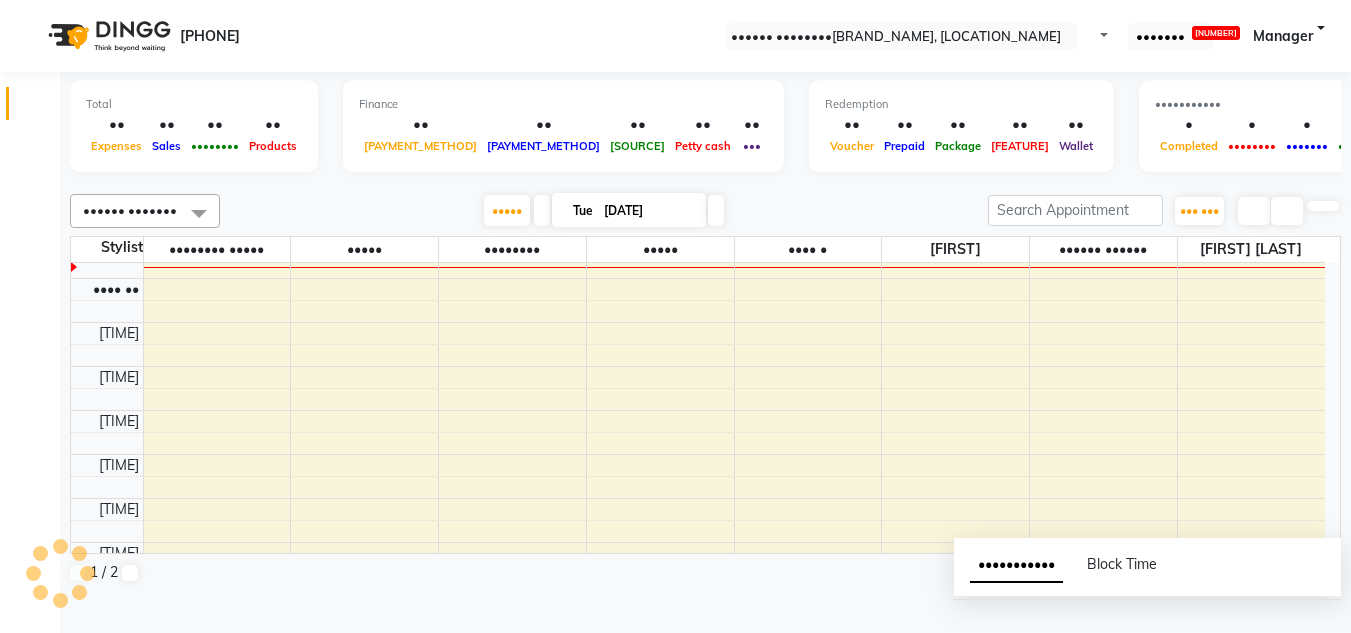 scroll, scrollTop: 529, scrollLeft: 0, axis: vertical 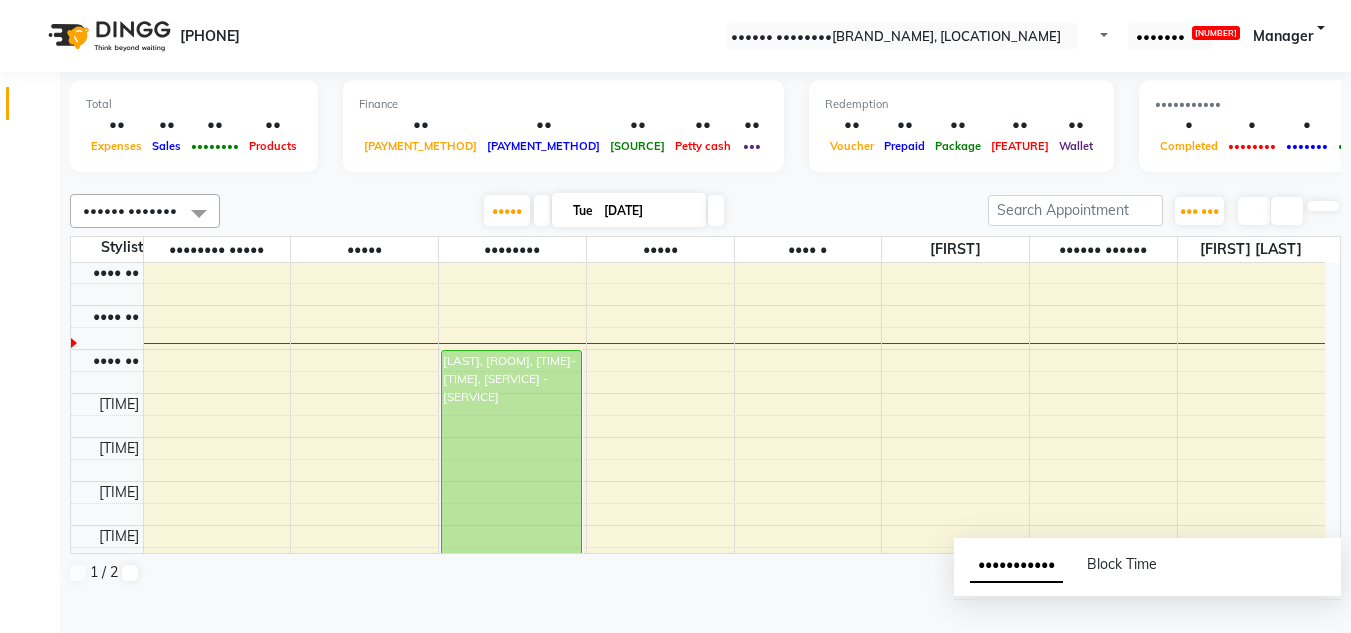 click on "[DATE]" at bounding box center [648, 211] 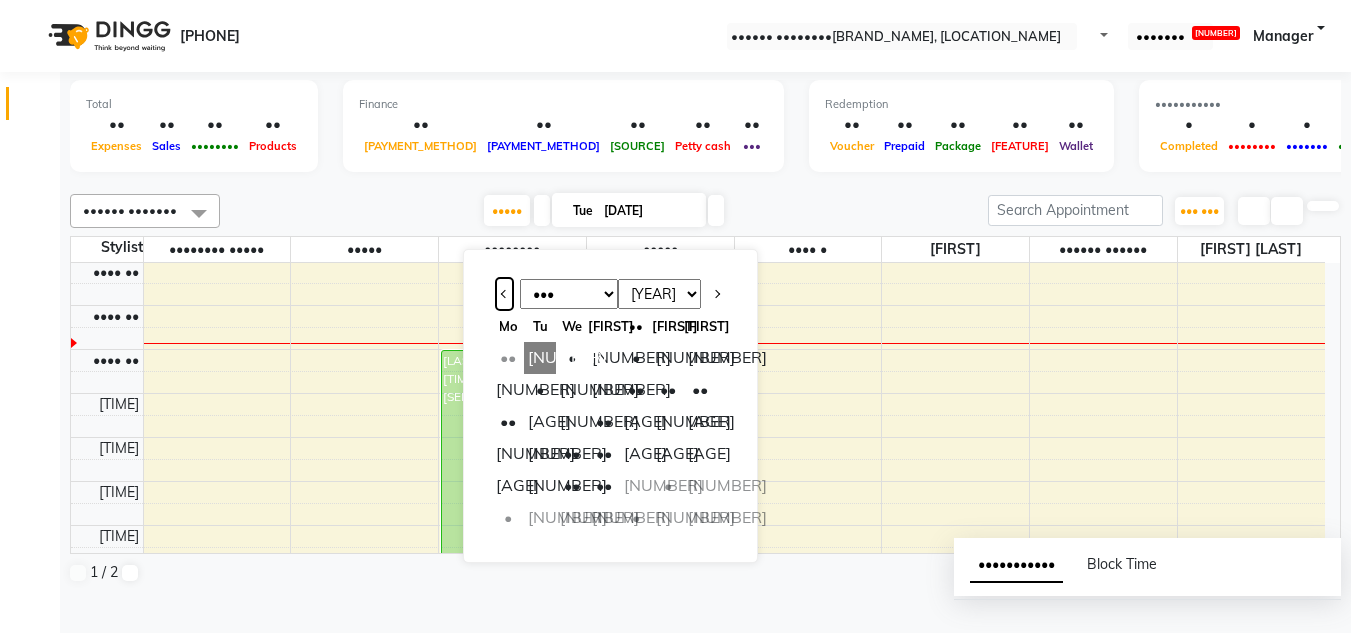 click at bounding box center (505, 294) 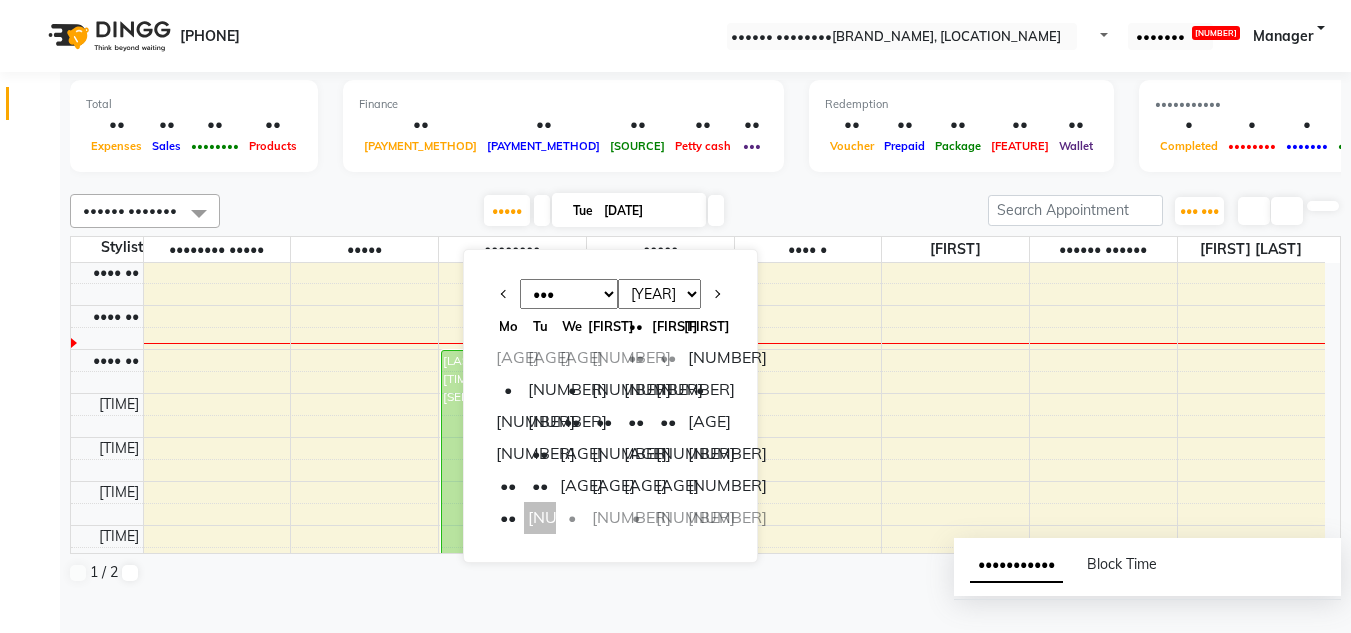 click at bounding box center [705, 182] 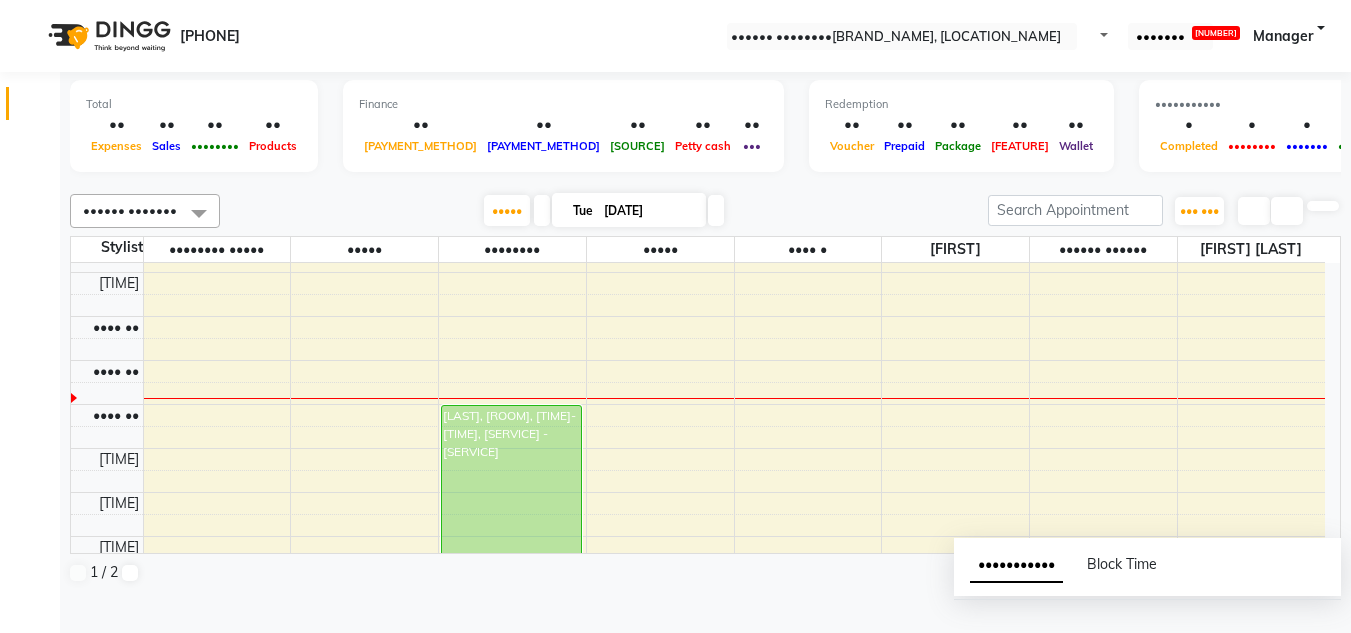 scroll, scrollTop: 429, scrollLeft: 0, axis: vertical 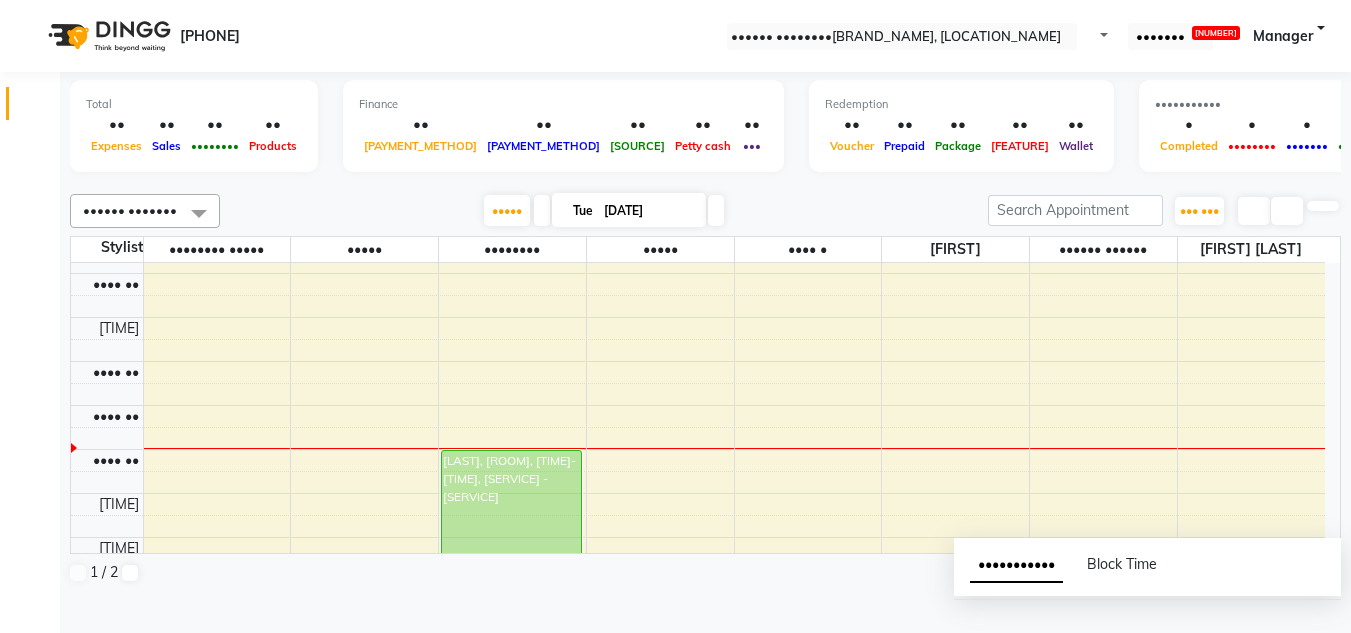 click at bounding box center (542, 210) 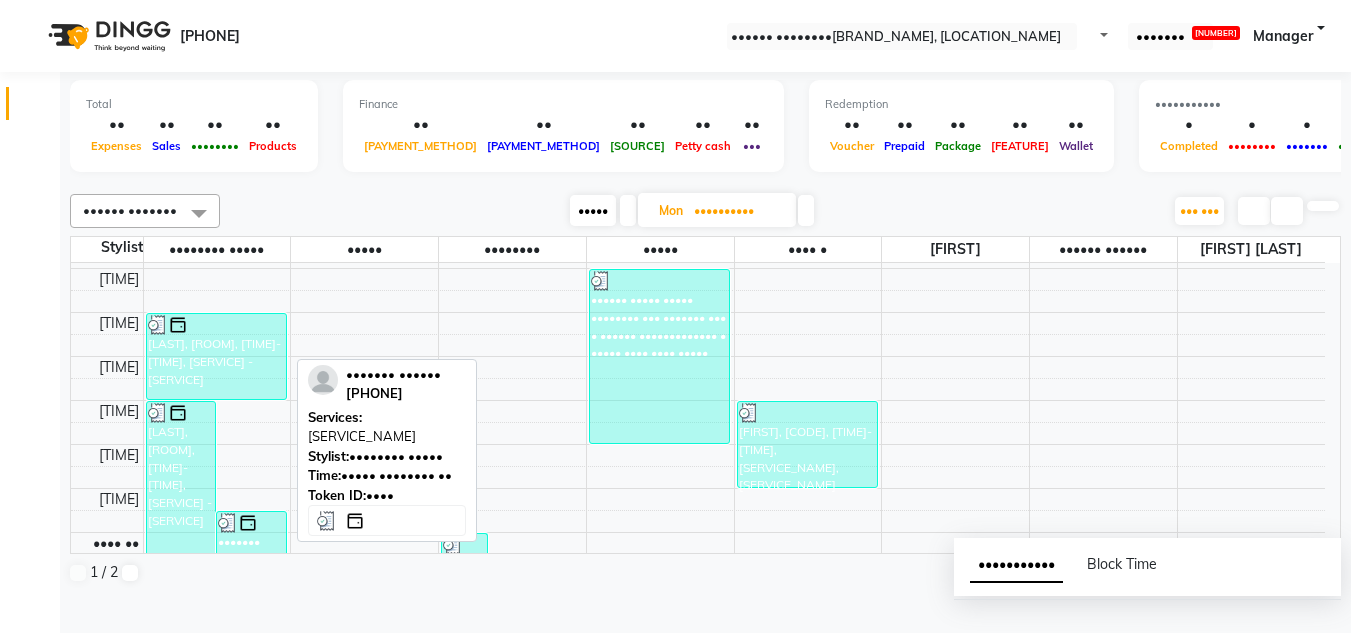 scroll, scrollTop: 653, scrollLeft: 0, axis: vertical 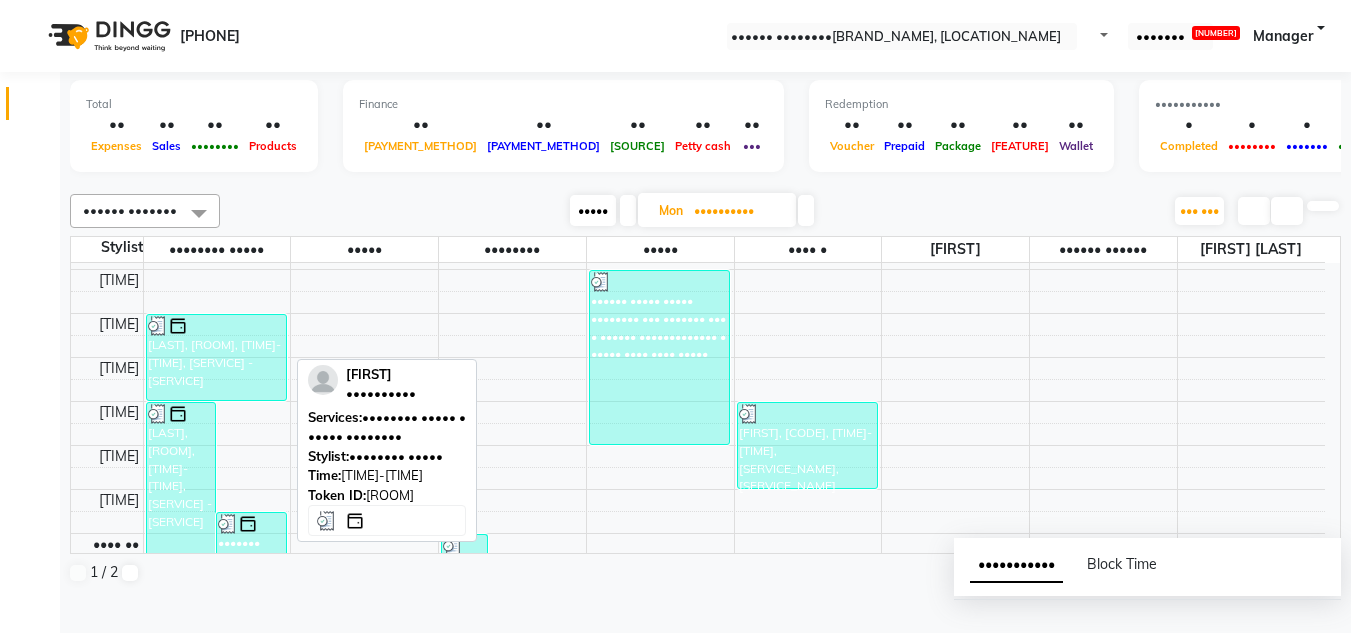 click on "[LAST], [ROOM], [TIME]-[TIME], [SERVICE] - [SERVICE]" at bounding box center (181, 511) 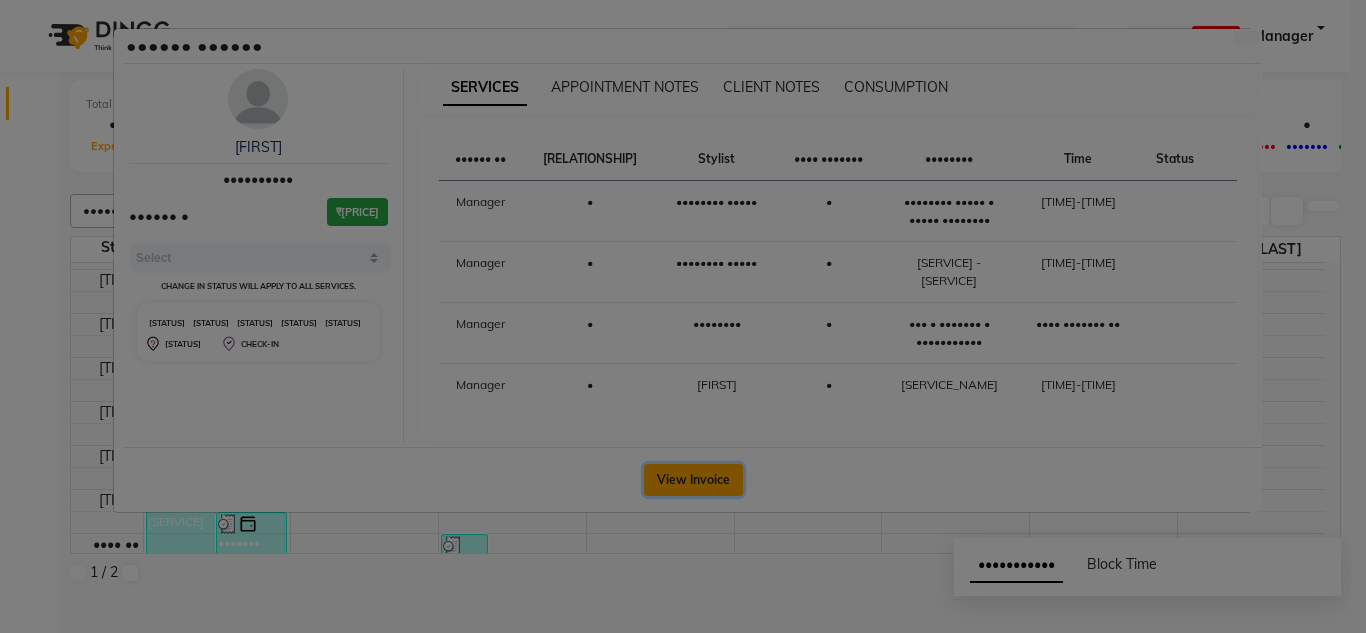 click on "View Invoice" at bounding box center [693, 480] 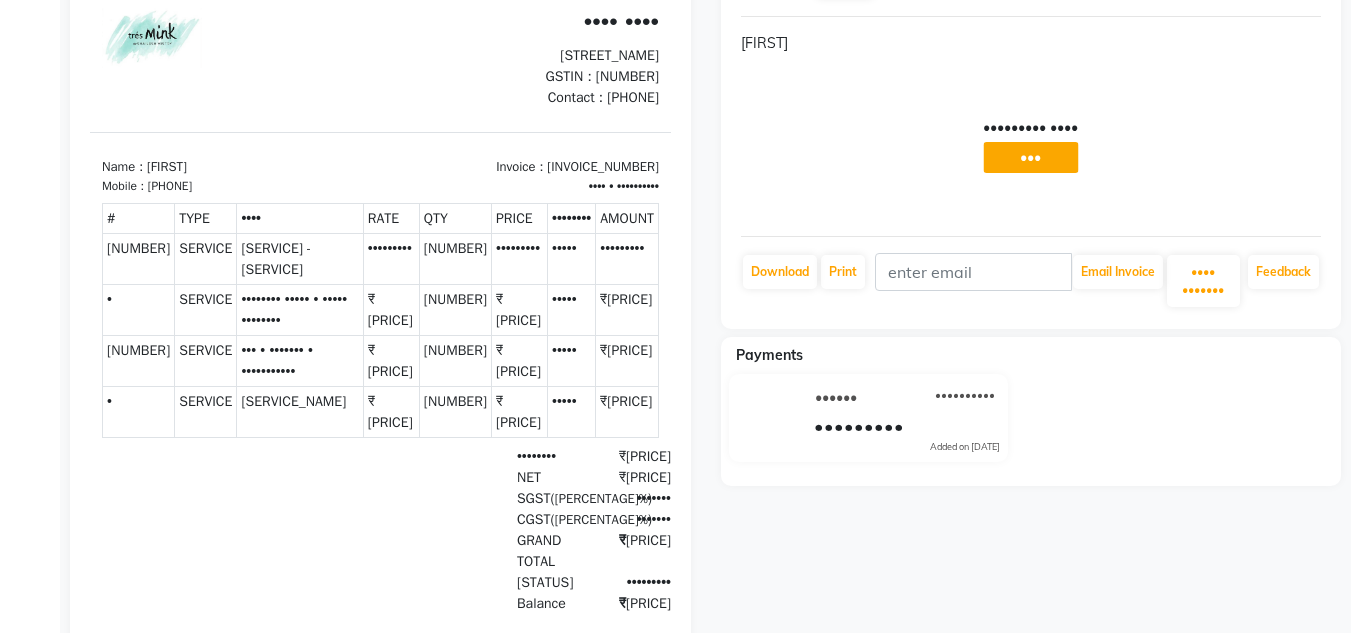 scroll, scrollTop: 0, scrollLeft: 0, axis: both 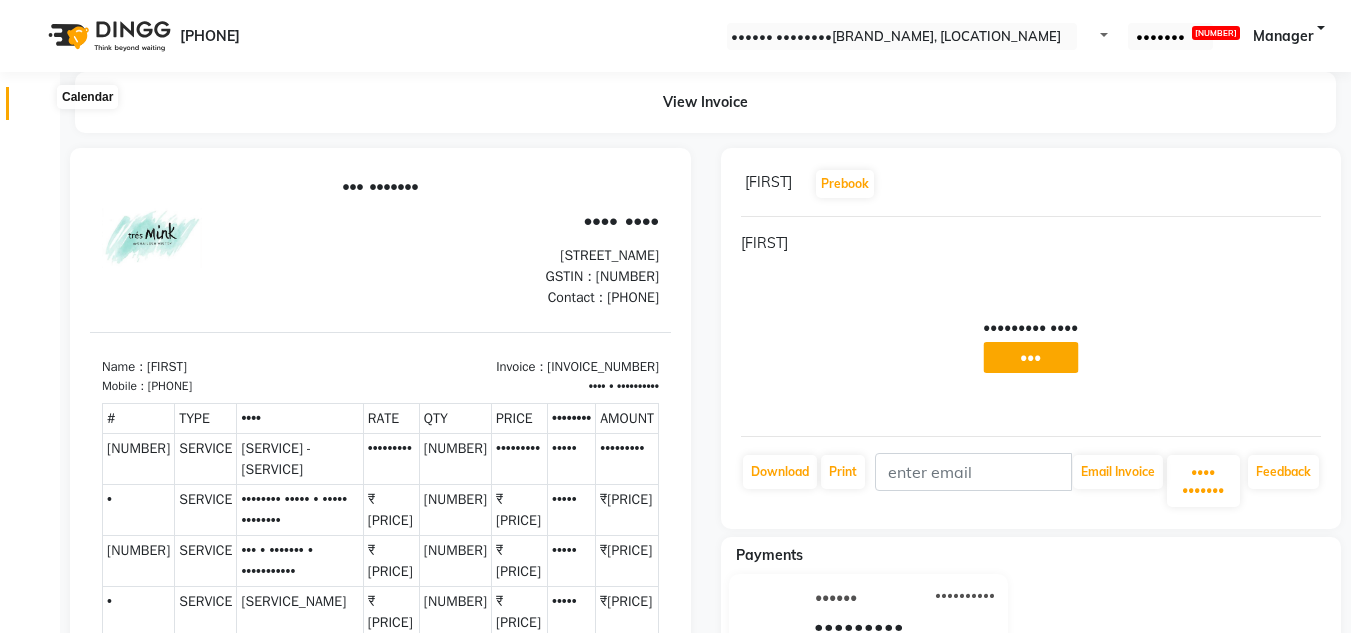 click at bounding box center (37, 108) 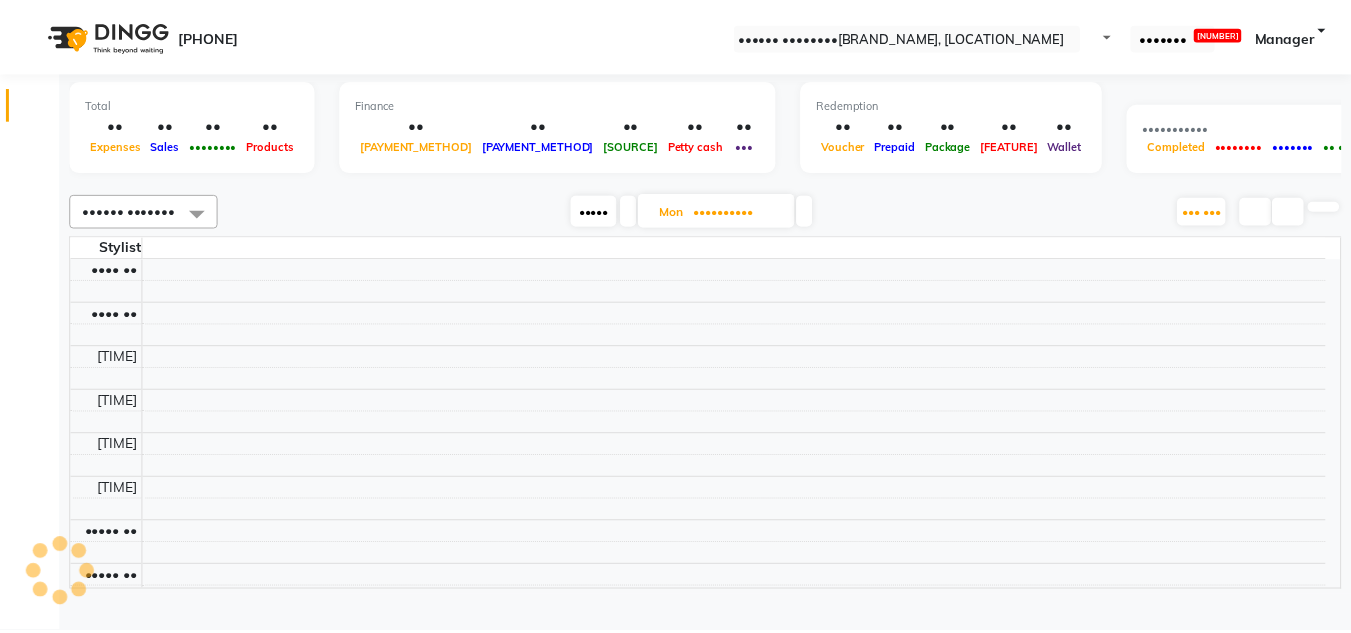 scroll, scrollTop: 0, scrollLeft: 0, axis: both 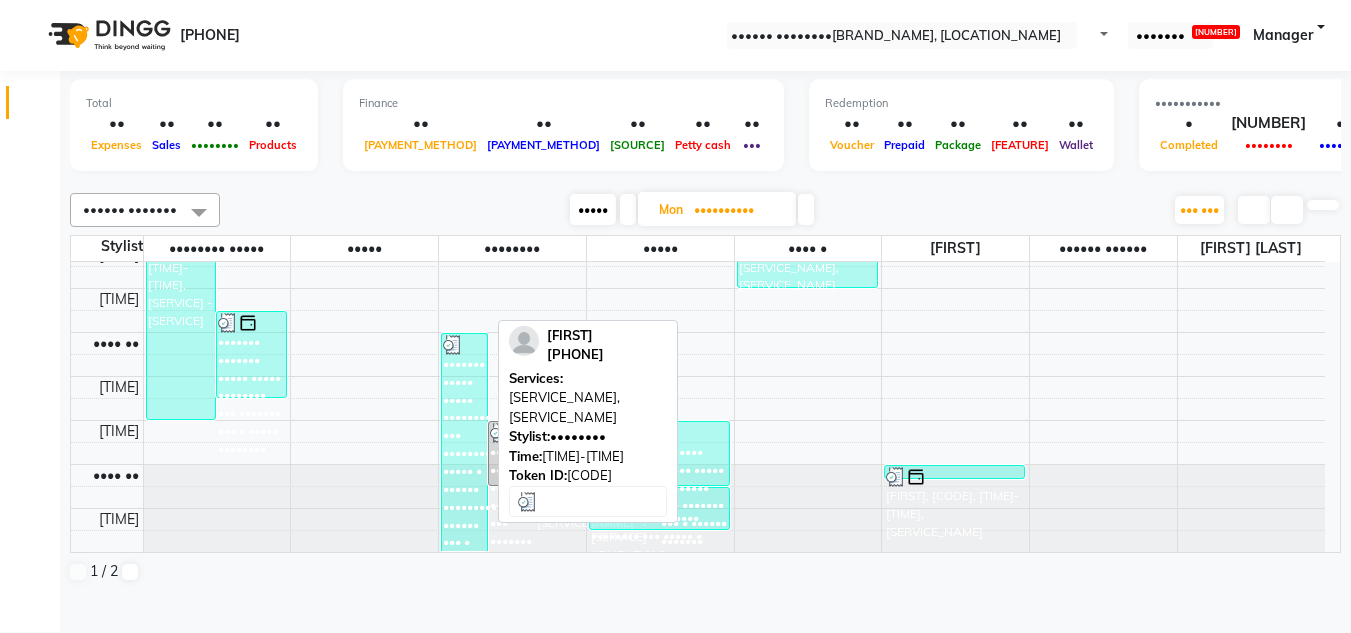 click on "••••••• ••••• ••••• •••••••• ••• •••••••• ••••• • •••••• ••••••••••• •••••• ••• • •••••• •••••••• •••••" at bounding box center [181, 310] 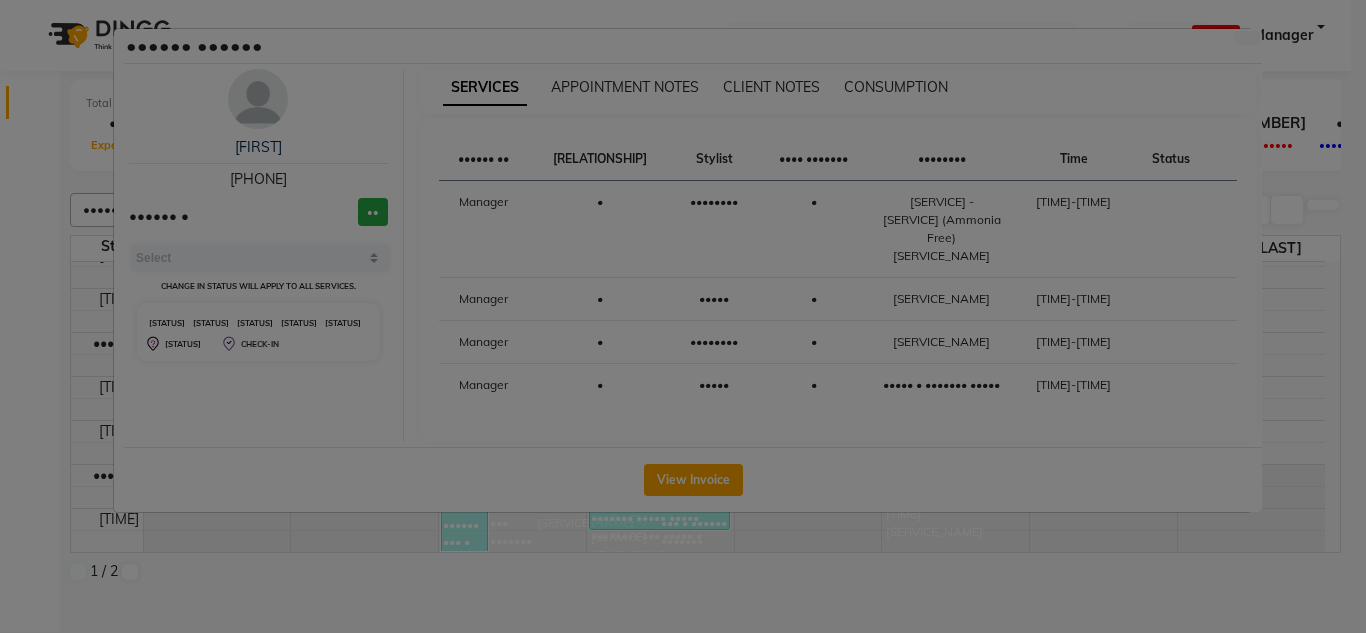 click at bounding box center (258, 99) 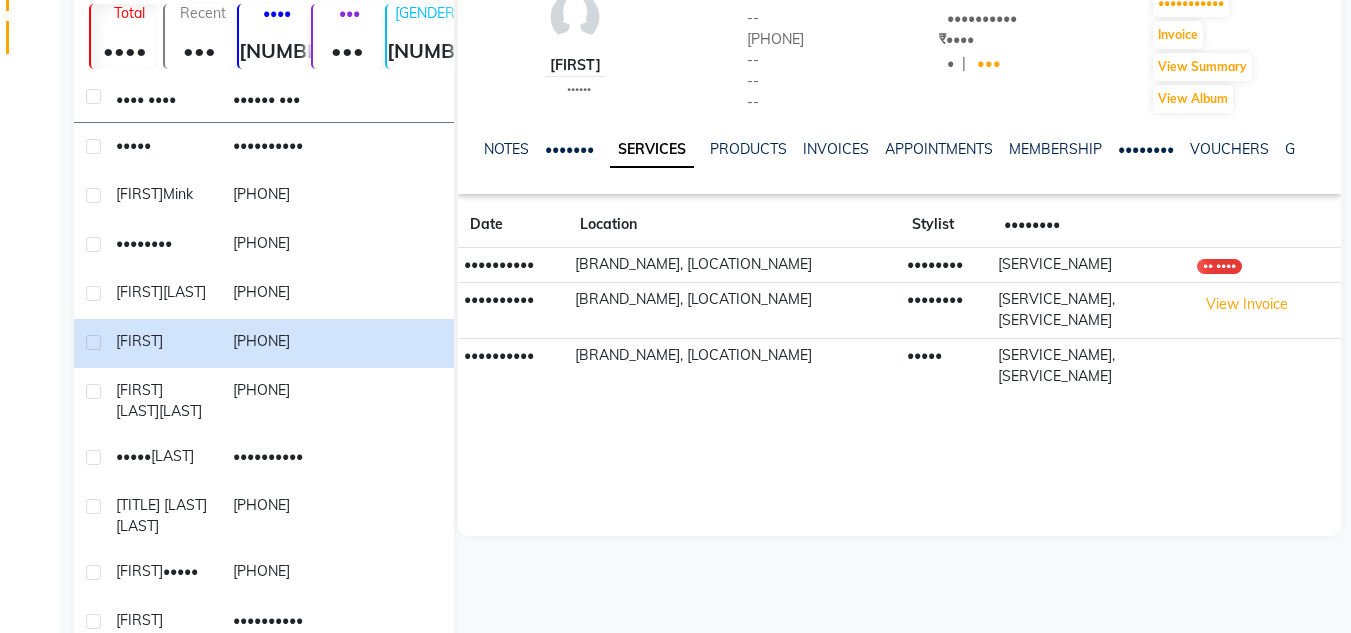 scroll, scrollTop: 0, scrollLeft: 0, axis: both 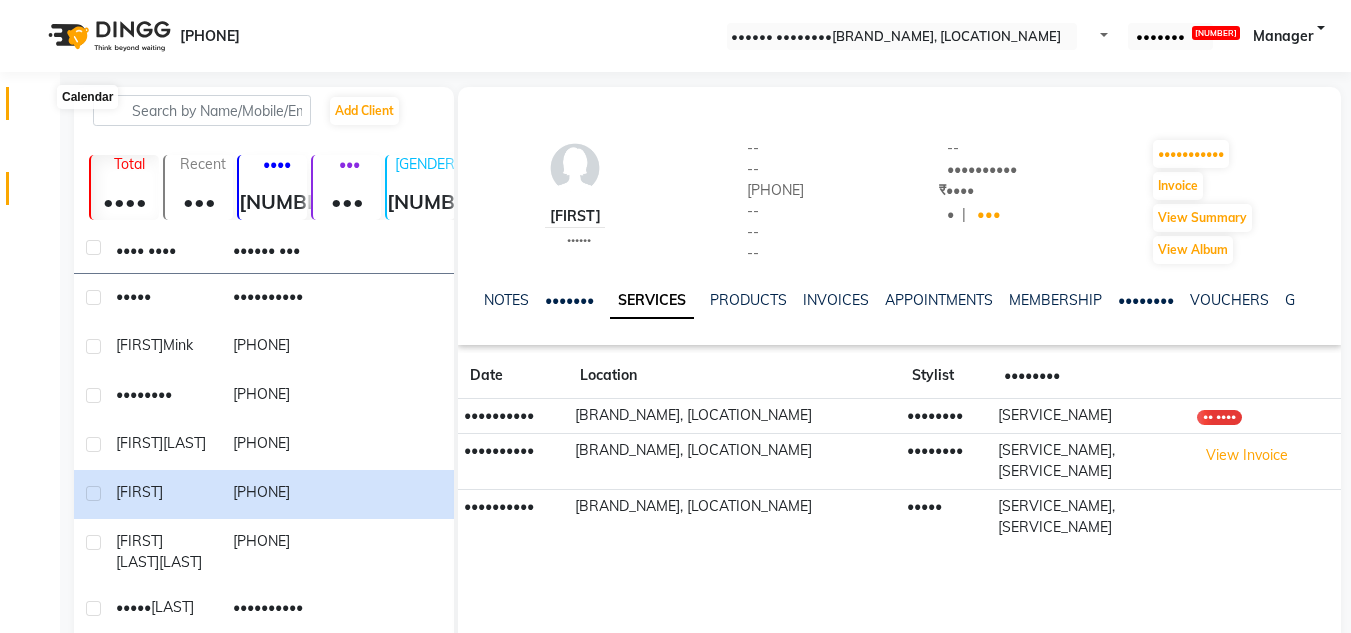click at bounding box center (38, 108) 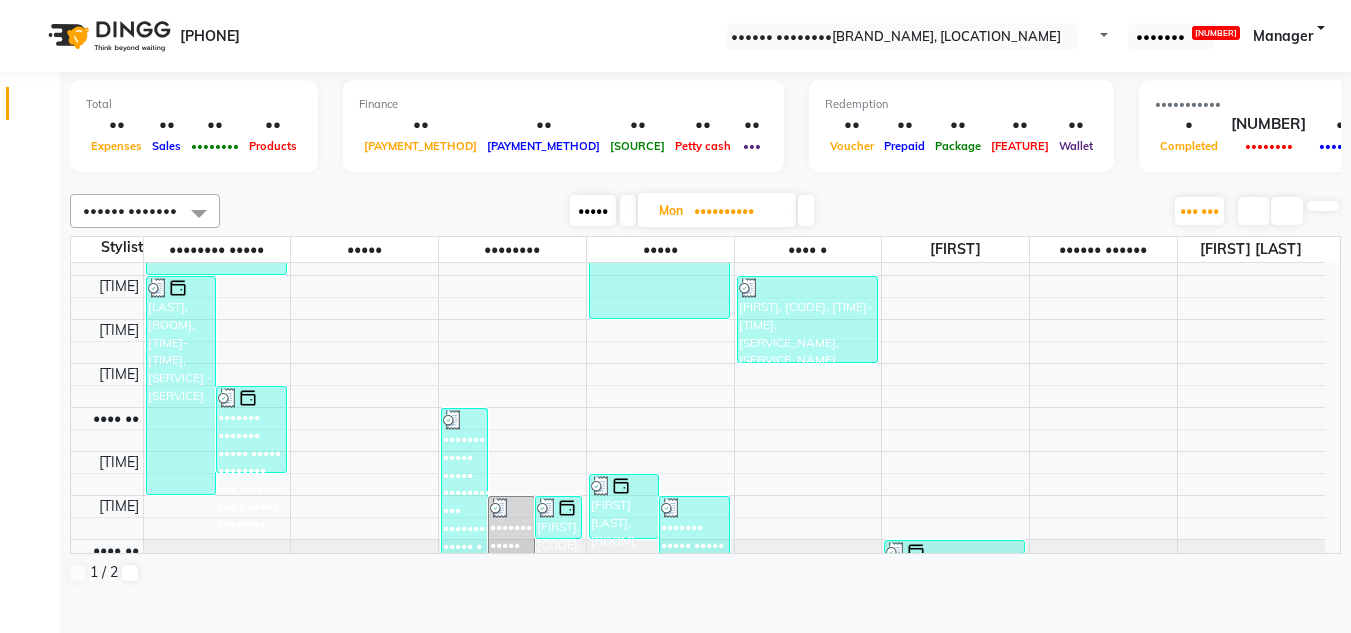 scroll, scrollTop: 853, scrollLeft: 0, axis: vertical 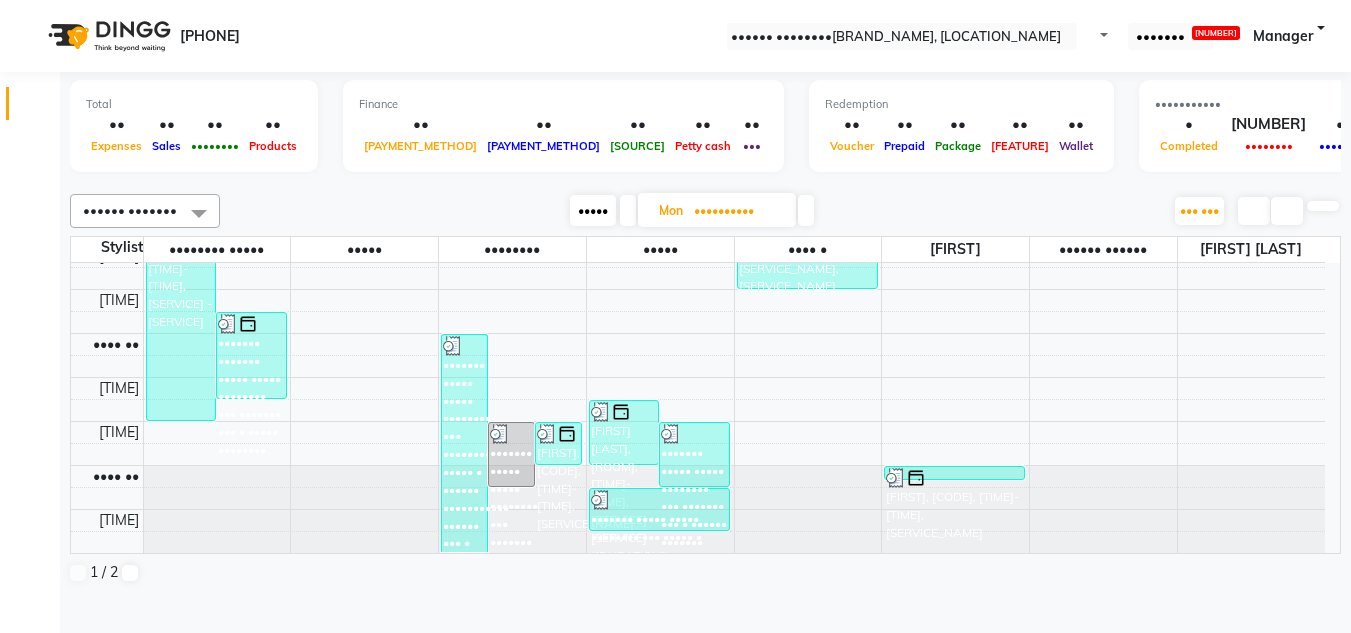 click on "•••••" at bounding box center (593, 210) 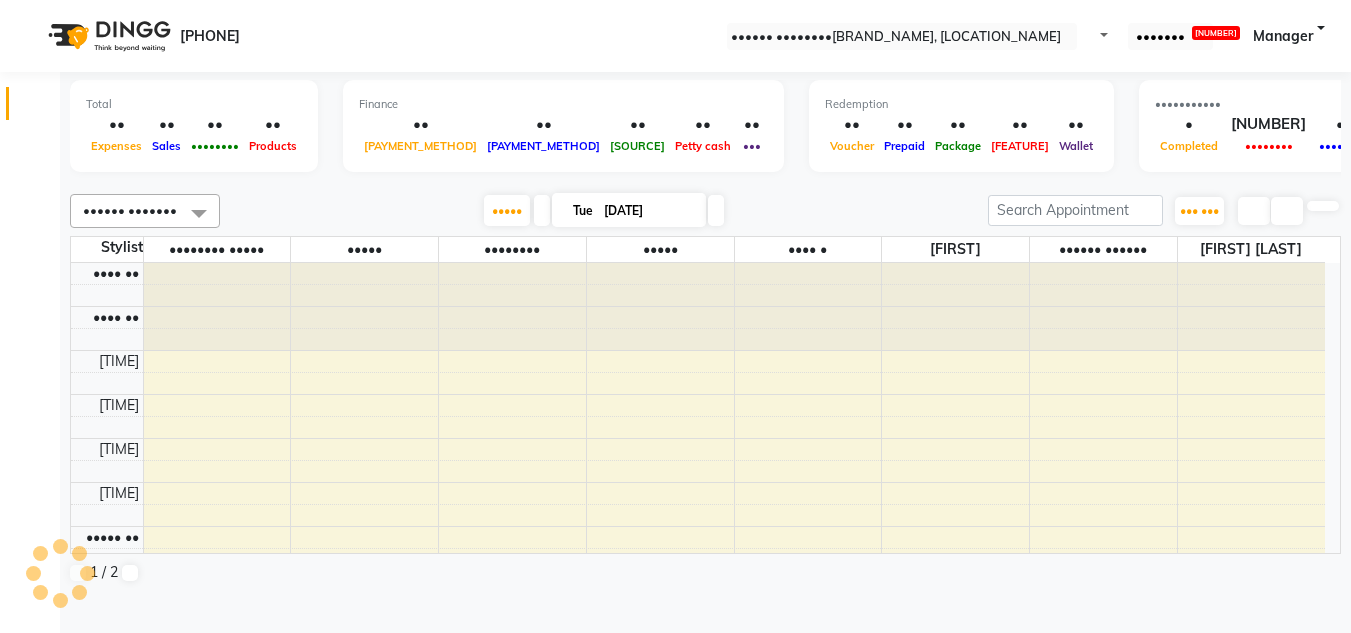 scroll, scrollTop: 529, scrollLeft: 0, axis: vertical 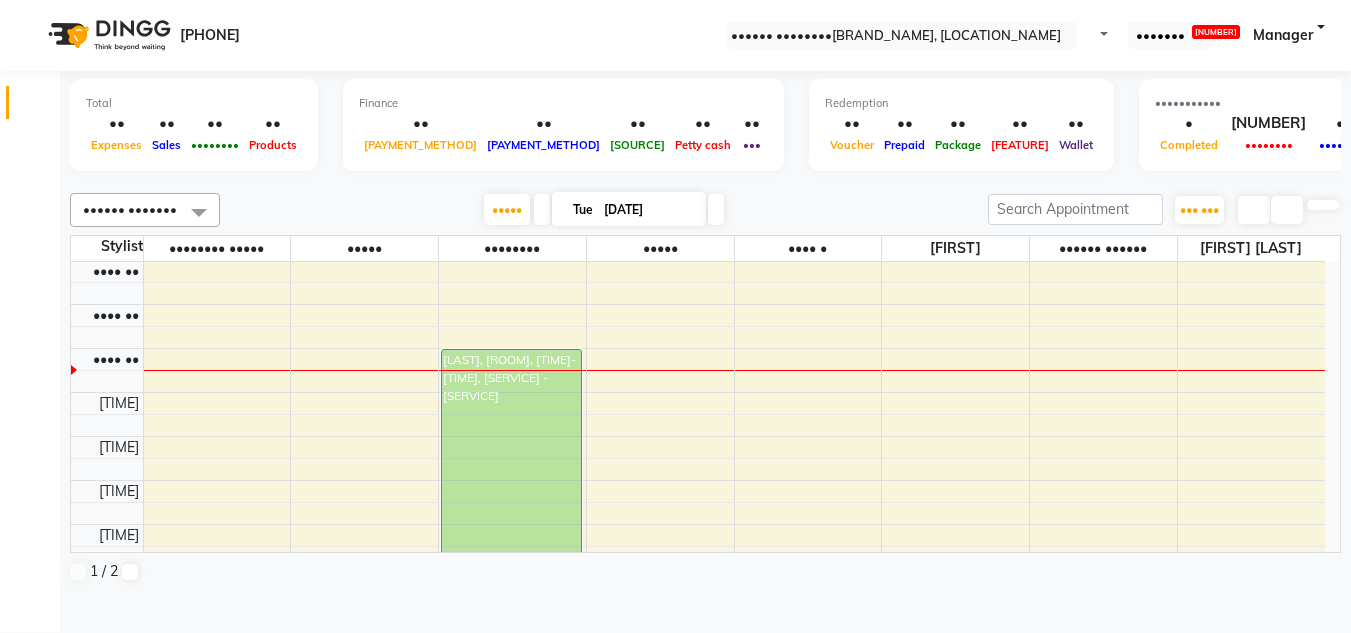 click on "Start Service" at bounding box center (50, 666) 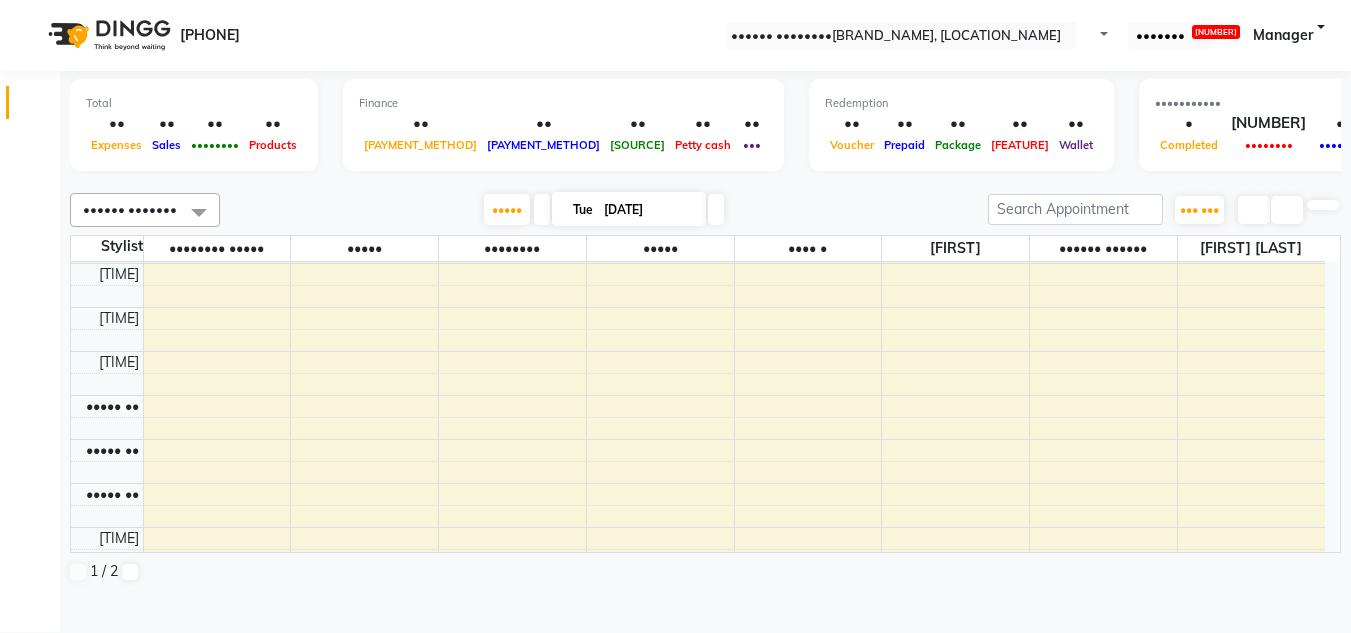 scroll, scrollTop: 0, scrollLeft: 0, axis: both 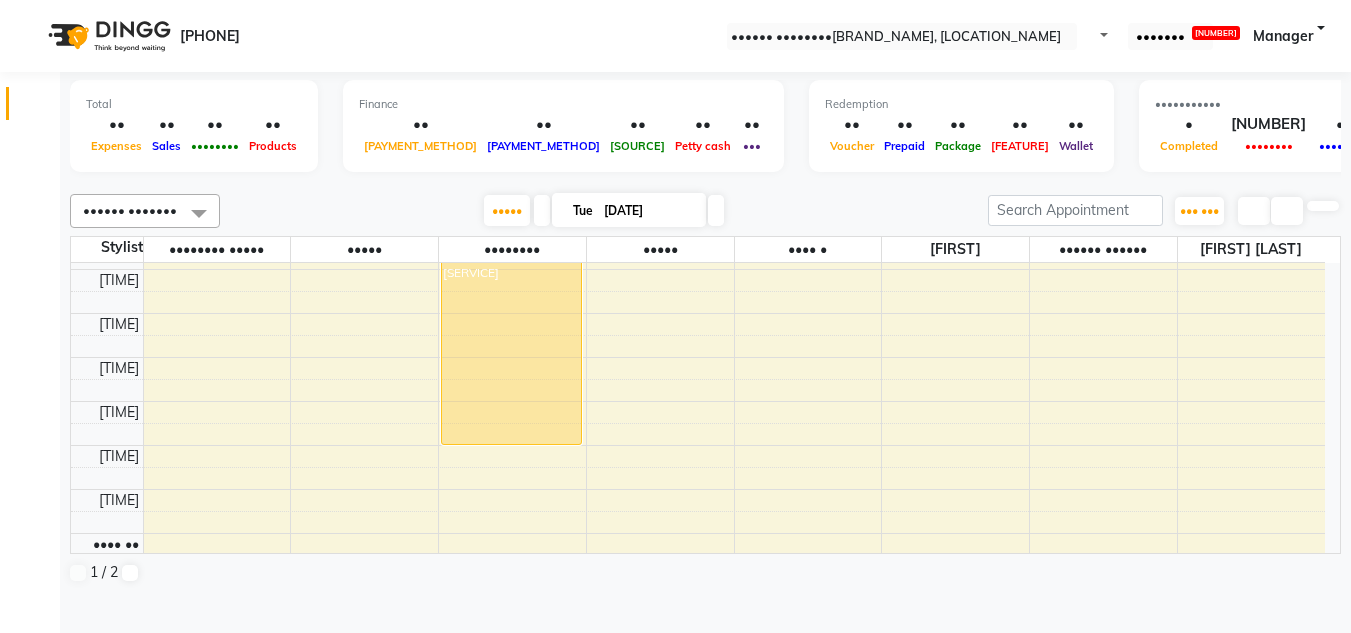 click on "8:00 AM 8:30 AM 9:00 AM 9:30 AM 10:00 AM 10:30 AM 11:00 AM 11:30 AM 12:00 PM 12:30 PM 1:00 PM 1:30 PM 2:00 PM 2:30 PM 3:00 PM 3:30 PM 4:00 PM 4:30 PM 5:00 PM 5:30 PM 6:00 PM 6:30 PM 7:00 PM 7:30 PM 8:00 PM 8:30 PM    [LAST], [ROOM], [TIME]-[TIME], [SERVICE] - [SERVICE]" at bounding box center [698, 181] 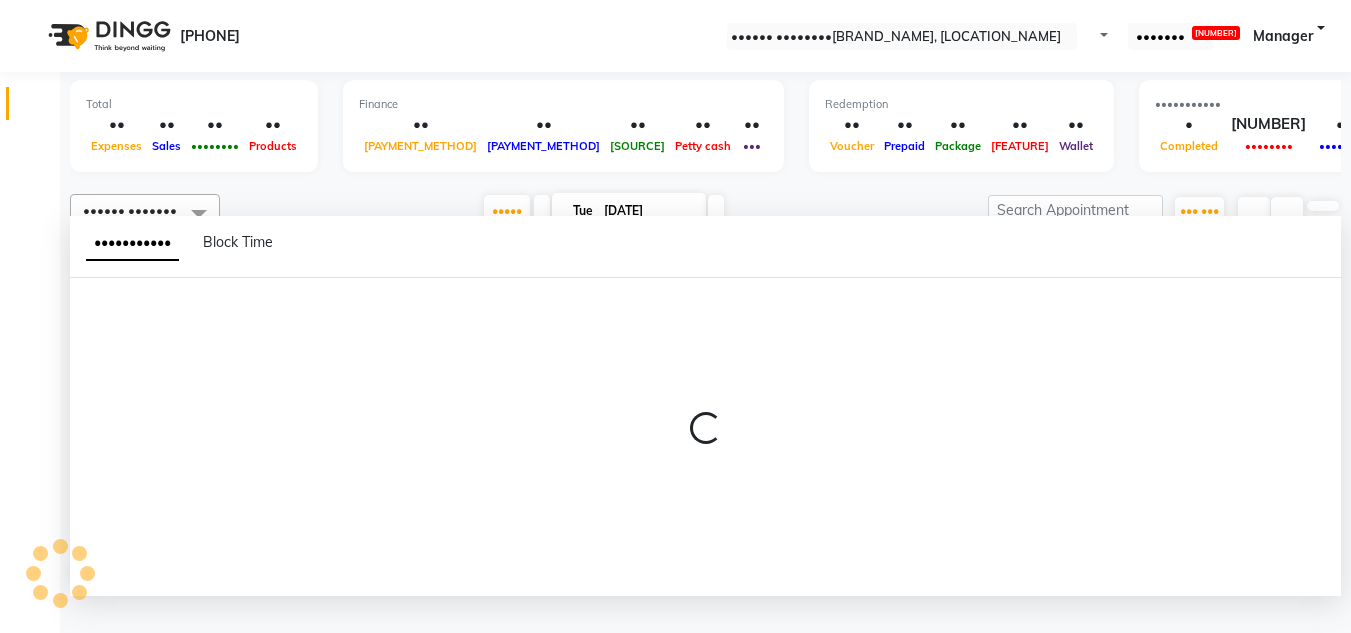 scroll, scrollTop: 1, scrollLeft: 0, axis: vertical 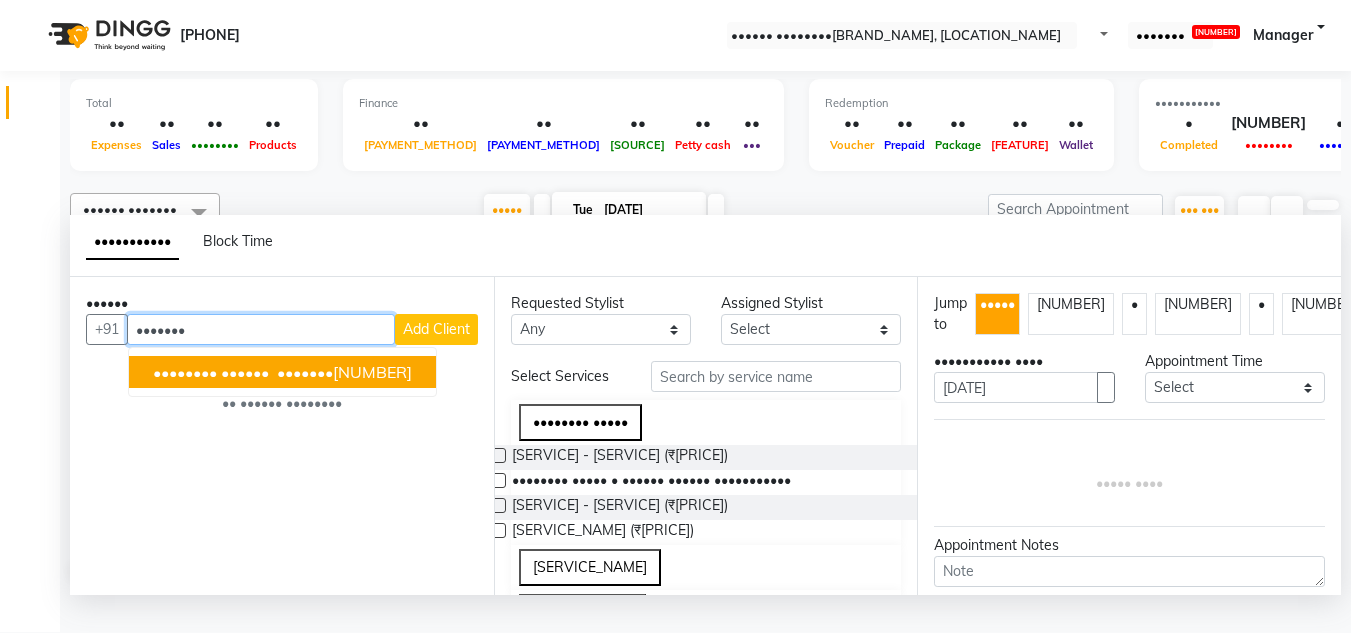 click on "•••••••" at bounding box center [305, 372] 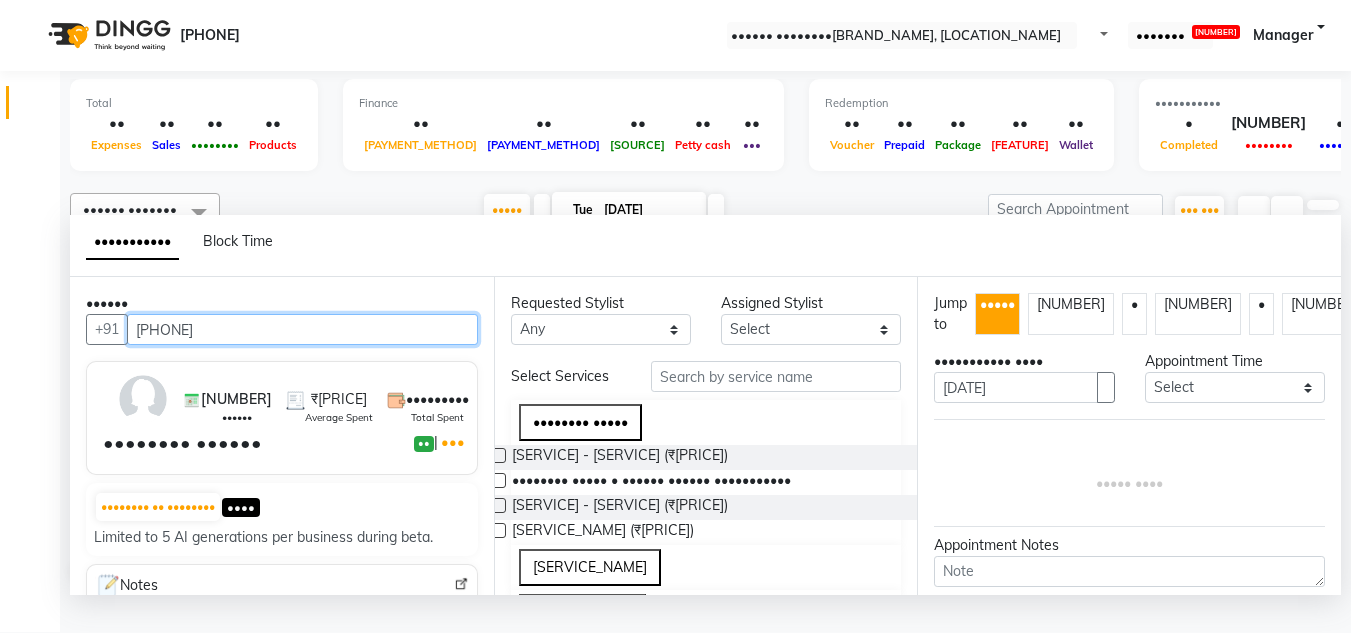type on "[PHONE]" 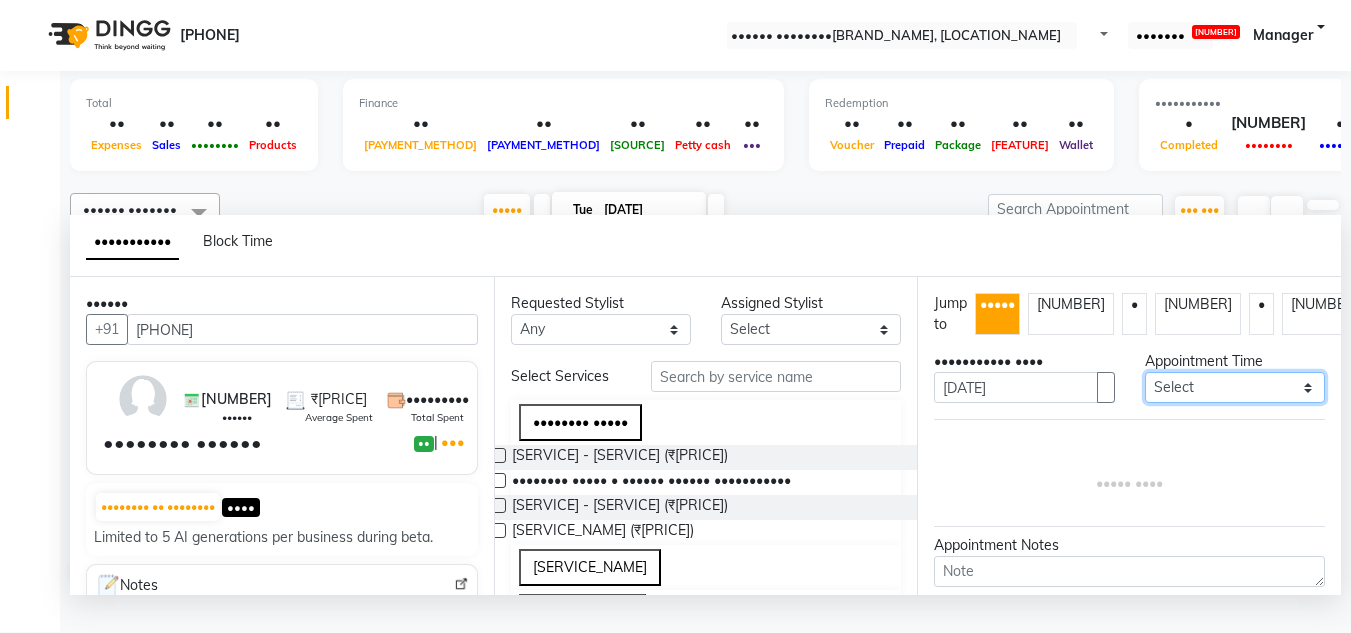 click on "Select [TIME] [TIME] [TIME] [TIME] [TIME] [TIME] [TIME] [TIME] [TIME] [TIME] [TIME] [TIME] [TIME] [TIME] [TIME] [TIME] [TIME] [TIME] [TIME] [TIME] [TIME] [TIME] [TIME] [TIME] [TIME] [TIME] [TIME] [TIME] [TIME] [TIME] [TIME] [TIME] [TIME] [TIME] [TIME] [TIME] [TIME] [TIME] [TIME] [TIME] [TIME] [TIME] [TIME] [TIME]" at bounding box center [1235, 387] 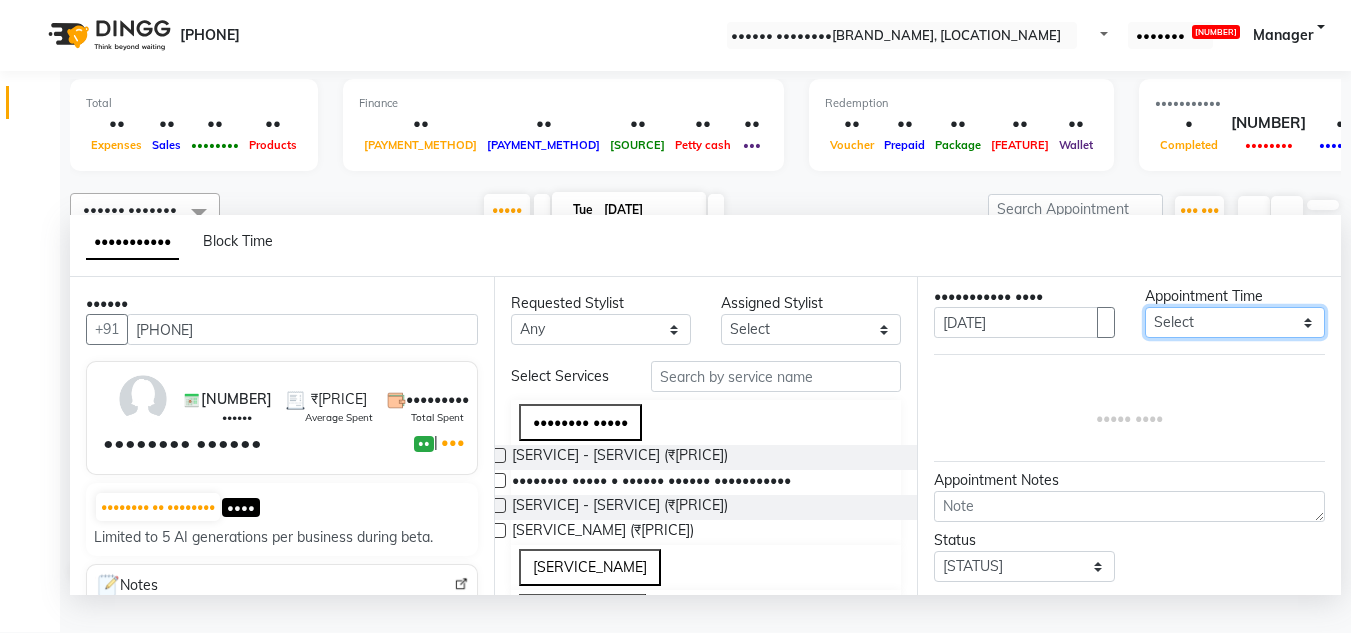 scroll, scrollTop: 100, scrollLeft: 0, axis: vertical 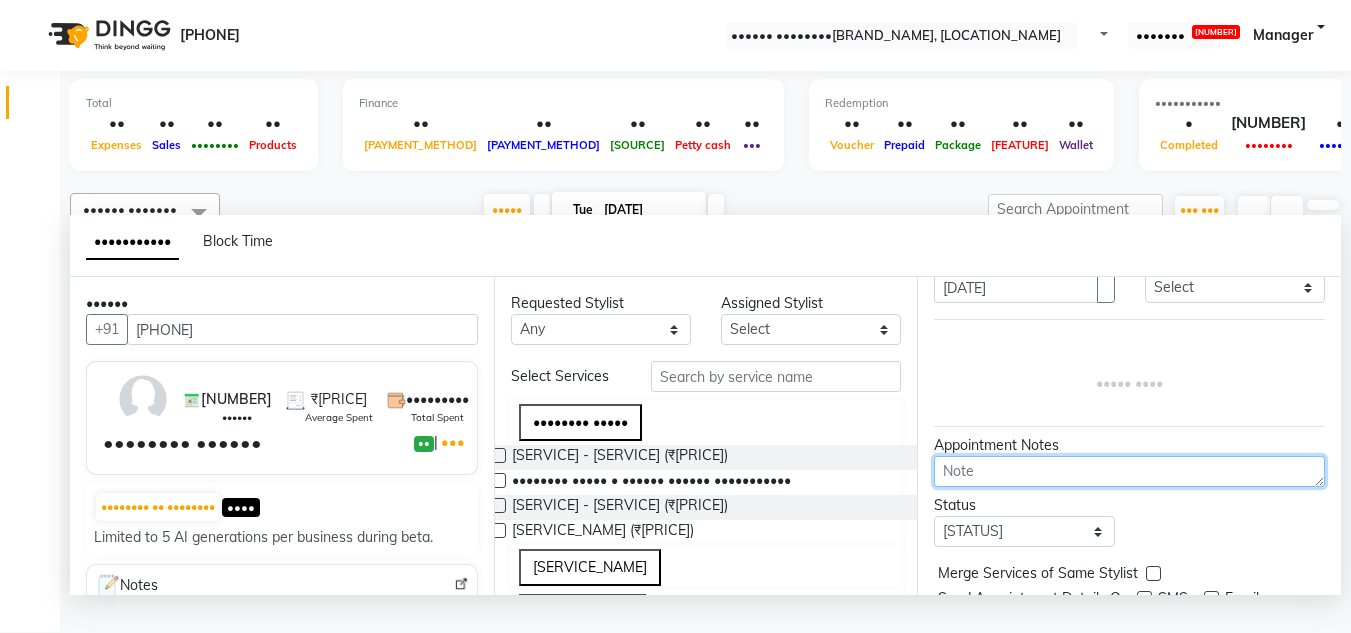 click at bounding box center [1129, 471] 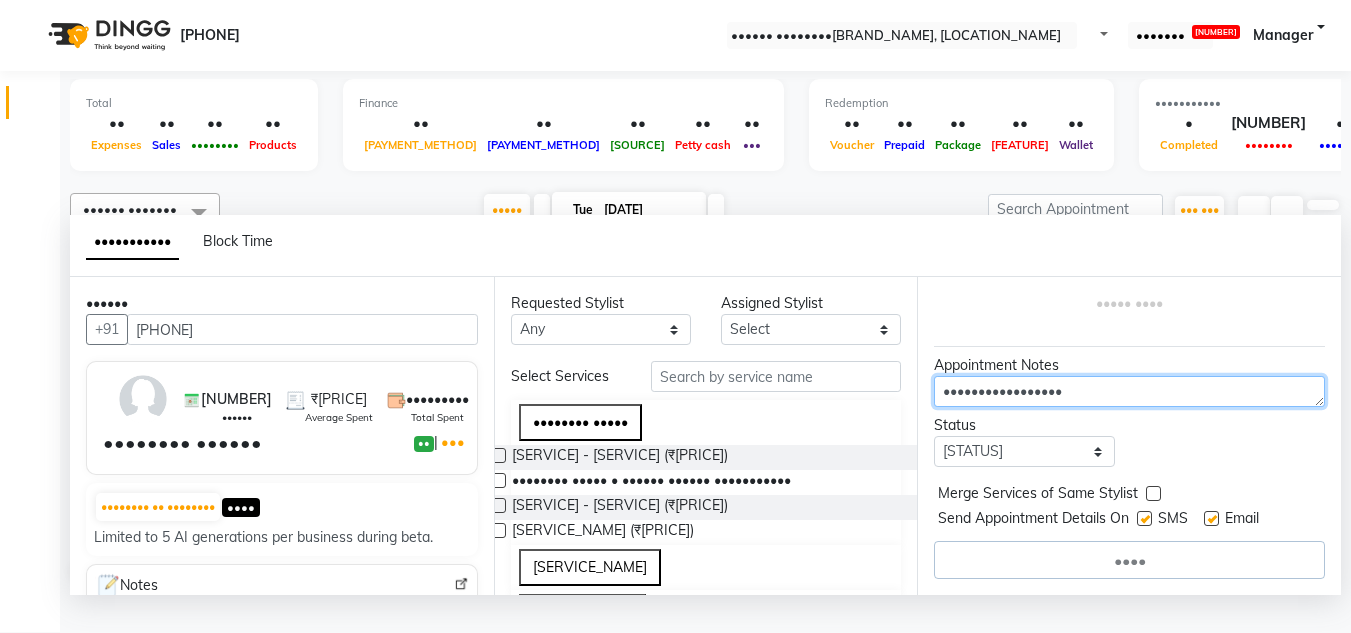 scroll, scrollTop: 204, scrollLeft: 0, axis: vertical 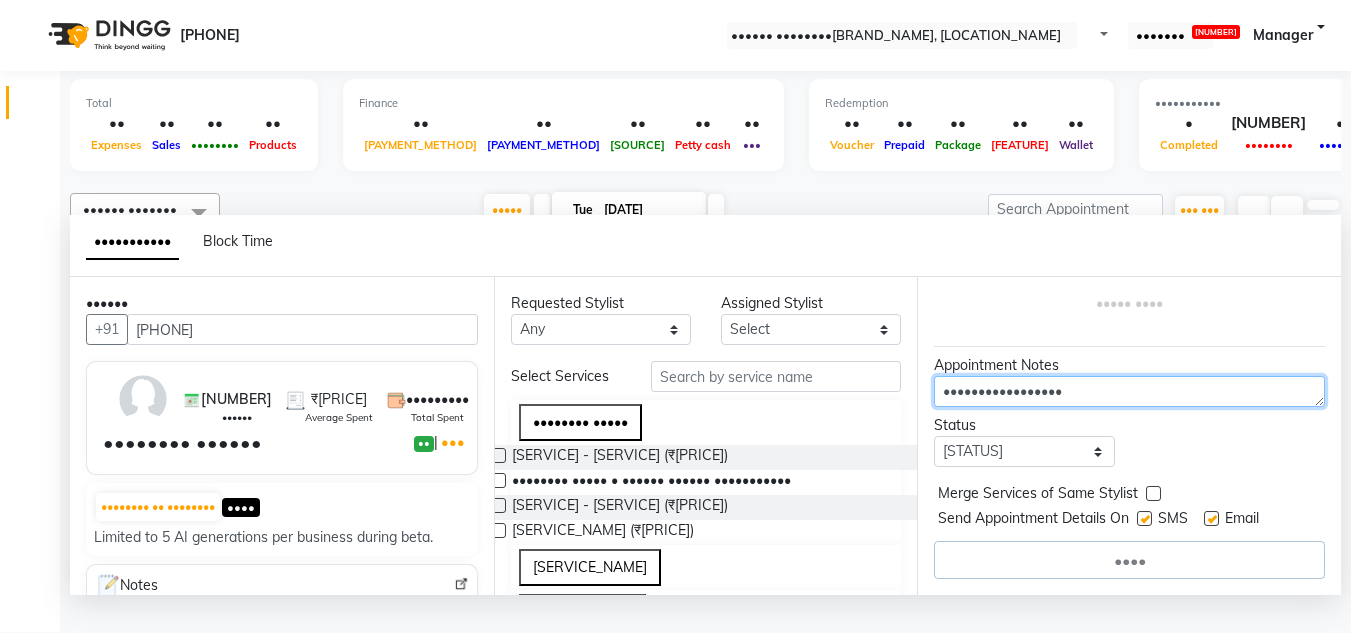 type on "•••••••••••••••••" 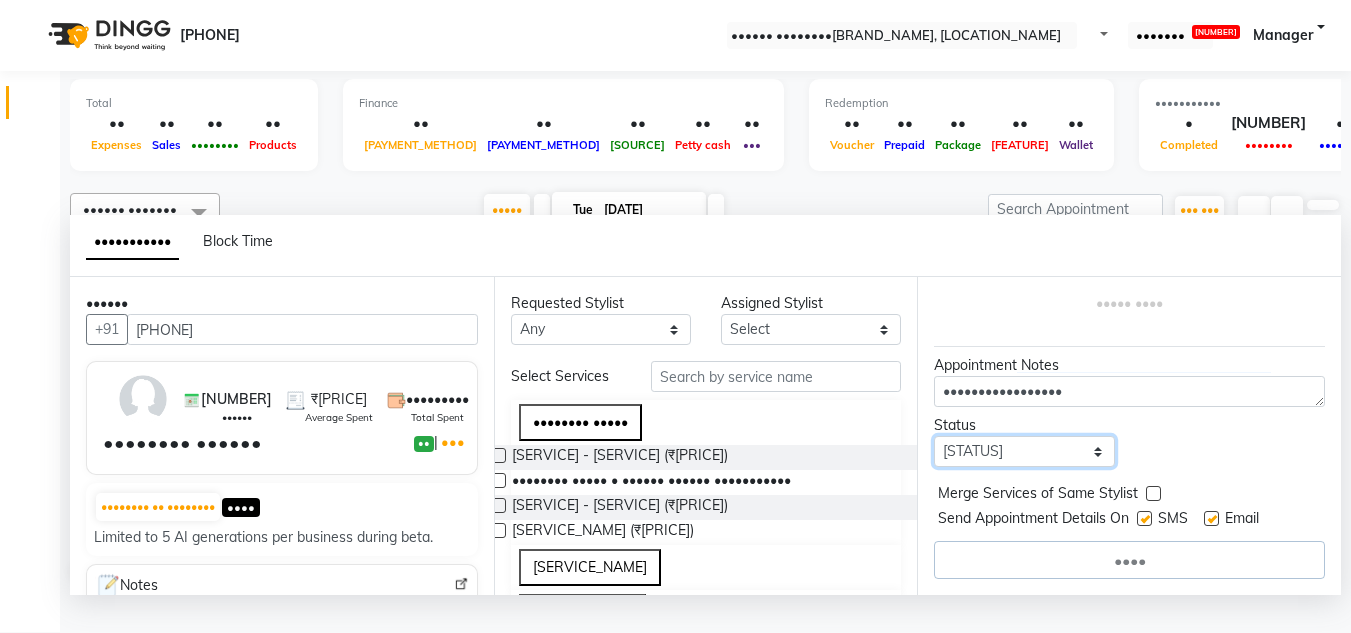 click on "Select TENTATIVE CONFIRM CHECK-IN UPCOMING" at bounding box center [1024, 451] 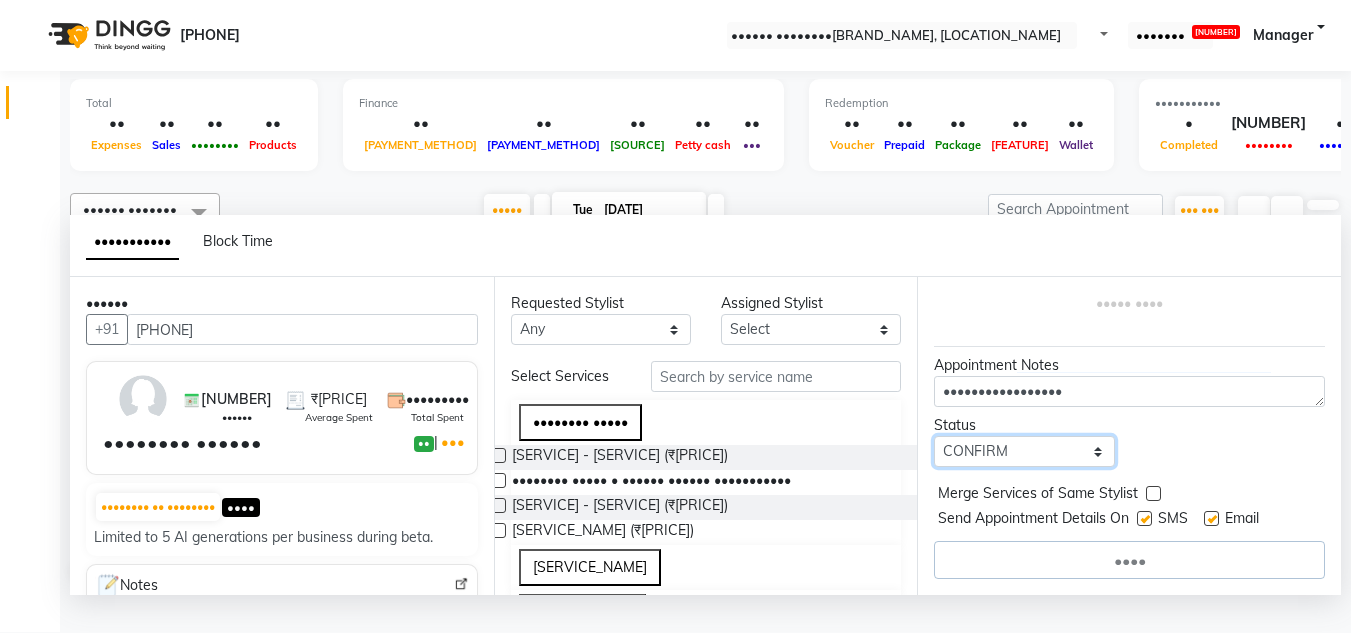 click on "Select TENTATIVE CONFIRM CHECK-IN UPCOMING" at bounding box center (1024, 451) 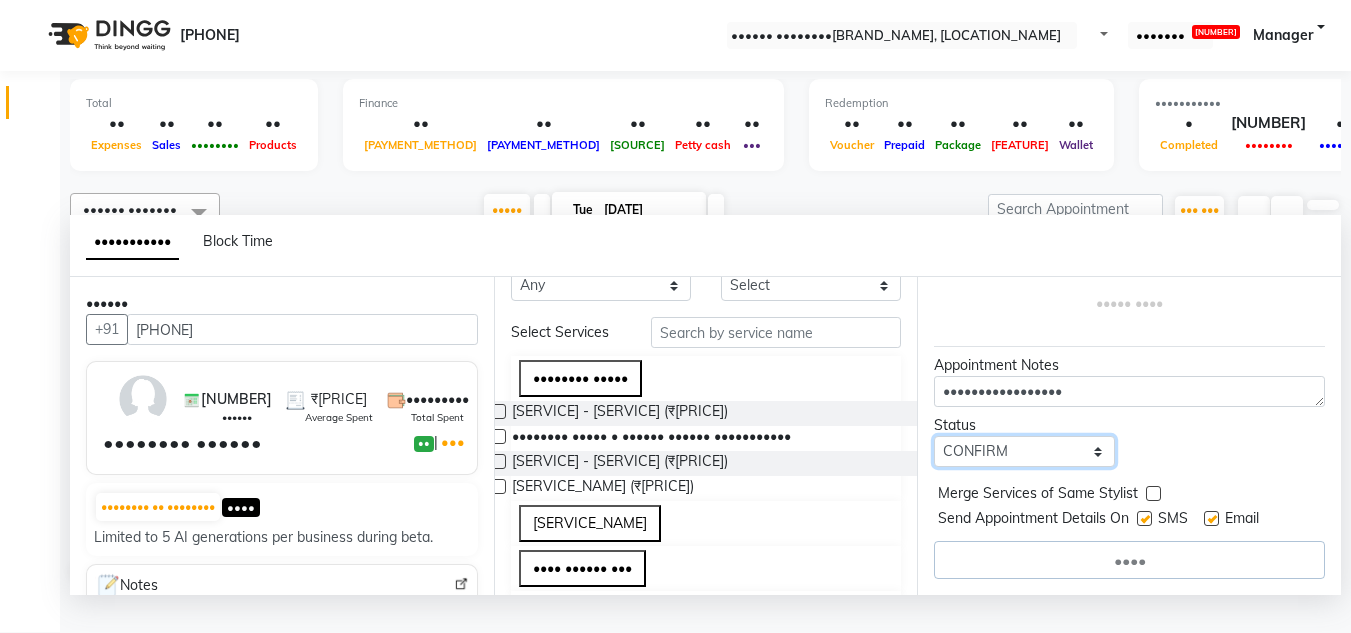 scroll, scrollTop: 0, scrollLeft: 0, axis: both 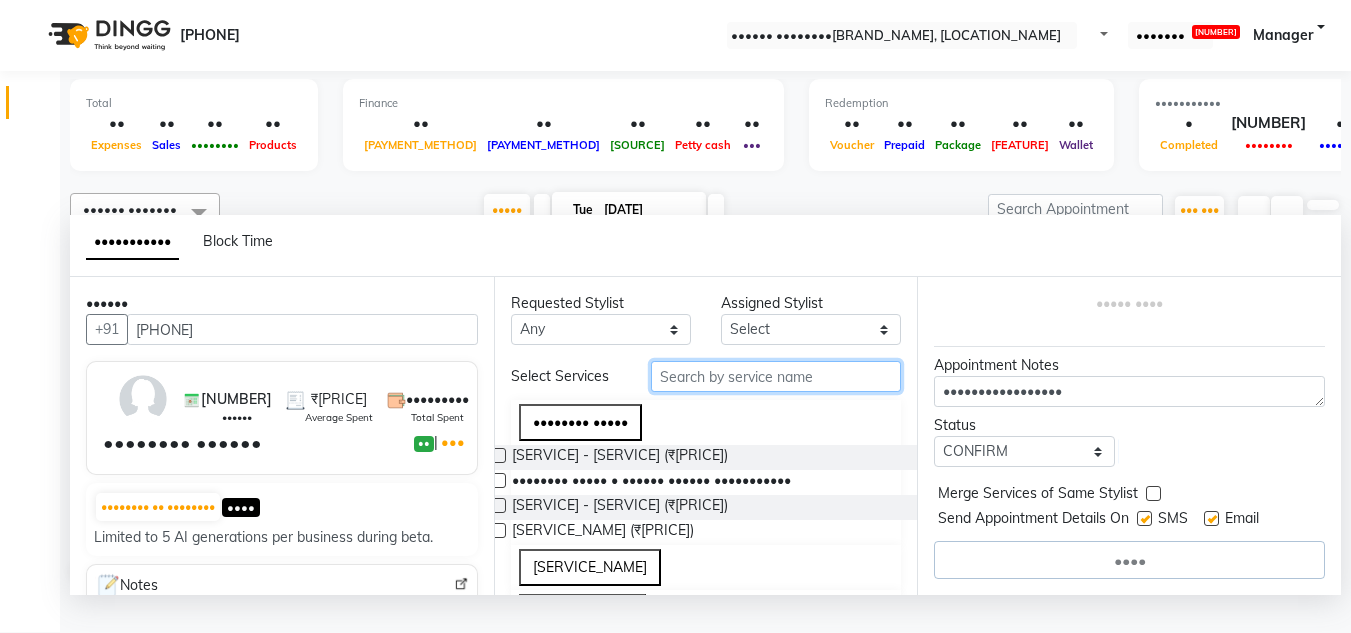 click at bounding box center (776, 376) 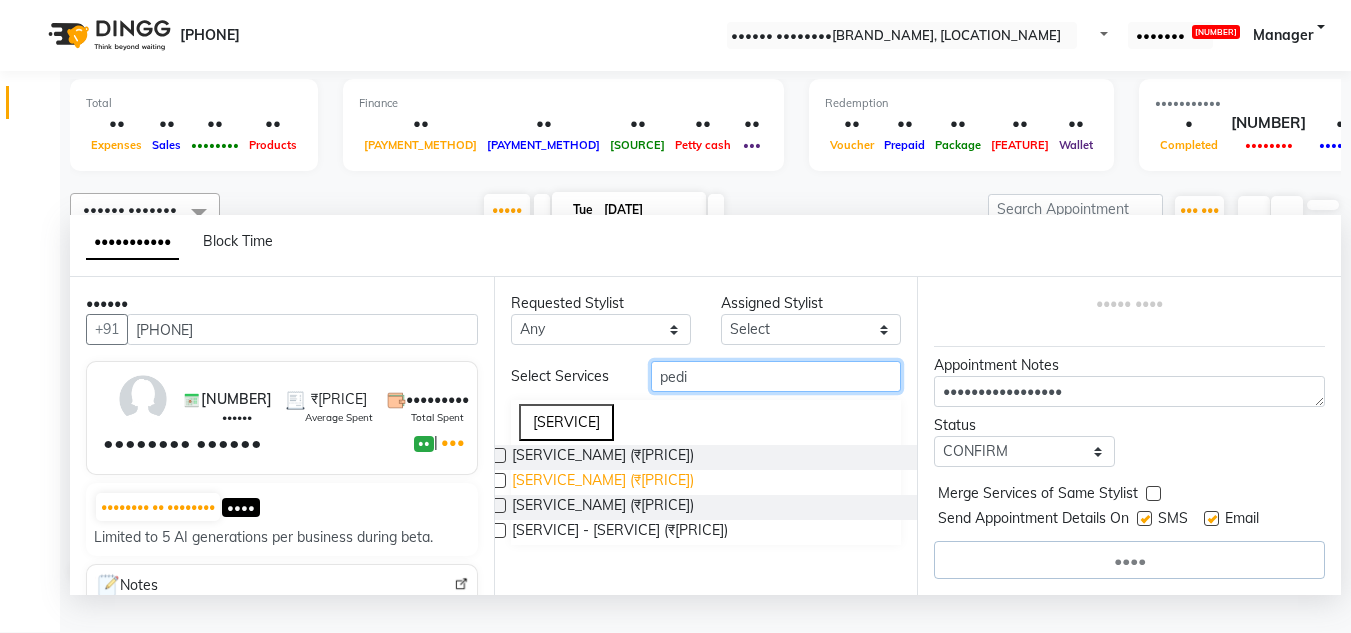type on "pedi" 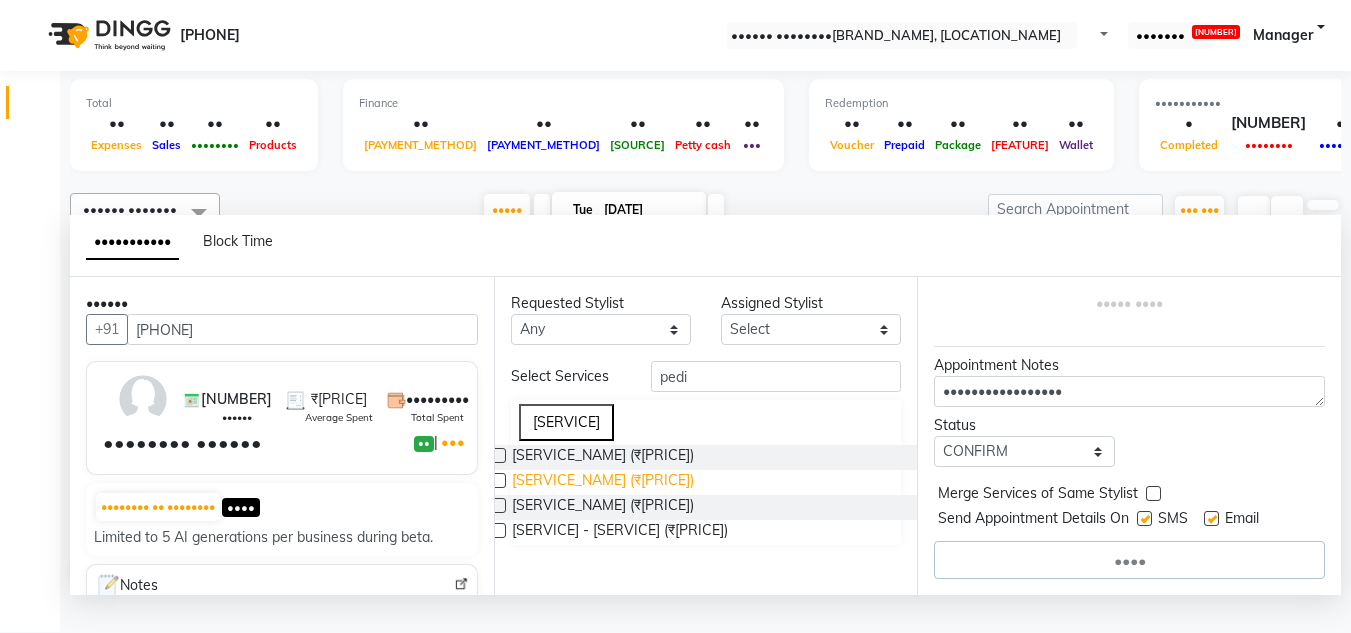 click on "[SERVICE_NAME] (₹[PRICE])" at bounding box center (603, 457) 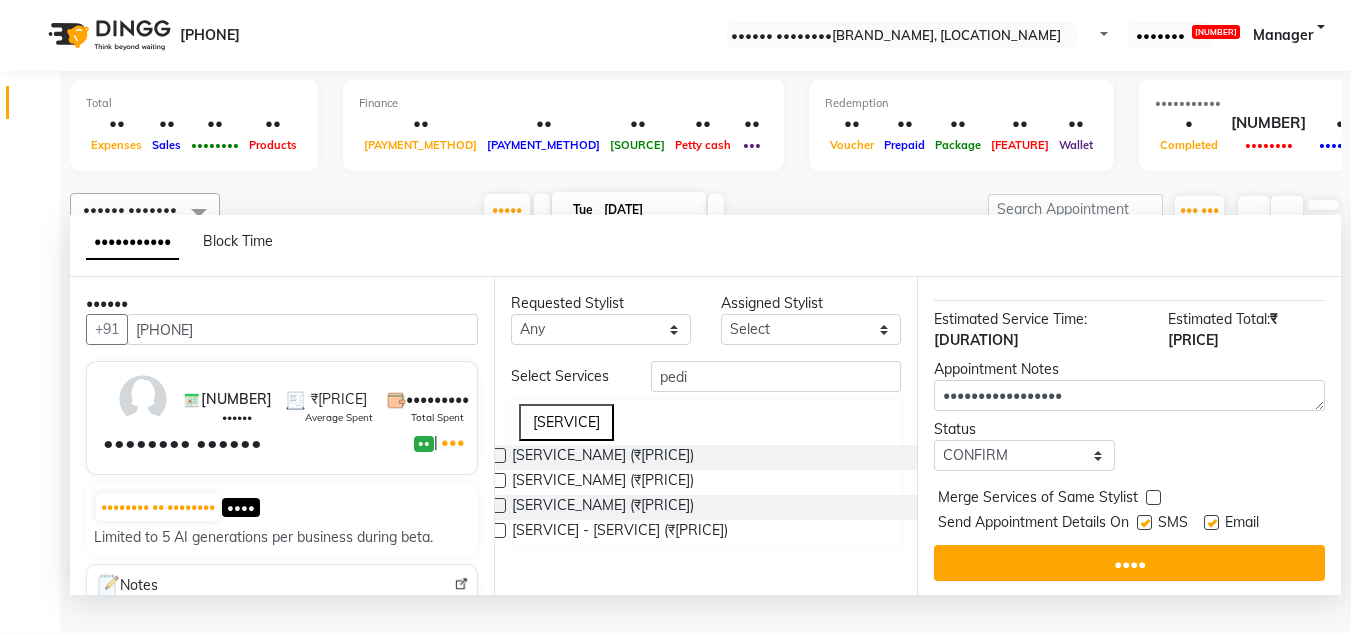 scroll, scrollTop: 244, scrollLeft: 0, axis: vertical 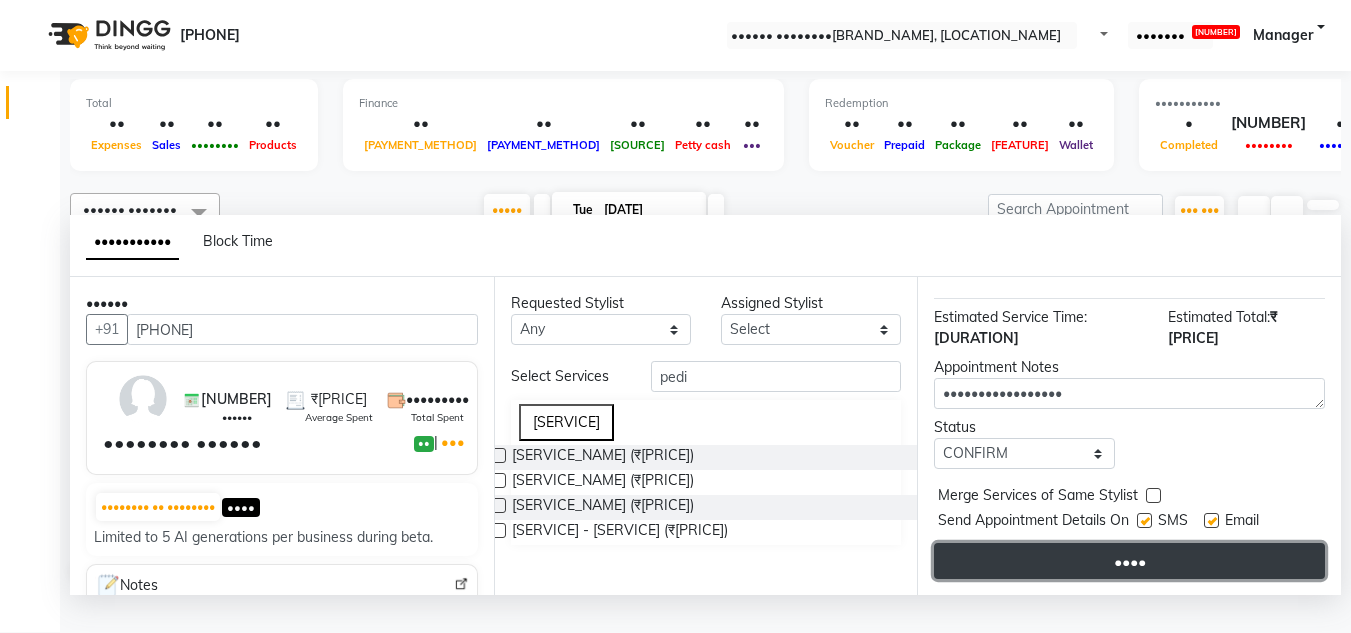 click on "••••" at bounding box center (1129, 561) 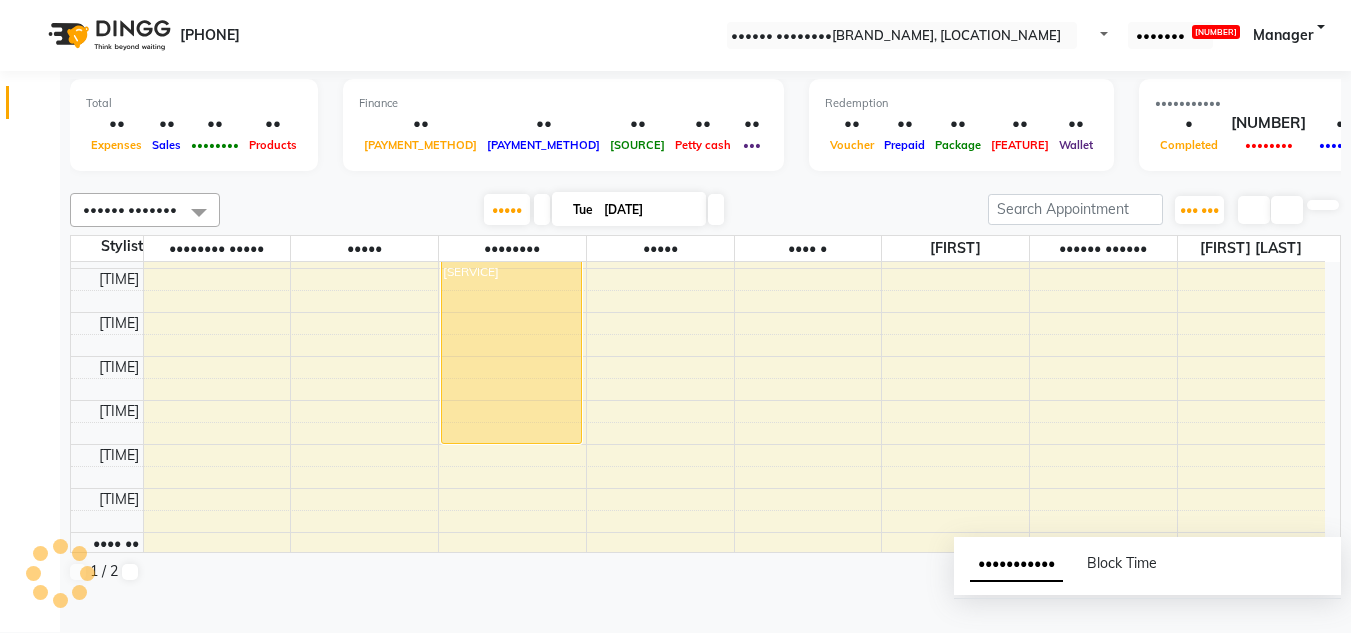 scroll, scrollTop: 0, scrollLeft: 0, axis: both 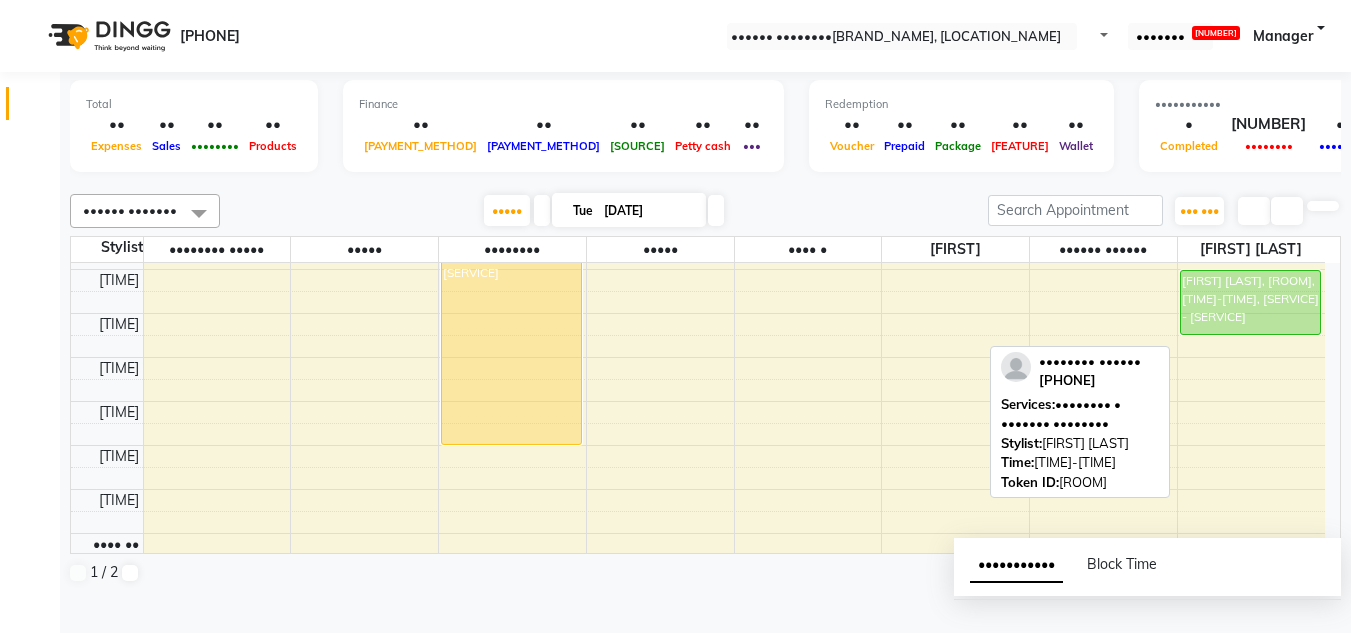 click on "[FIRST] [LAST], [ROOM], [TIME]-[TIME], [SERVICE] - [SERVICE]" at bounding box center (1251, 302) 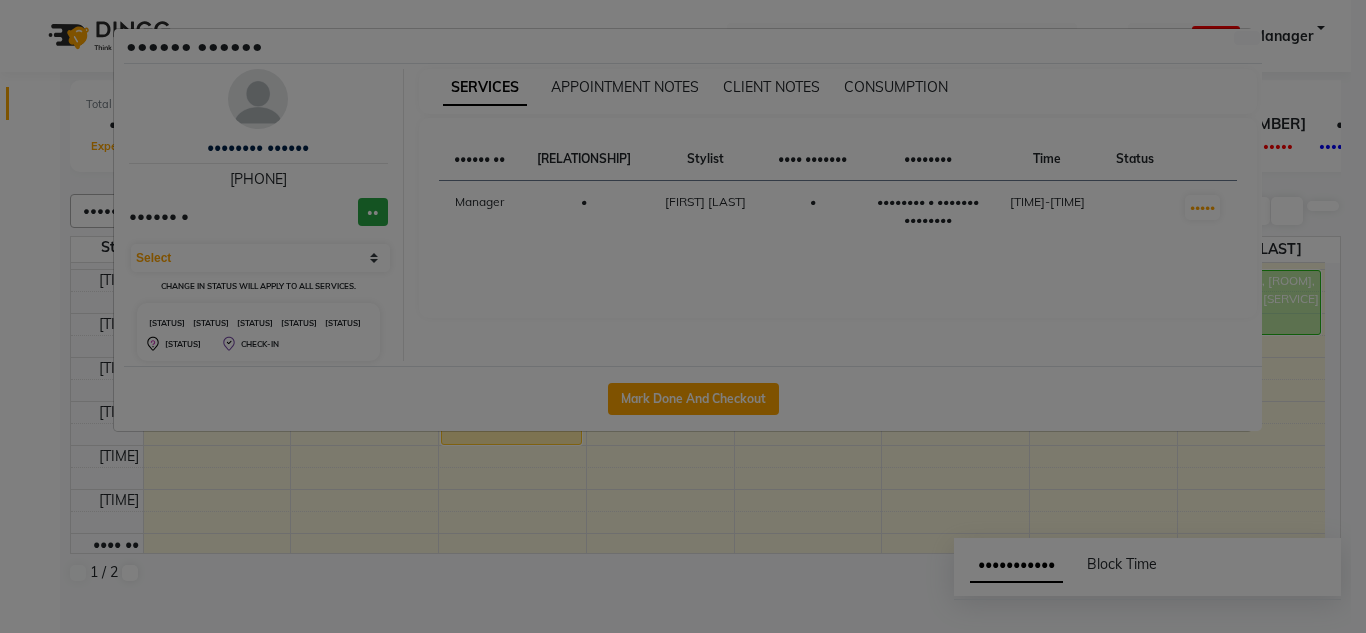 click at bounding box center [258, 99] 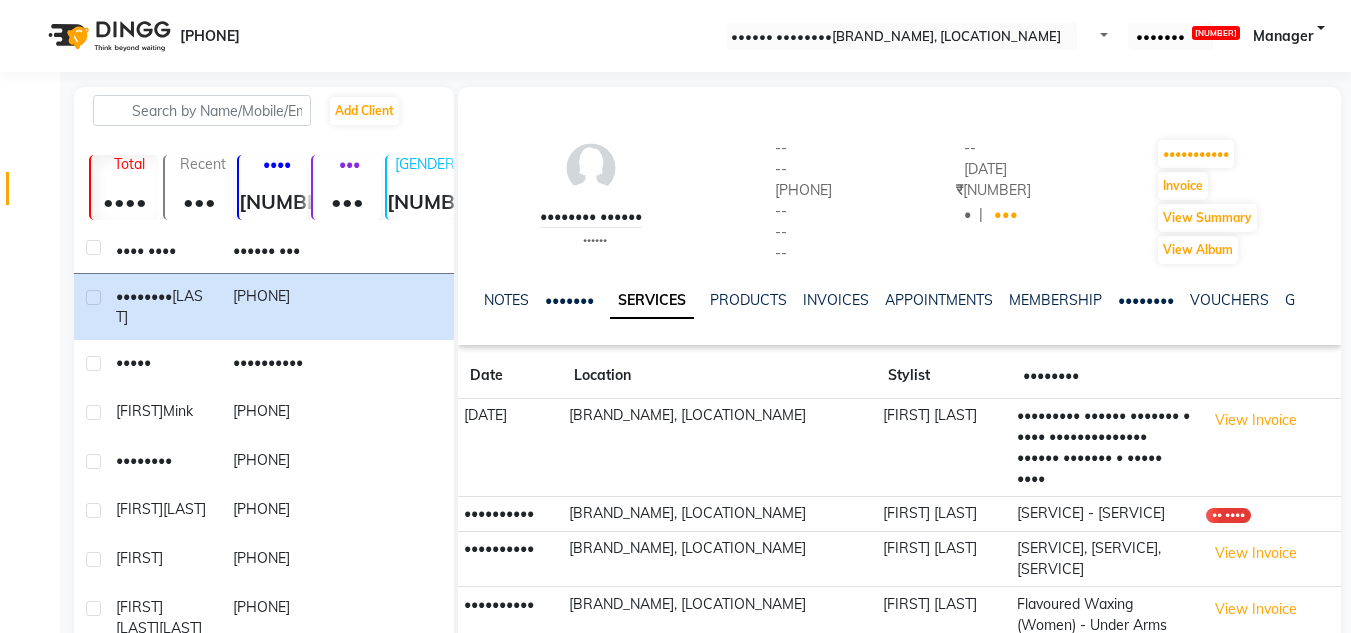 scroll, scrollTop: 268, scrollLeft: 0, axis: vertical 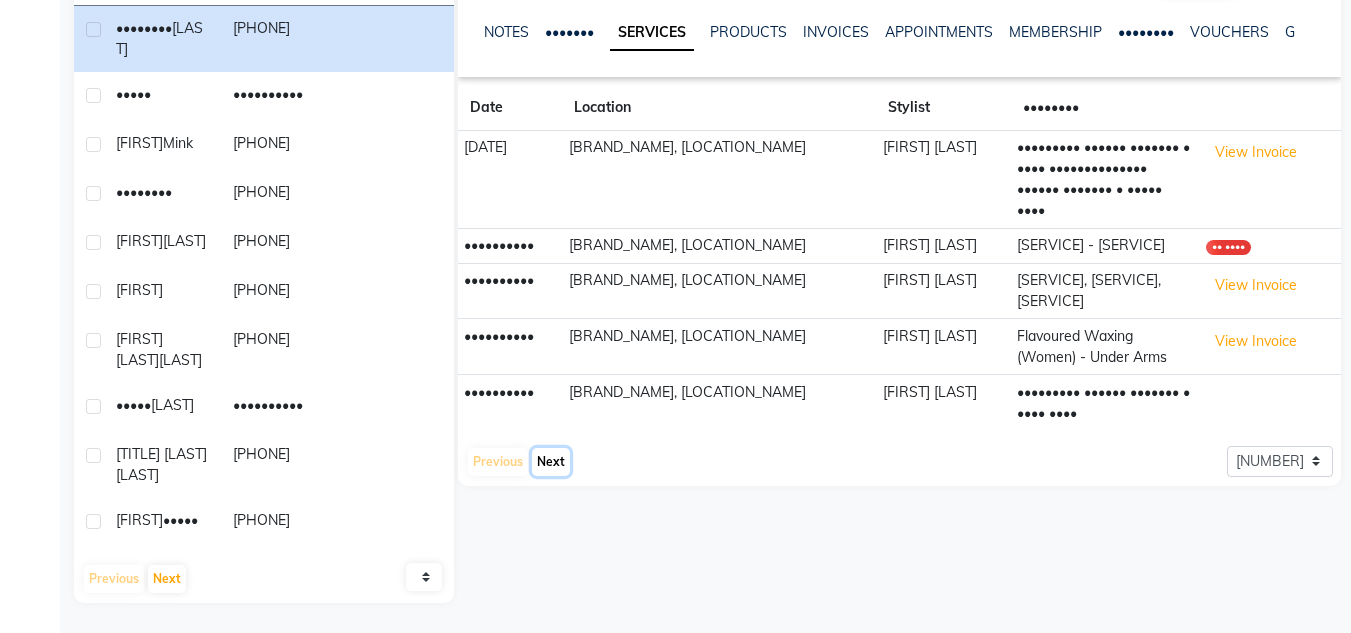click on "Next" at bounding box center [551, 462] 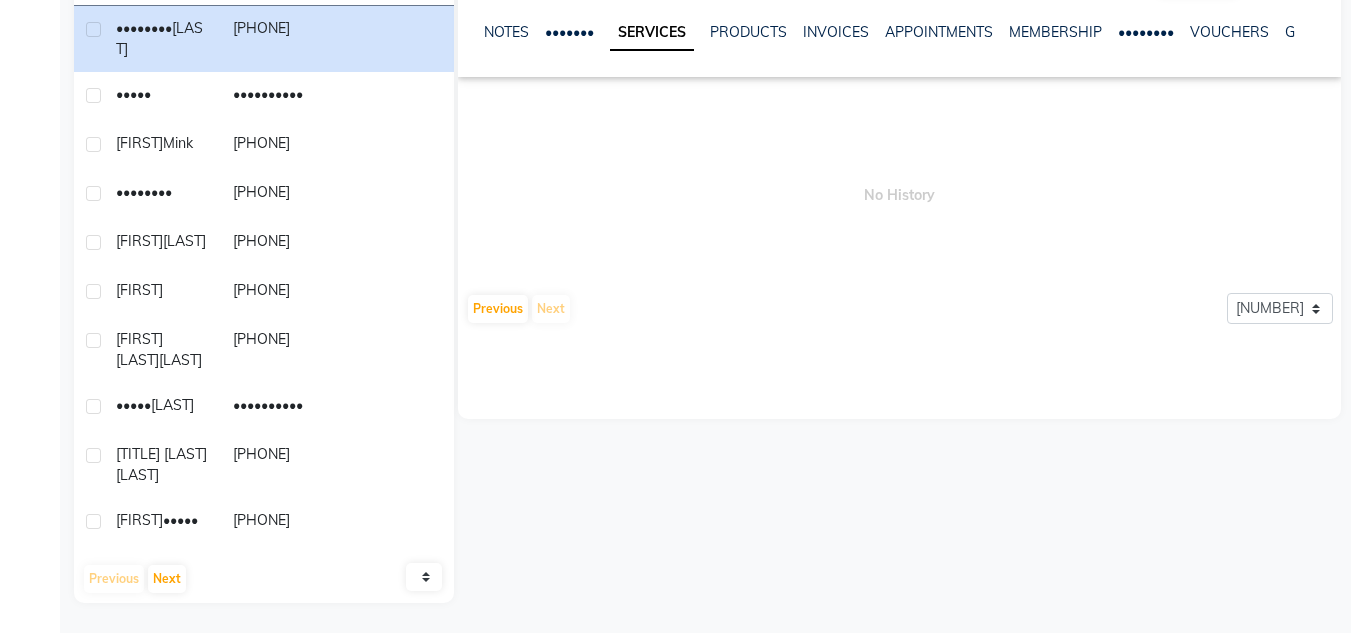 click on "No History Previous Next 5 10 50 100 500" at bounding box center (899, 205) 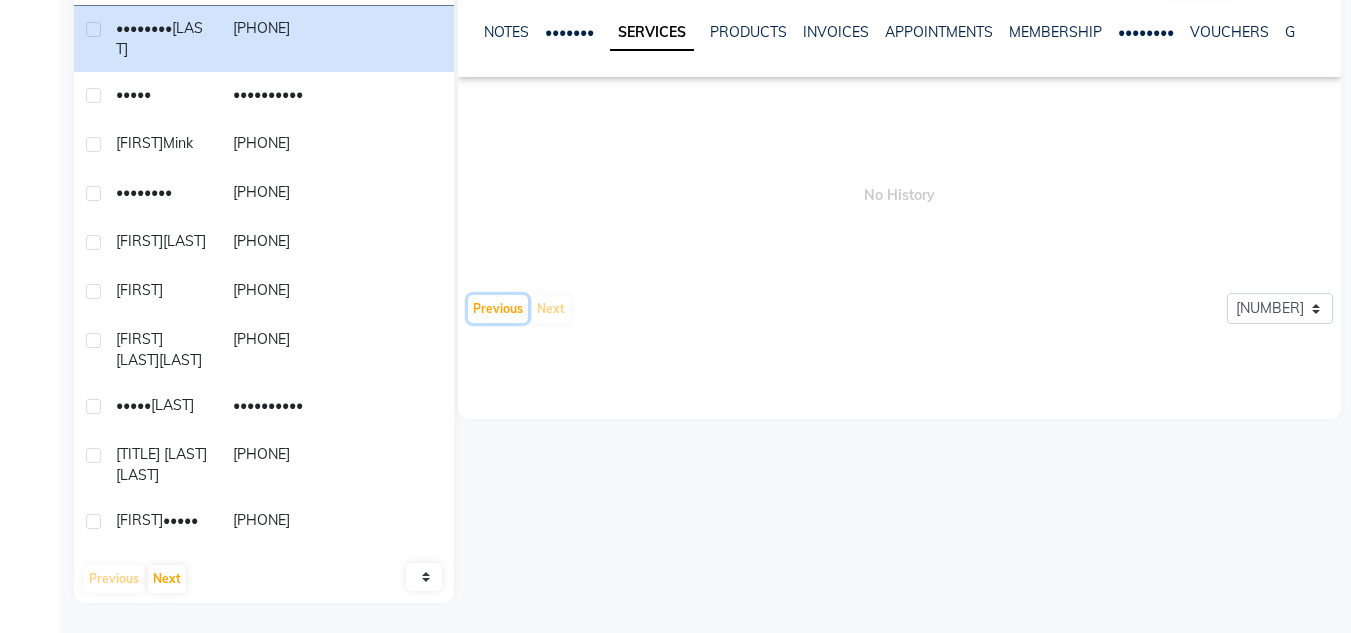 click on "Previous" at bounding box center [498, 309] 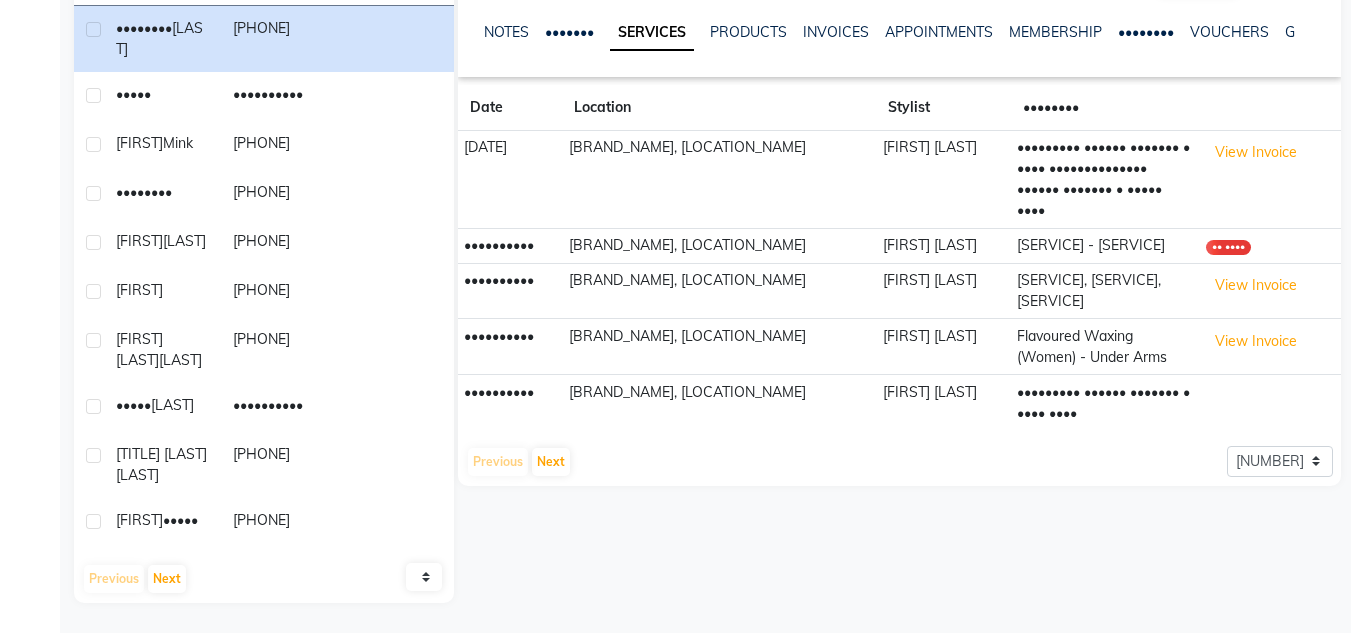 scroll, scrollTop: 0, scrollLeft: 0, axis: both 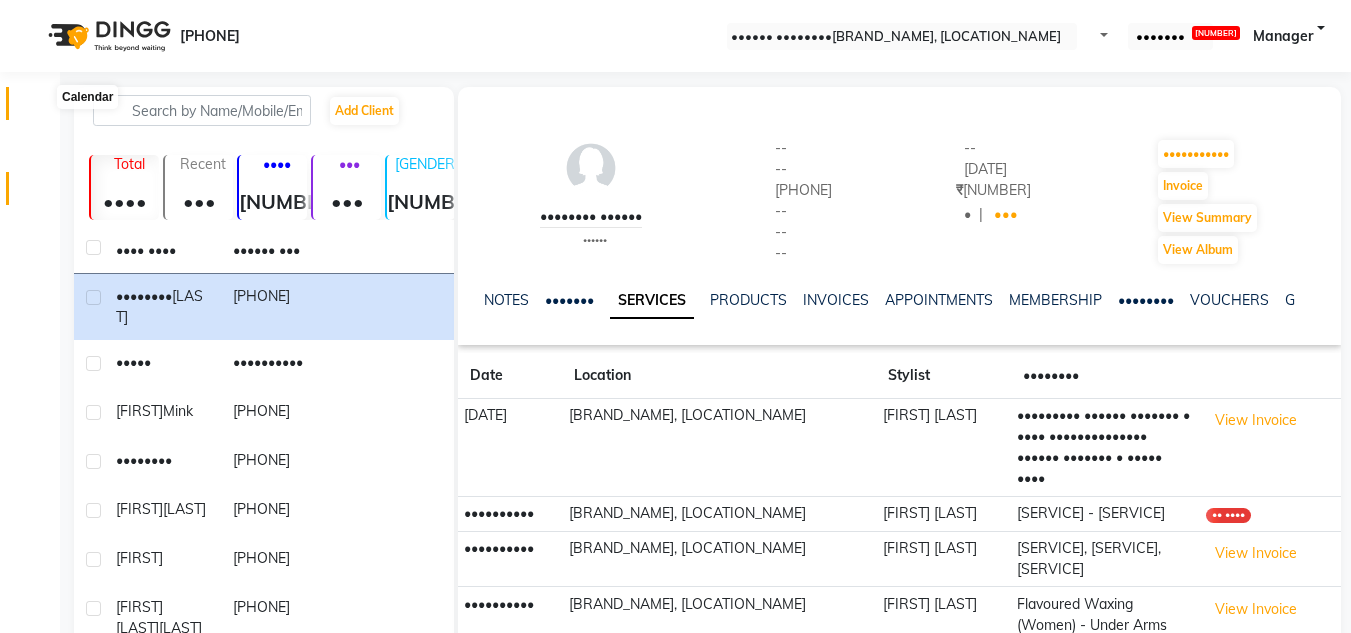 click at bounding box center (38, 108) 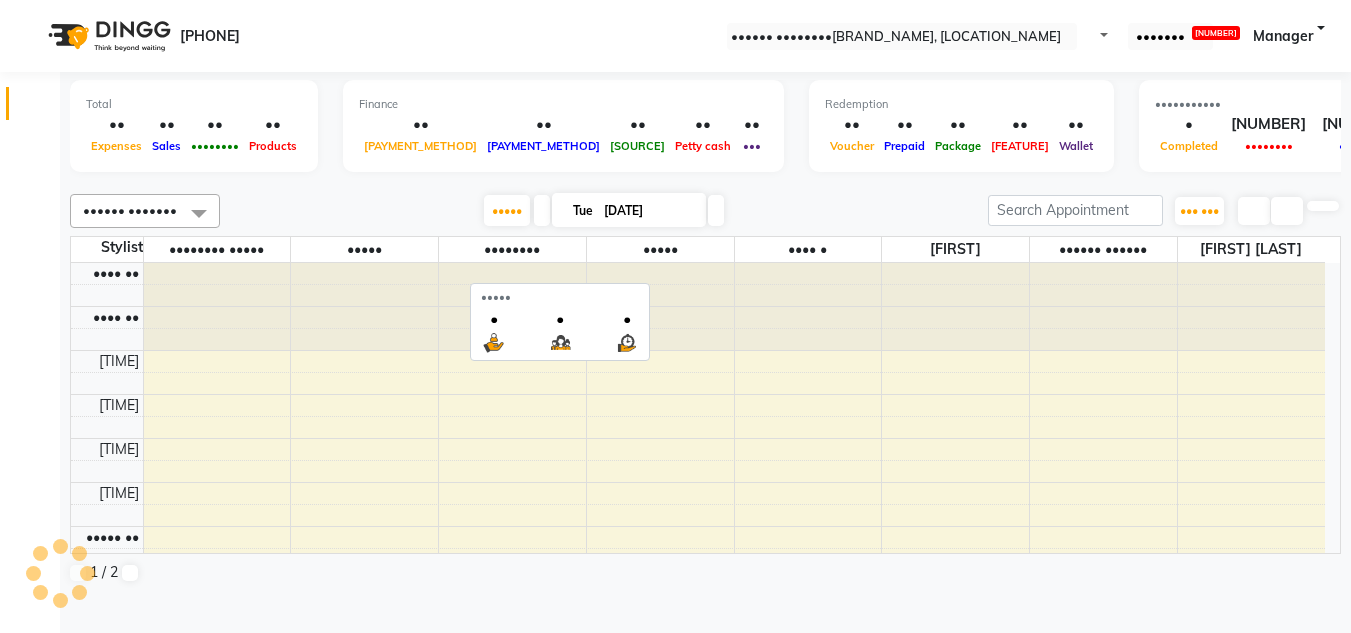 scroll, scrollTop: 617, scrollLeft: 0, axis: vertical 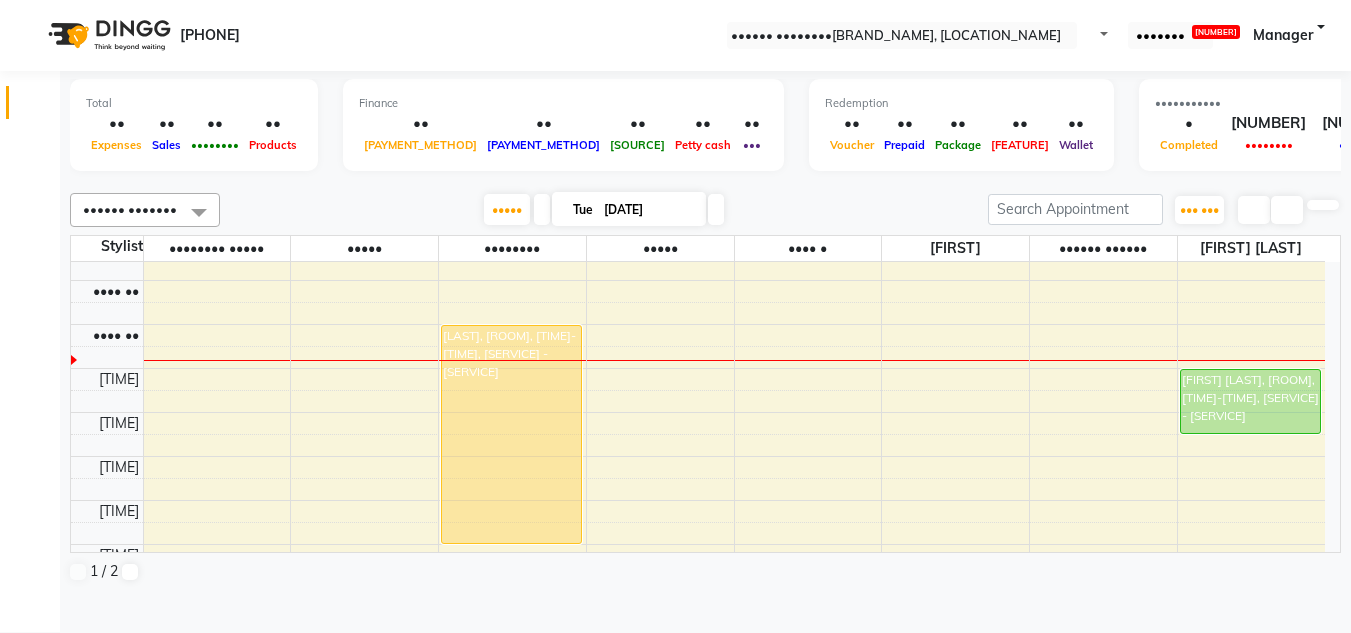 click at bounding box center (716, 209) 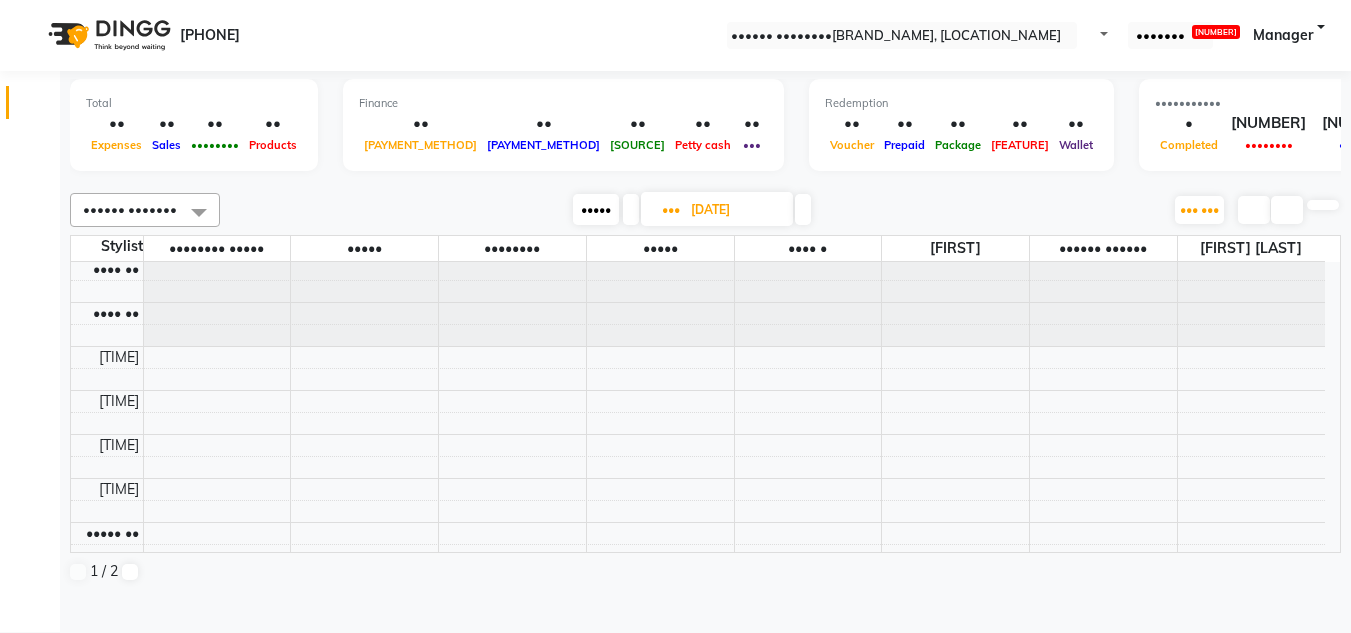 scroll, scrollTop: 0, scrollLeft: 0, axis: both 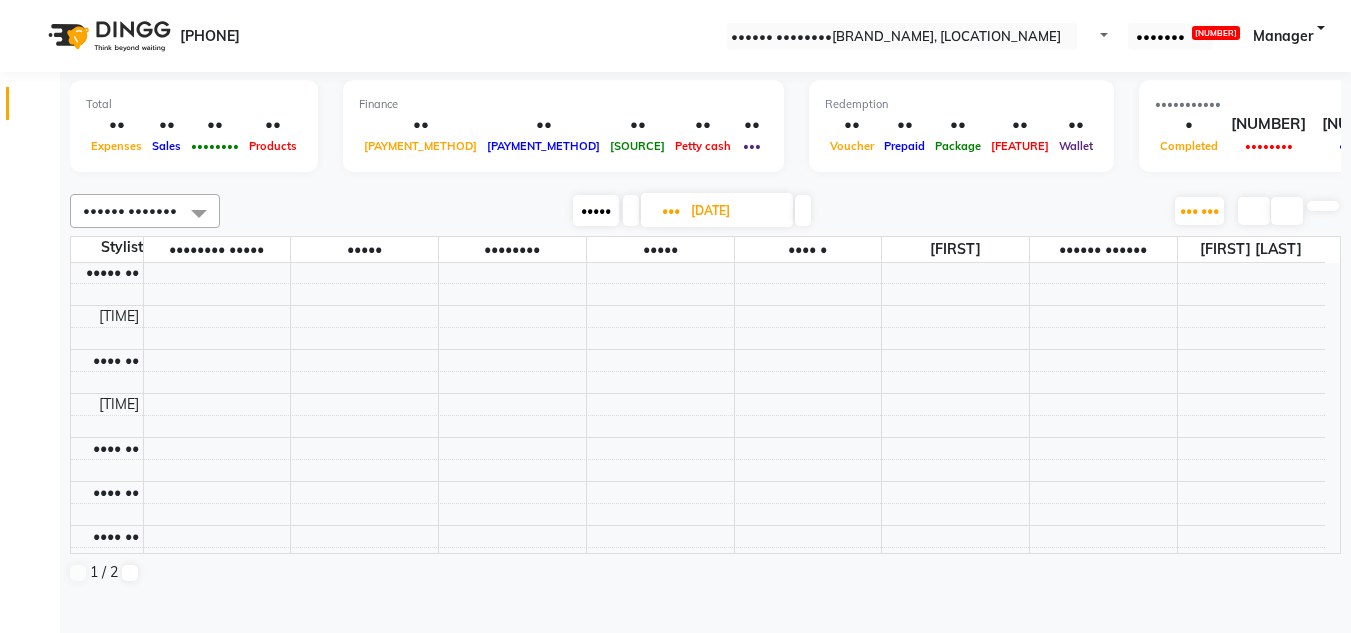 click at bounding box center (705, 182) 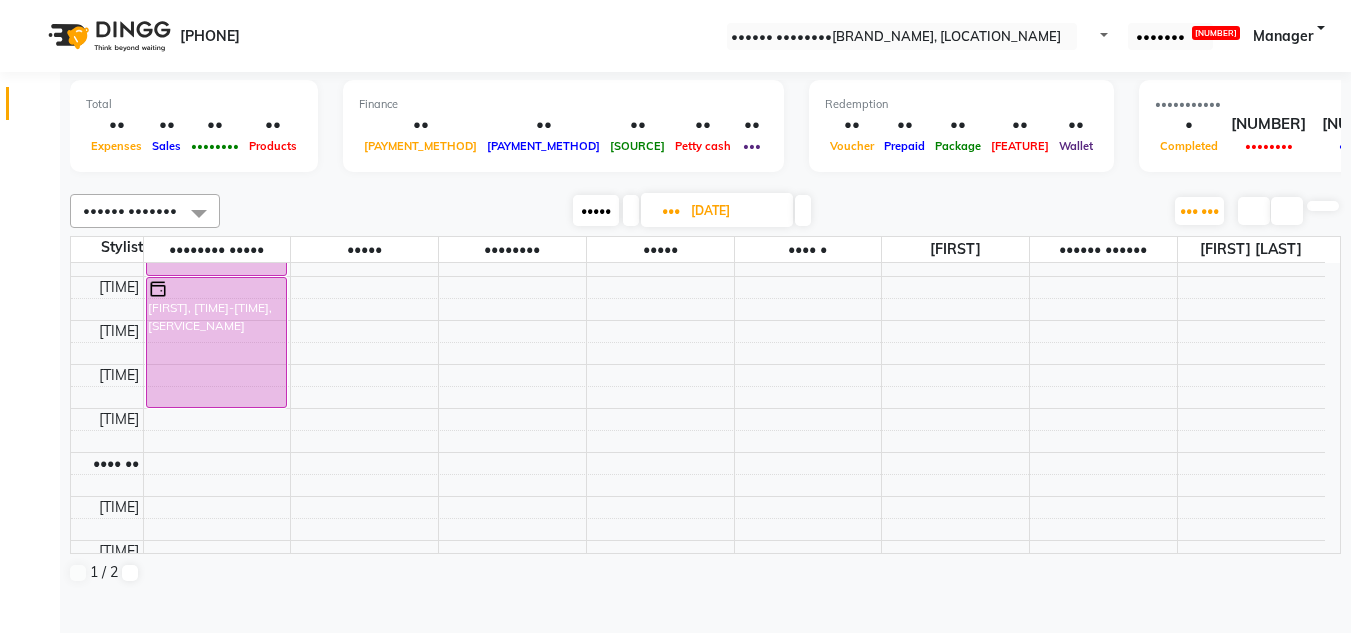scroll, scrollTop: 853, scrollLeft: 0, axis: vertical 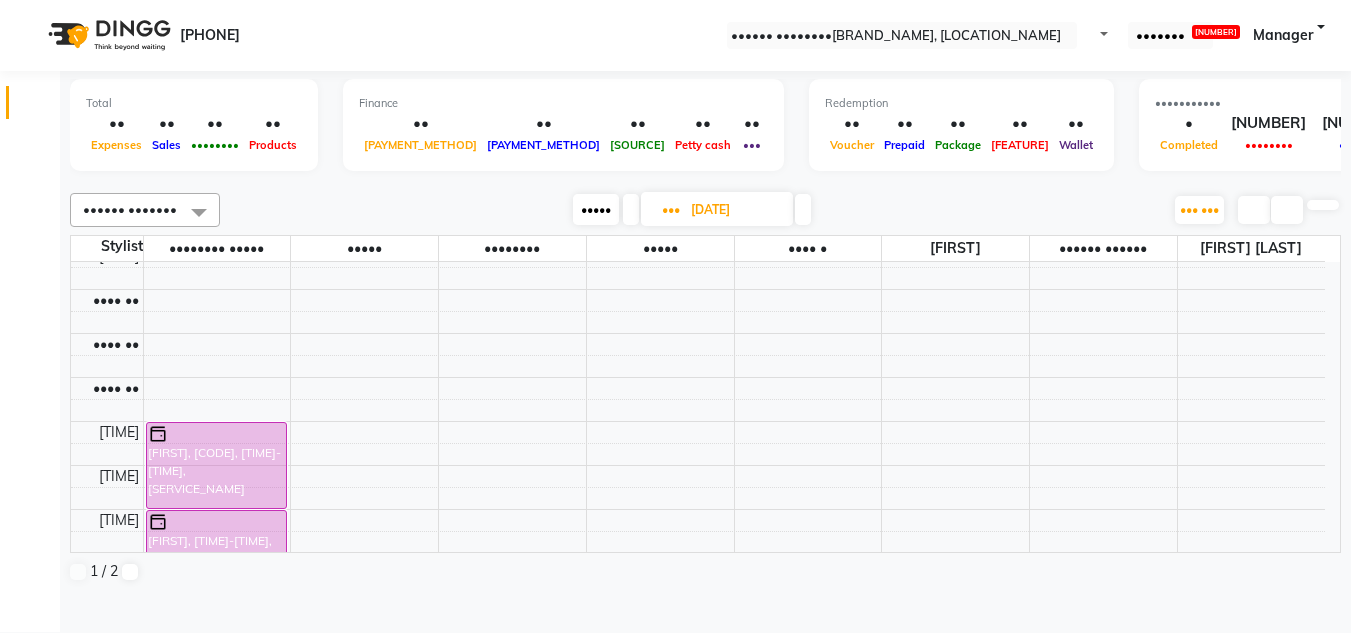 click on "•••••" at bounding box center [596, 209] 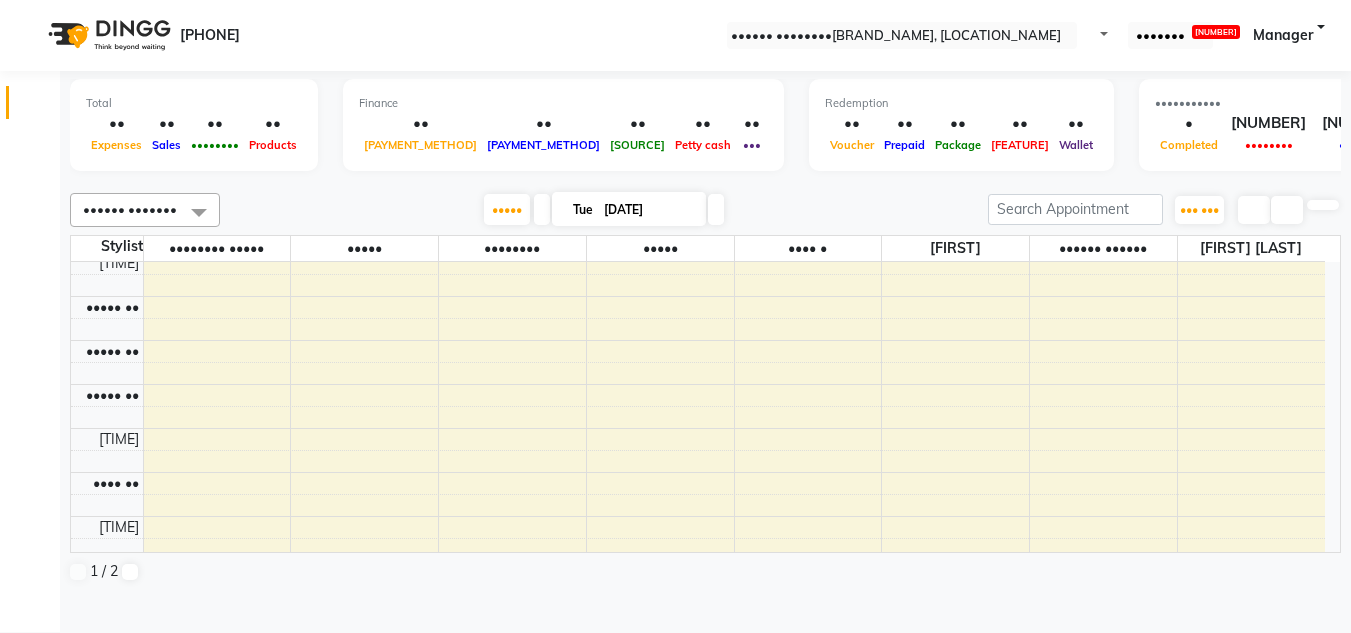 scroll, scrollTop: 53, scrollLeft: 0, axis: vertical 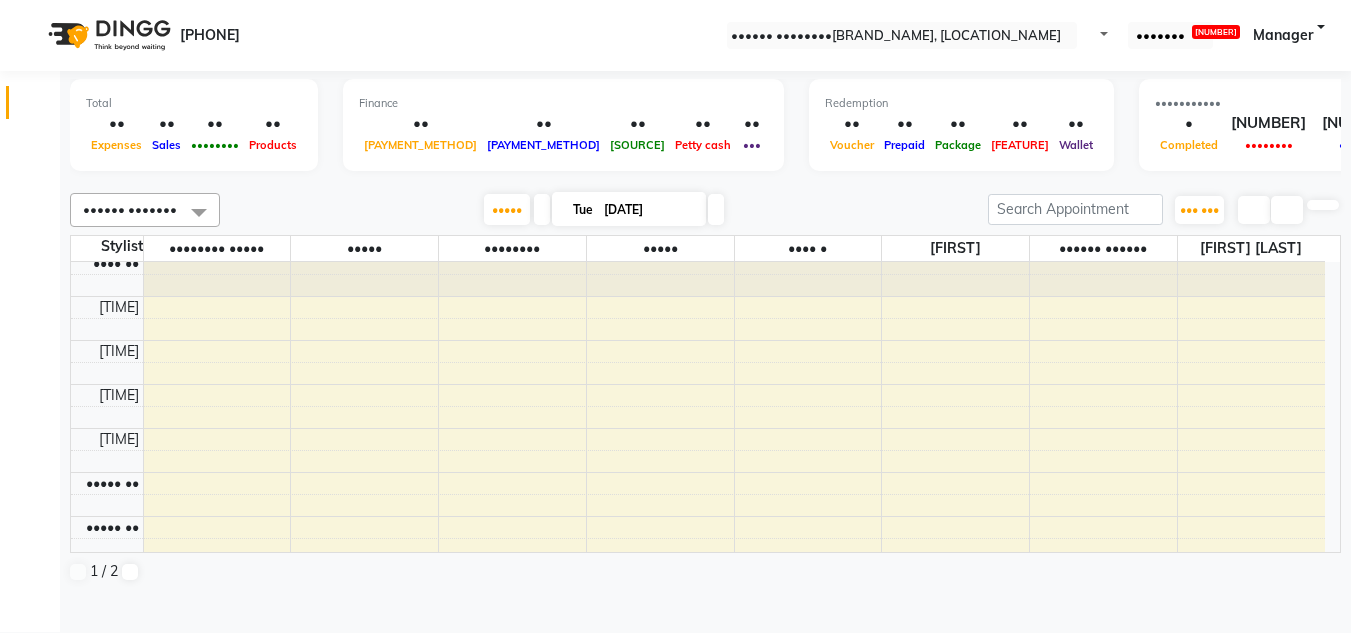 click on "Filter Stylist Select All [FIRST] [LAST] [FIRST] [LAST] [FIRST] [LAST] [FIRST] [LAST] [FIRST] [LAST] [FIRST] [LAST] [FIRST] [LAST] [FIRST] [LAST] [FIRST] [LAST] [FIRST] [LAST]  Today  Tue [DATE] Toggle Dropdown Add Appointment Add Invoice Add Expense Add Attendance Add Client Add Transaction Toggle Dropdown Add Appointment Add Invoice Add Expense Add Attendance Add Client ADD NEW Toggle Dropdown Add Appointment Add Invoice Add Expense Add Attendance Add Client Add Transaction Filter Stylist Select All [FIRST] [LAST] [FIRST] [LAST] [FIRST] [LAST] [FIRST] [LAST] [FIRST] [LAST] [FIRST] [LAST] [FIRST] [LAST] [FIRST] [LAST] [FIRST] [LAST] [FIRST] [LAST]  Group By  Staff View   Room View  View as Vertical  Vertical - Week View  Horizontal  Horizontal - Week View  List  Toggle Dropdown Calendar Settings Manage Tags   Arrange Stylists   Reset Stylists  Full Screen Appointment Form Zoom 100% Staff/Room Display Count 8 Stylist [FIRST] [LAST] [FIRST] [LAST] [FIRST] [LAST] [FIRST] [LAST]  [FIRST] [LAST] [FIRST] [LAST] [FIRST] [LAST] [FIRST] [LAST]" at bounding box center [705, 387] 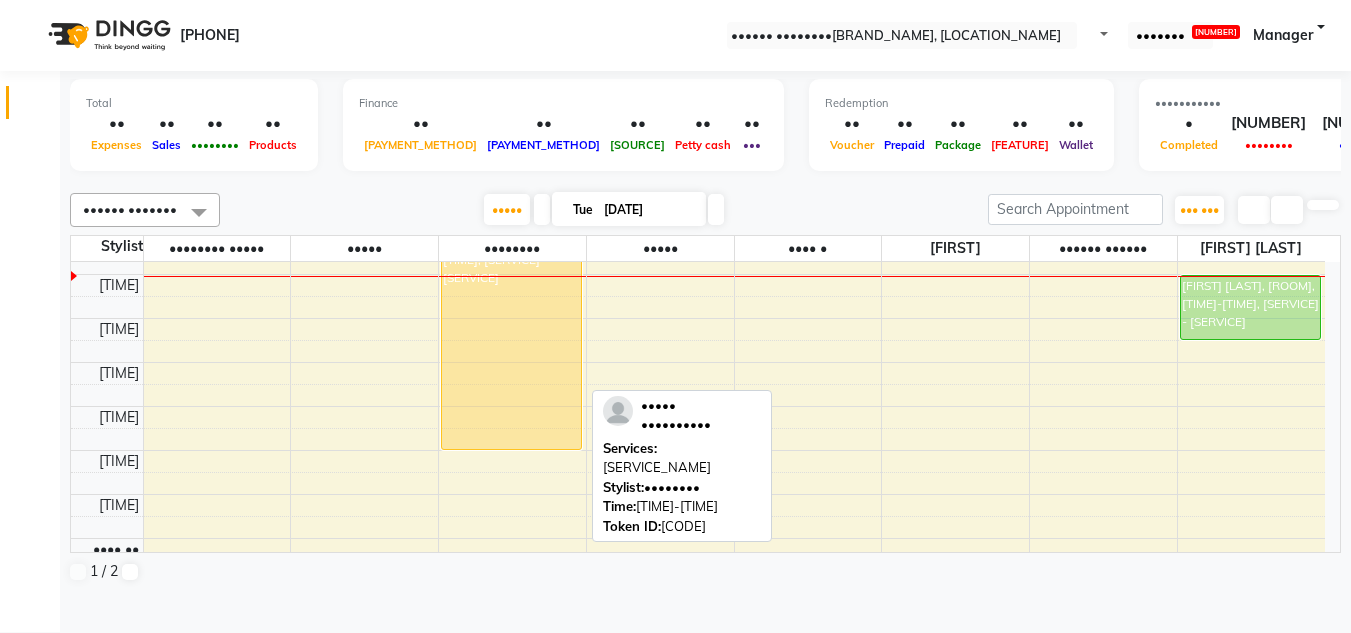 scroll, scrollTop: 600, scrollLeft: 0, axis: vertical 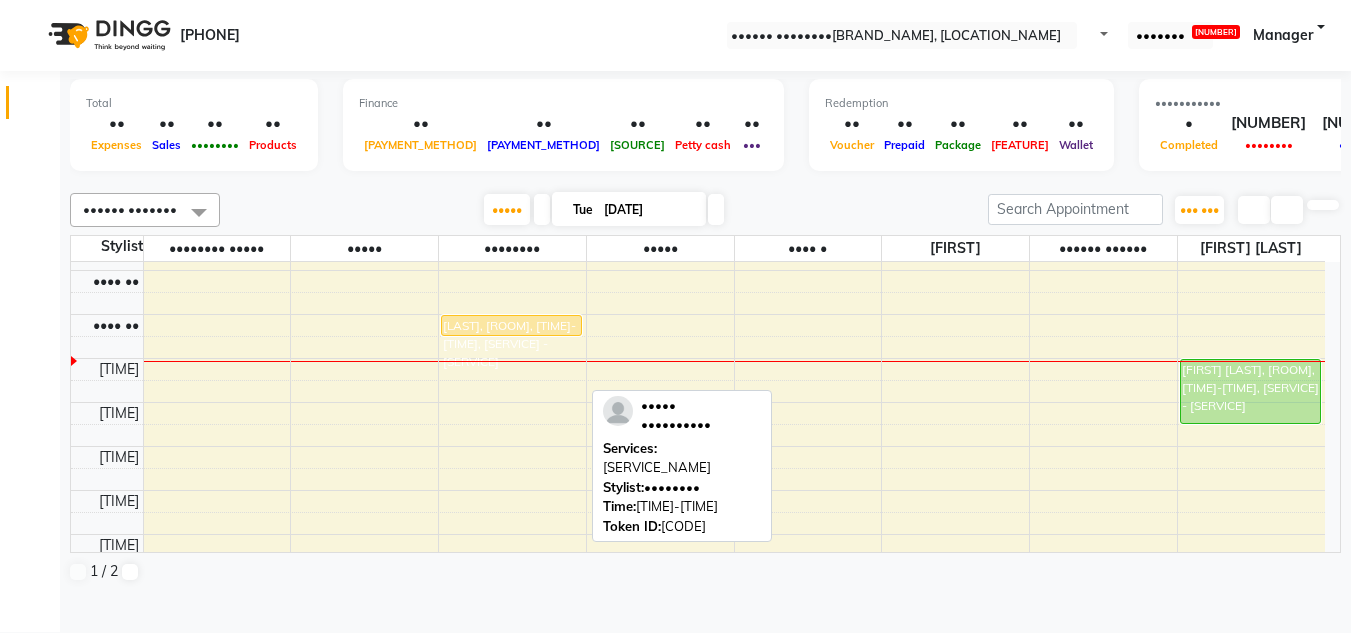drag, startPoint x: 508, startPoint y: 514, endPoint x: 559, endPoint y: 352, distance: 169.83817 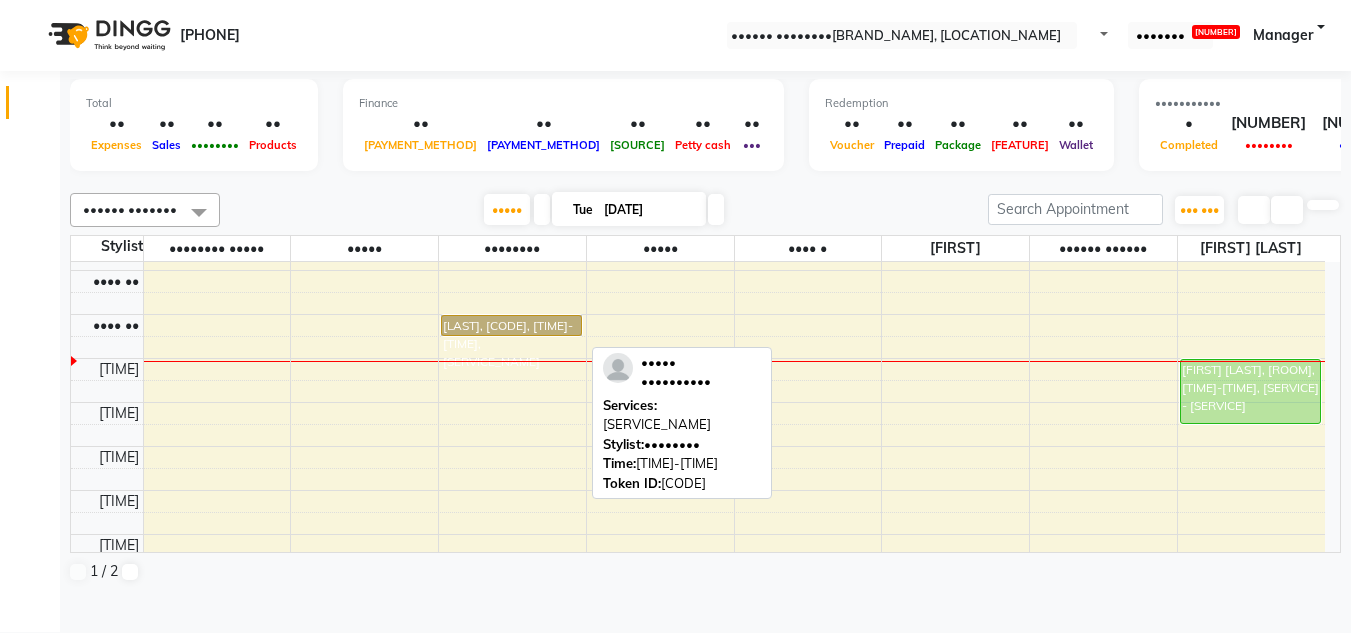 click on "[LAST], [CODE], [TIME]-[TIME], [SERVICE_NAME]" at bounding box center [511, 325] 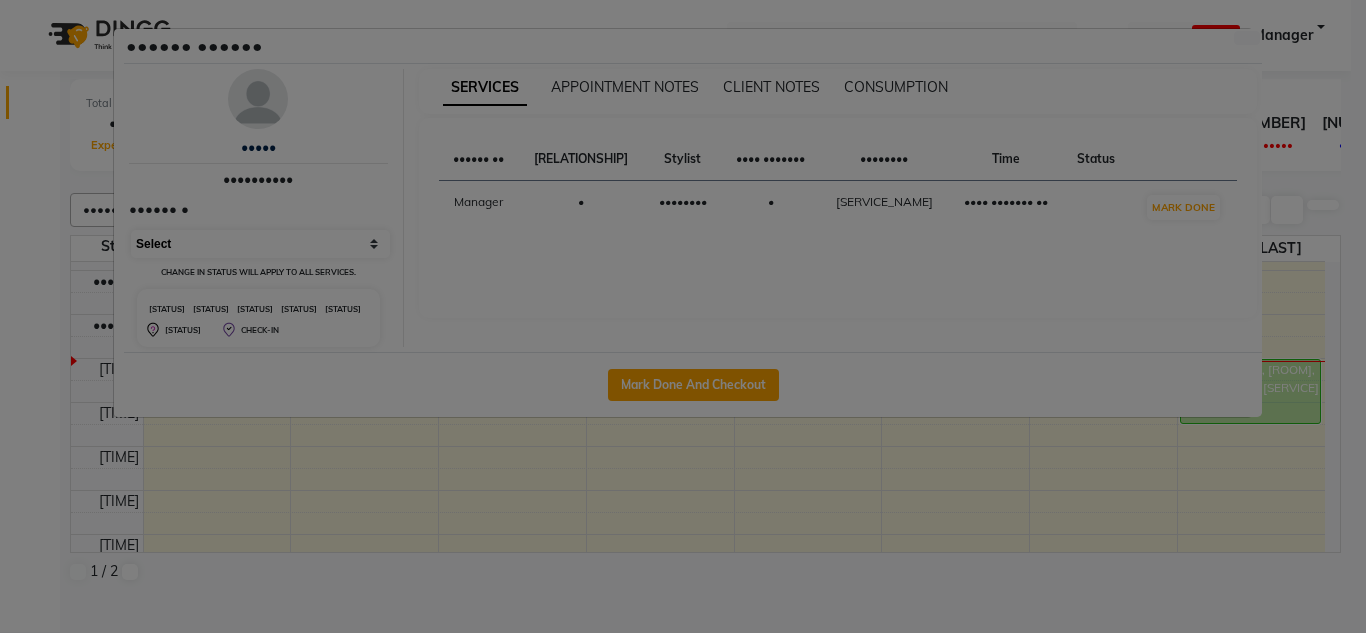 click on "•••••• •• ••••••• ••••••••• ••••••••• ••••• •• •••• •••• ••••••• ••••••••" at bounding box center (260, 244) 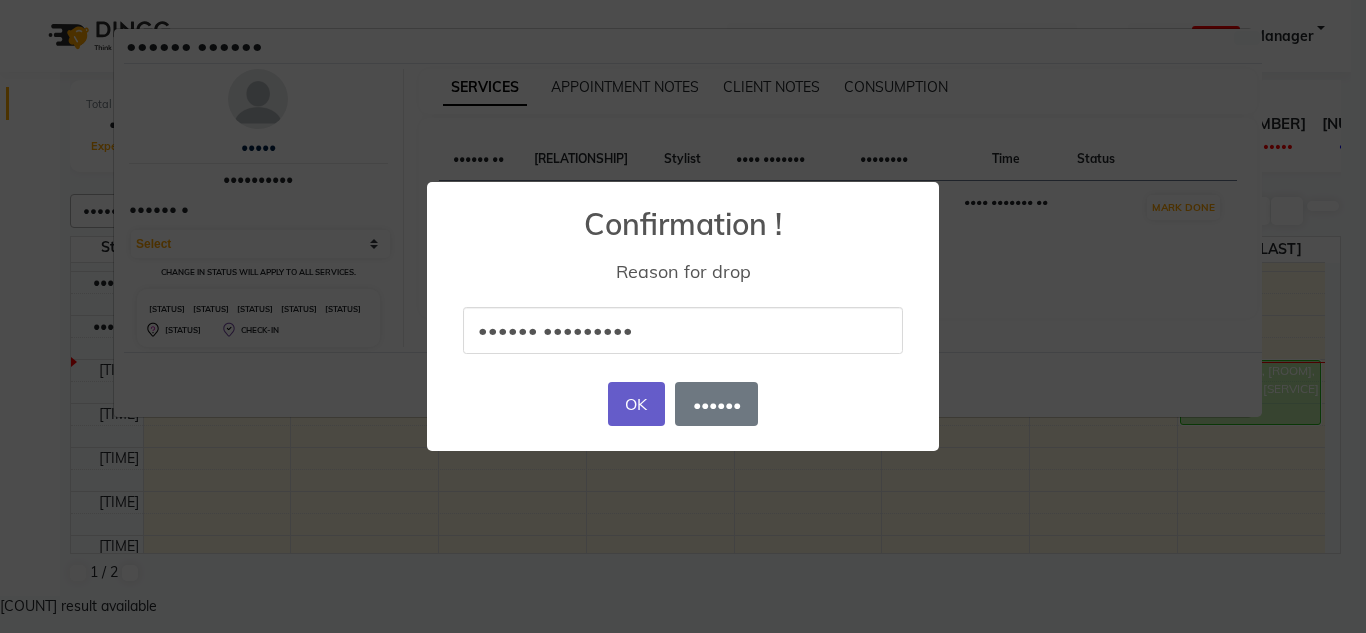 type on "•••••• •••••••••" 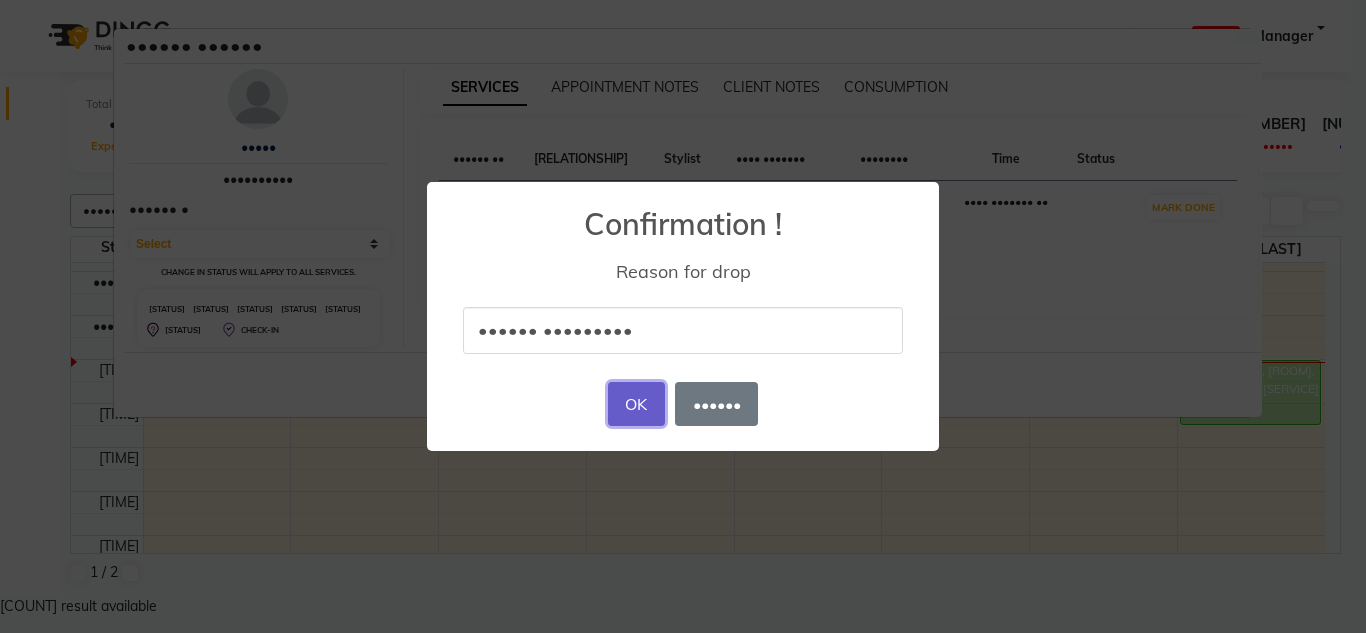 click on "OK" at bounding box center (636, 404) 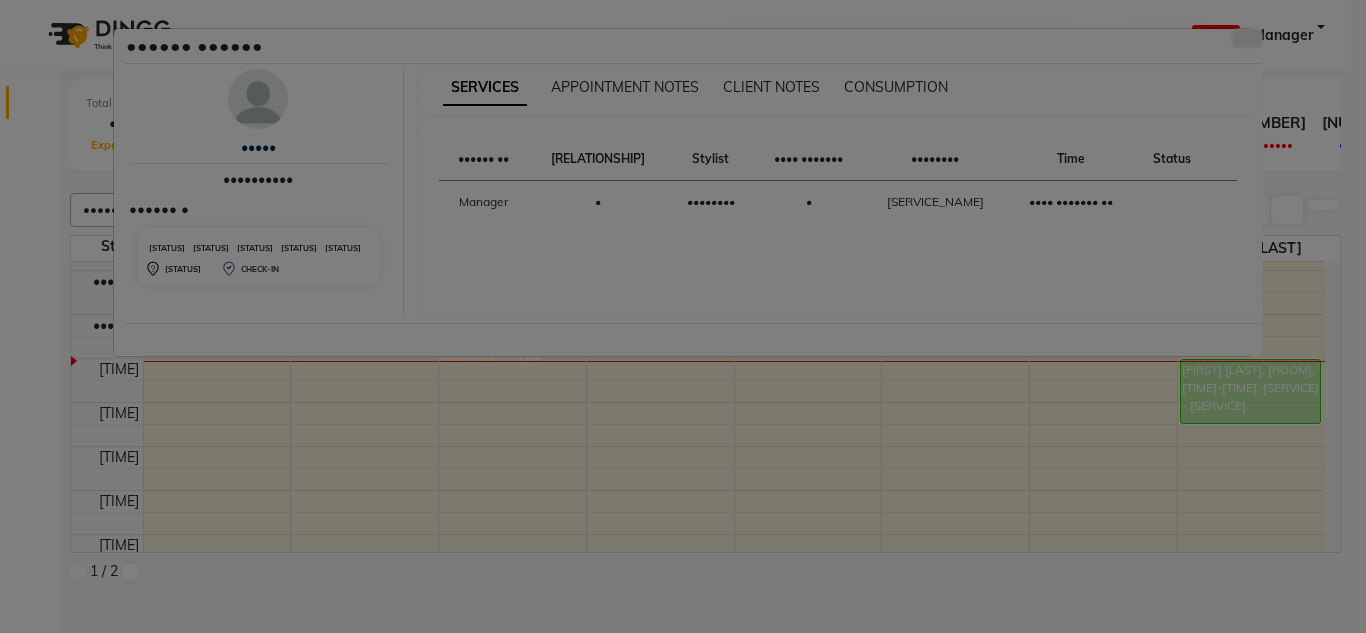 click at bounding box center (1247, 38) 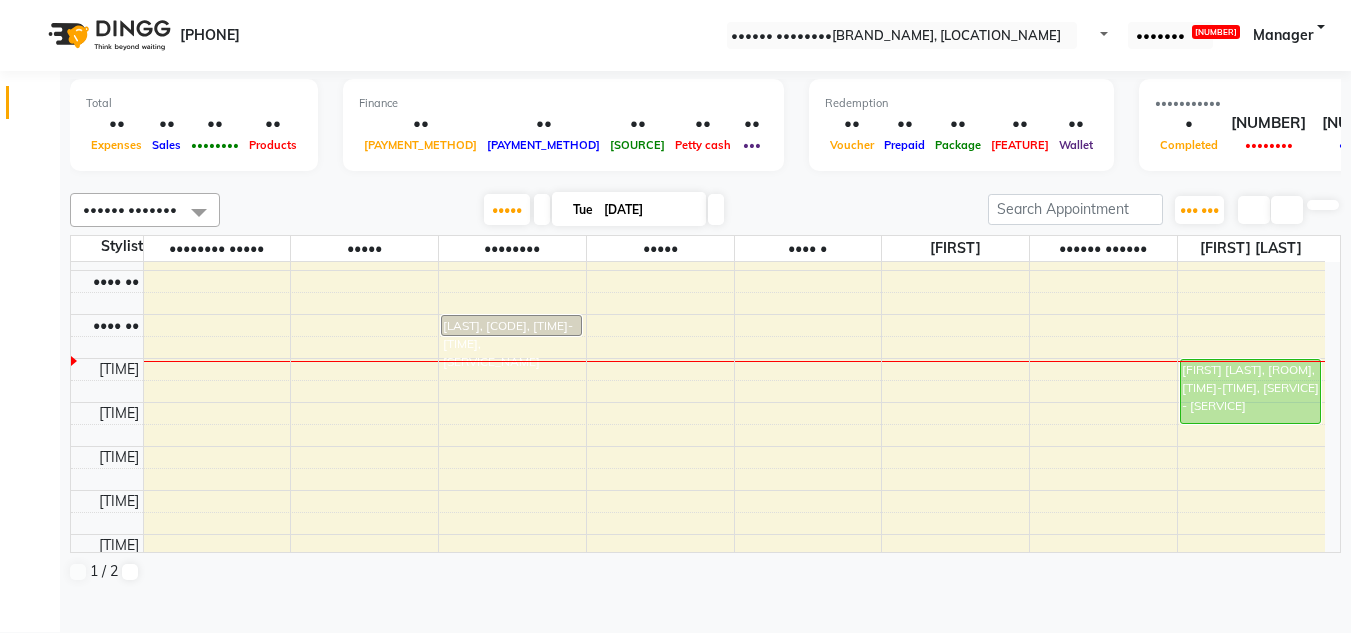 click at bounding box center [705, 181] 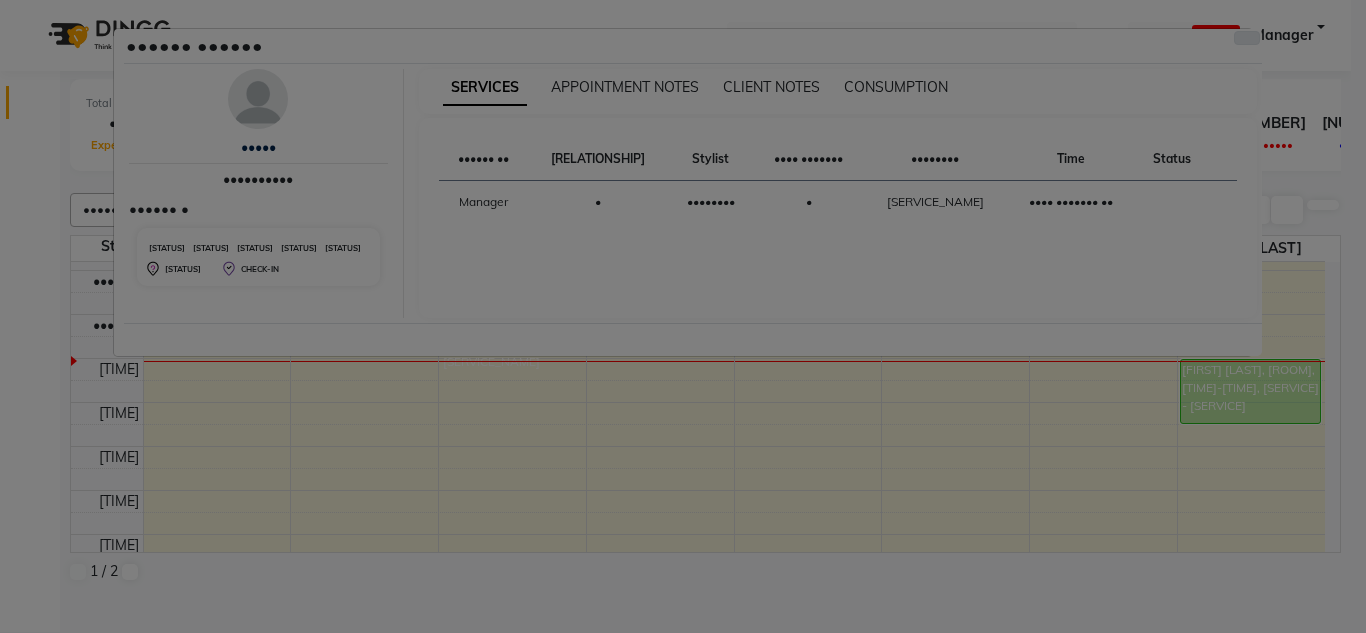 click at bounding box center (1247, 38) 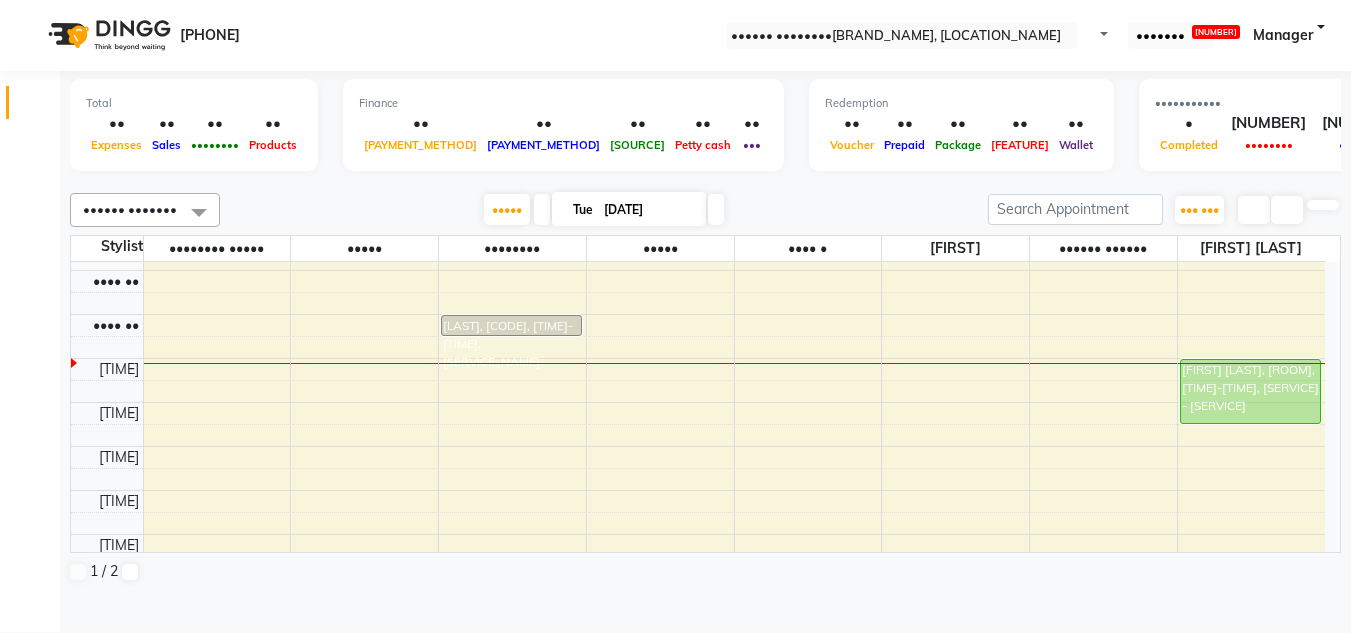 click on "Today  Tue [DATE]" at bounding box center [604, 210] 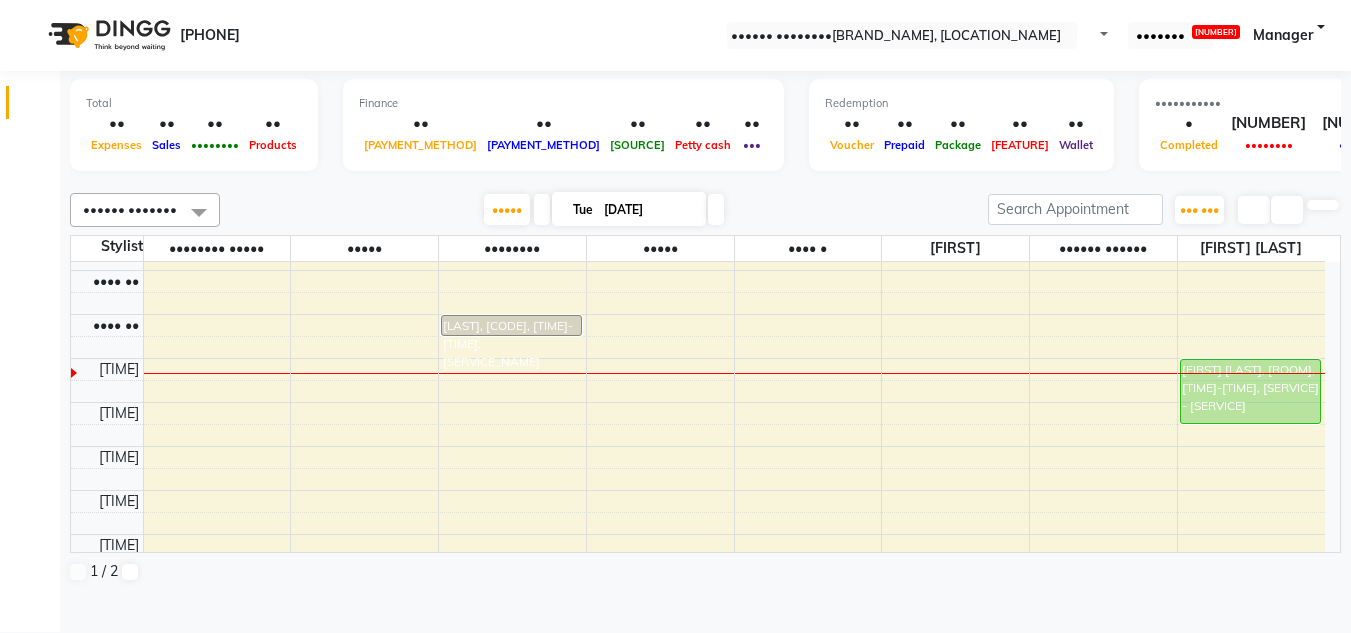 scroll, scrollTop: 0, scrollLeft: 0, axis: both 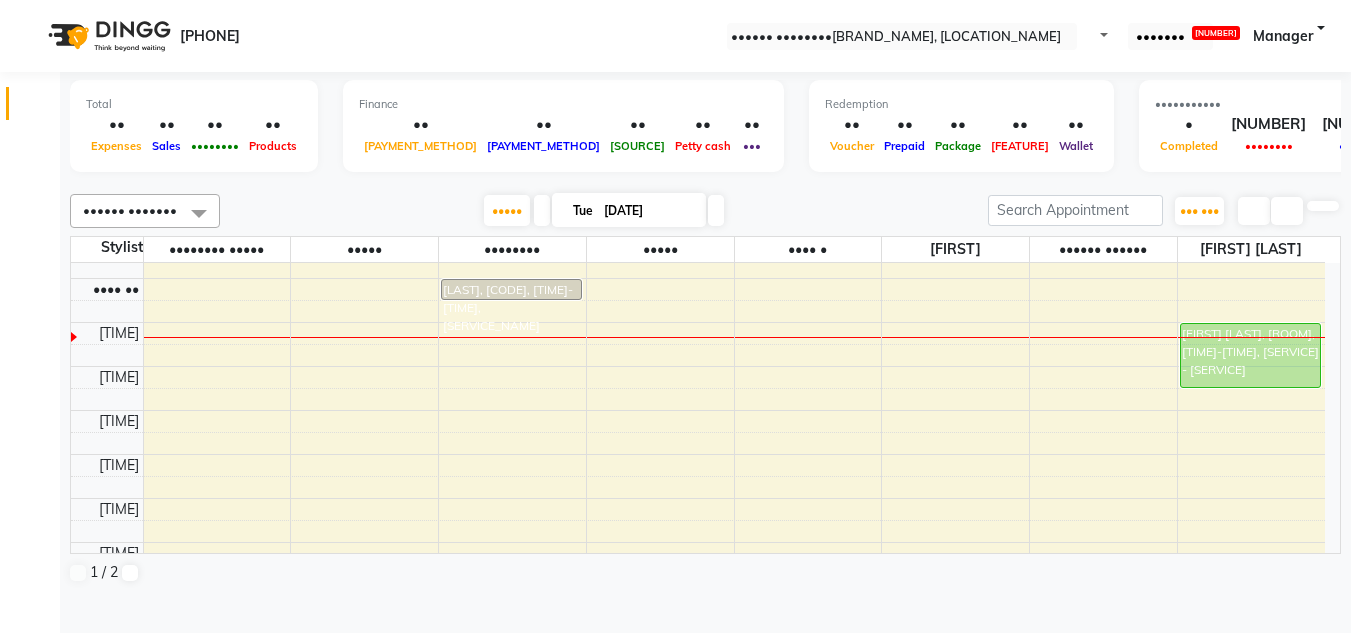 click on "Start Service" at bounding box center [50, 667] 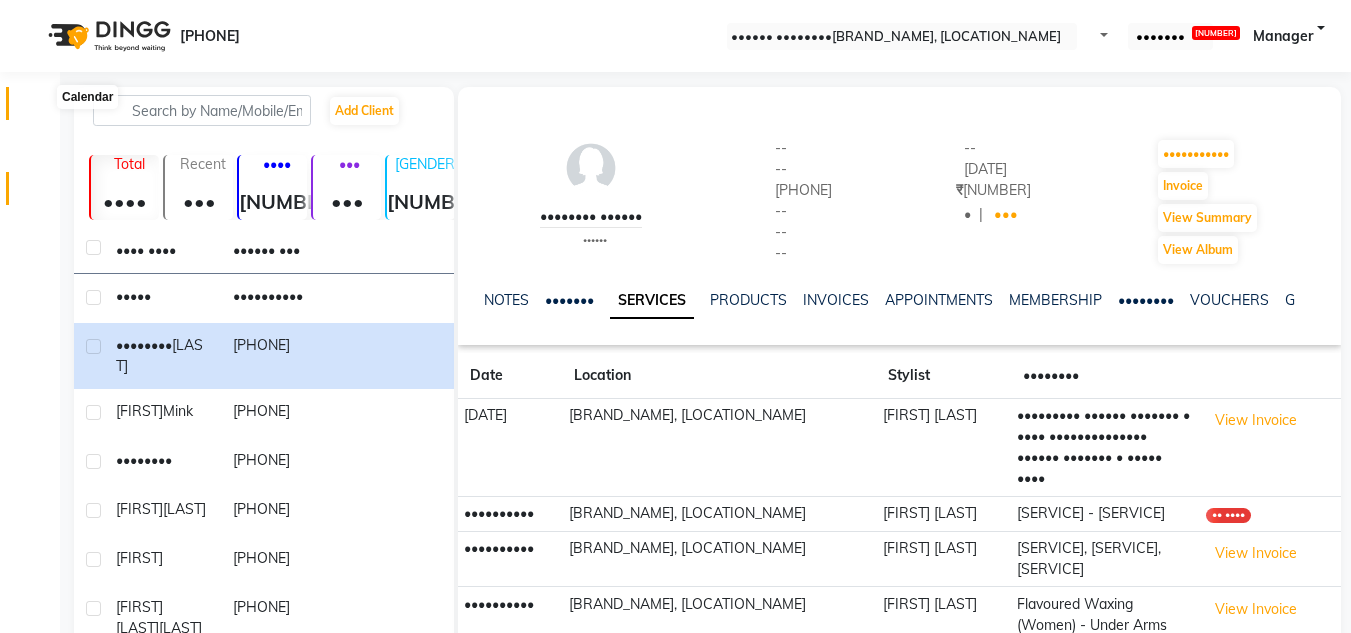 click at bounding box center [38, 108] 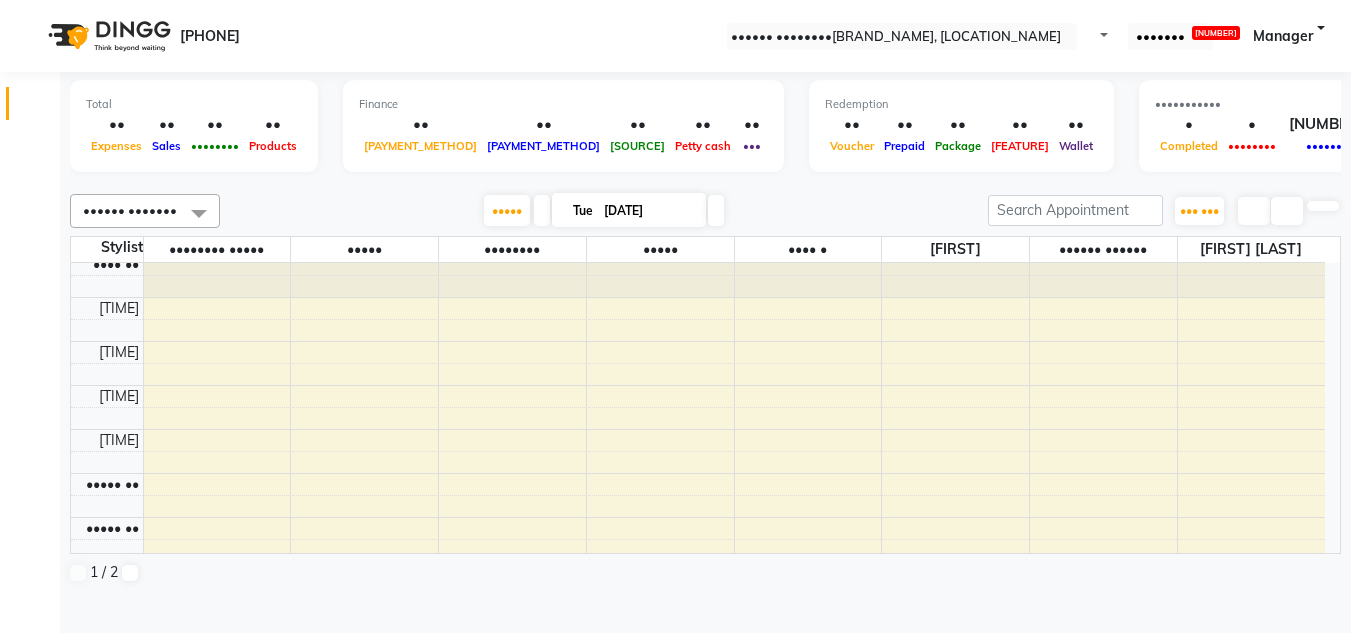 scroll, scrollTop: 0, scrollLeft: 0, axis: both 